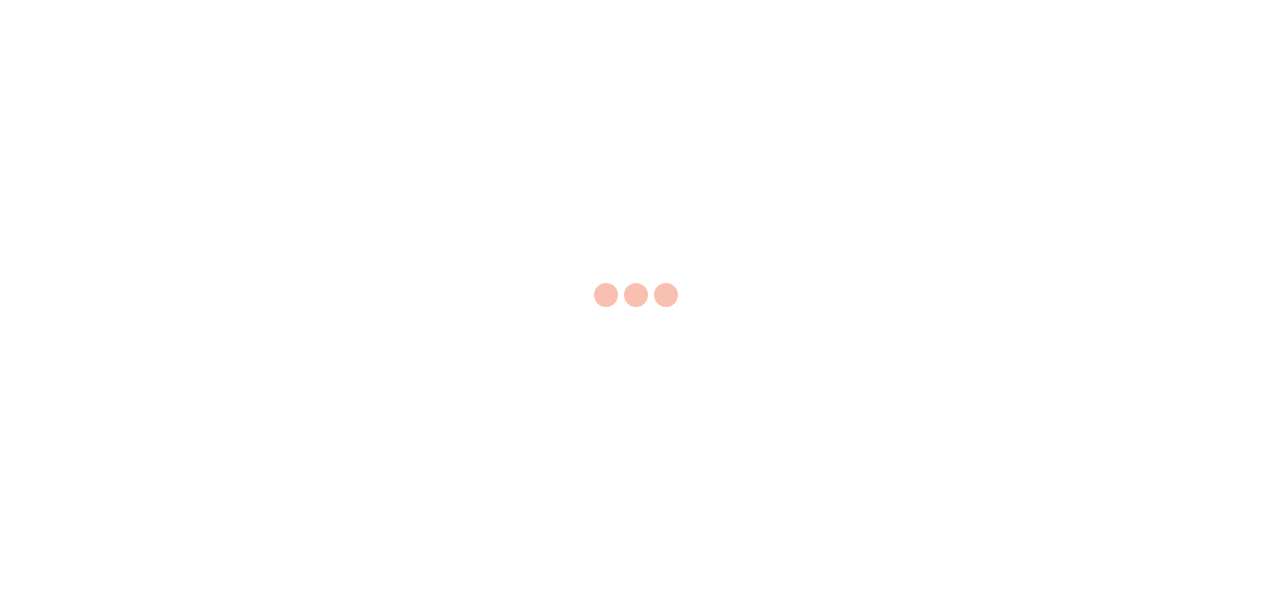 scroll, scrollTop: 0, scrollLeft: 0, axis: both 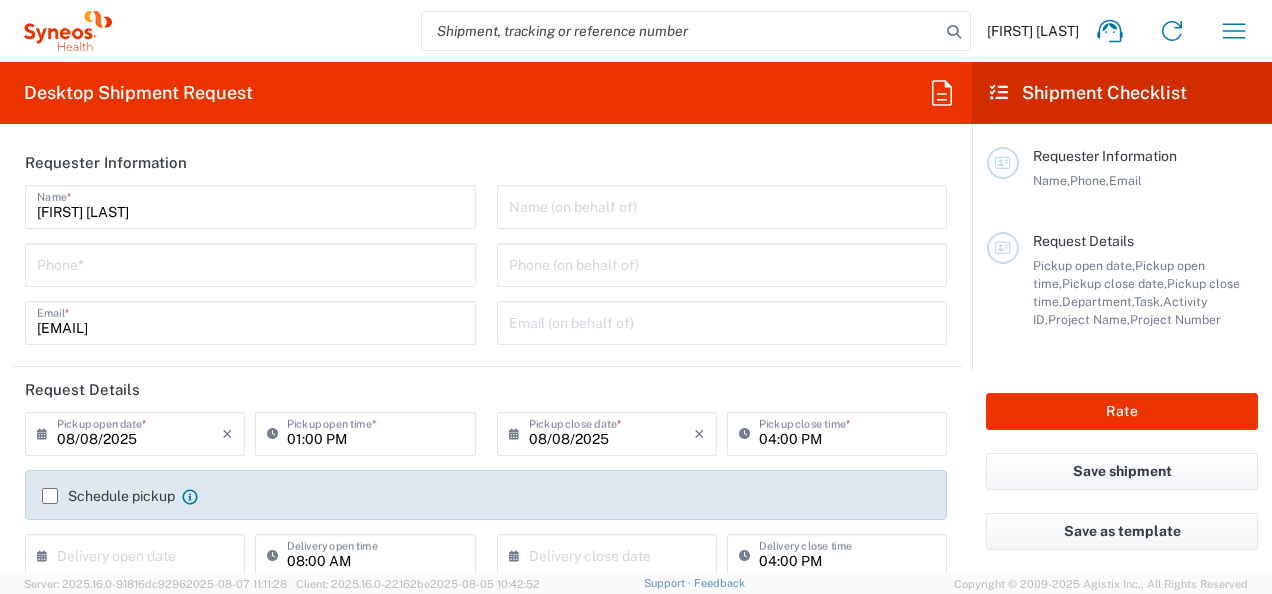 type on "8480" 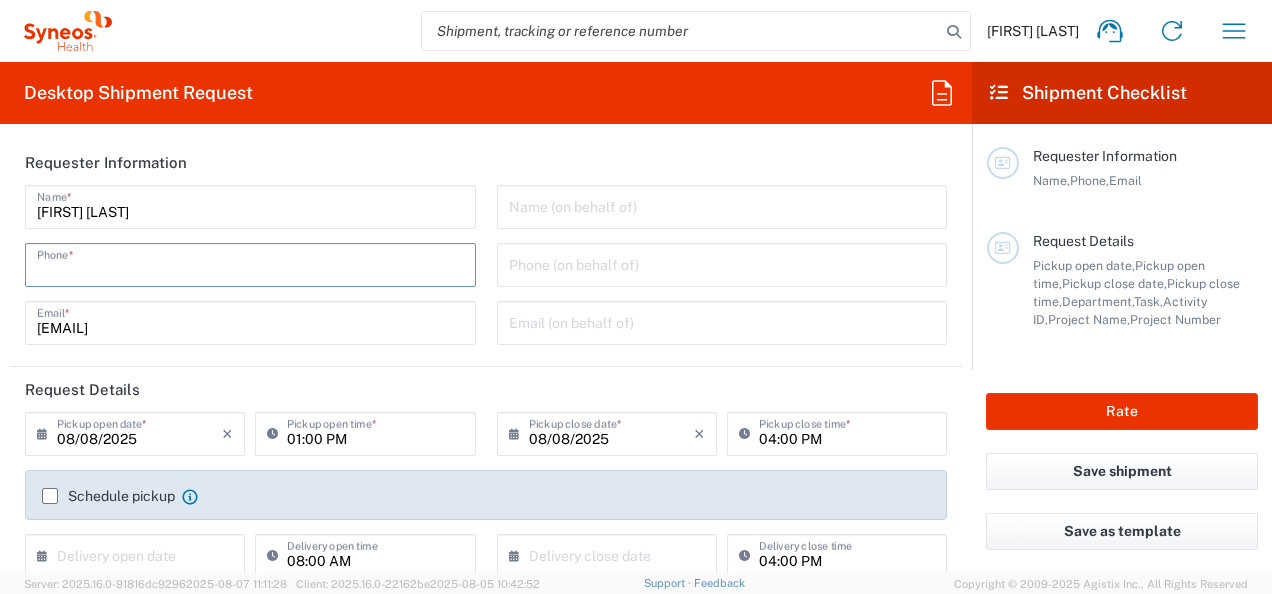 type on "0766479269" 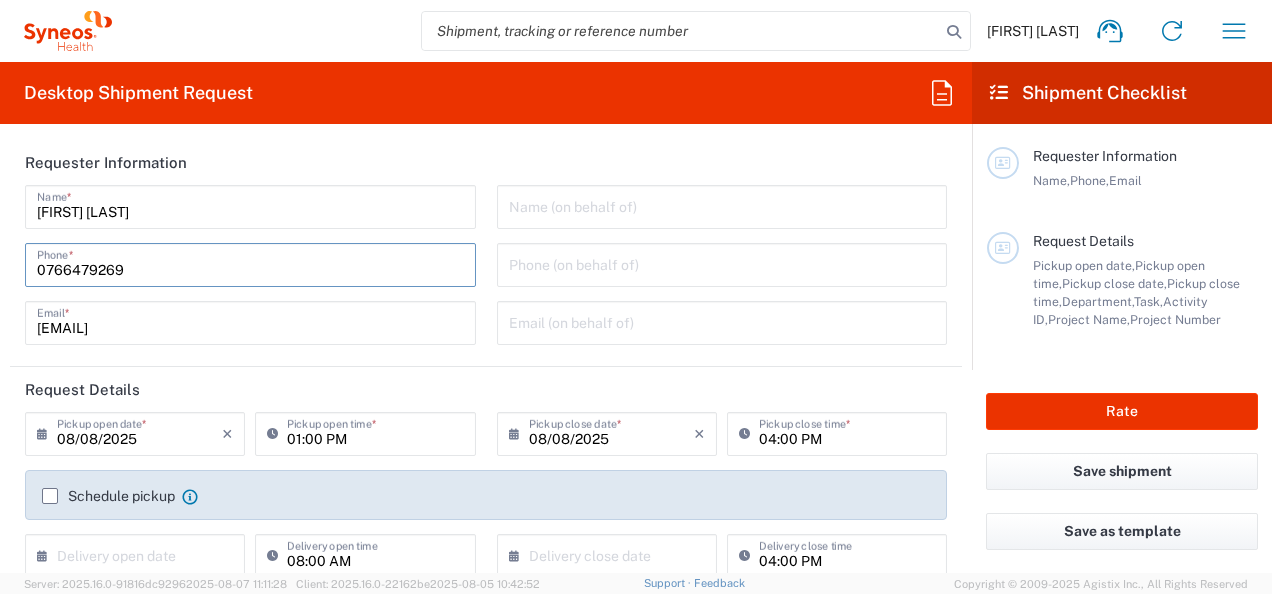 type on "08/07/2025" 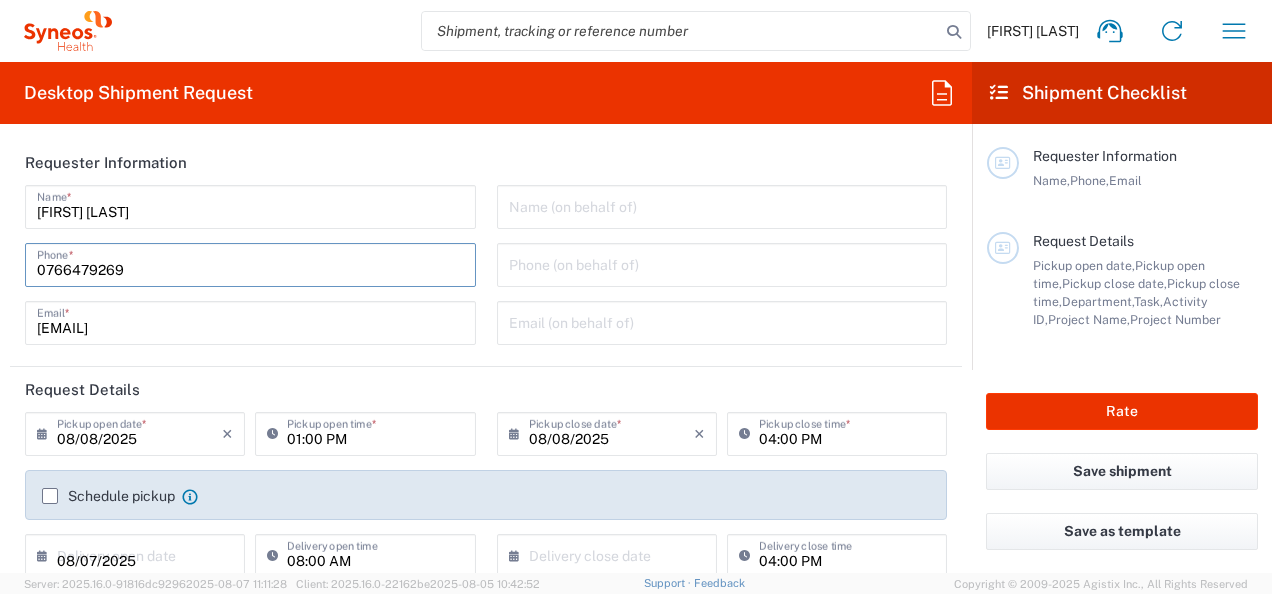 type on "08/07/2025" 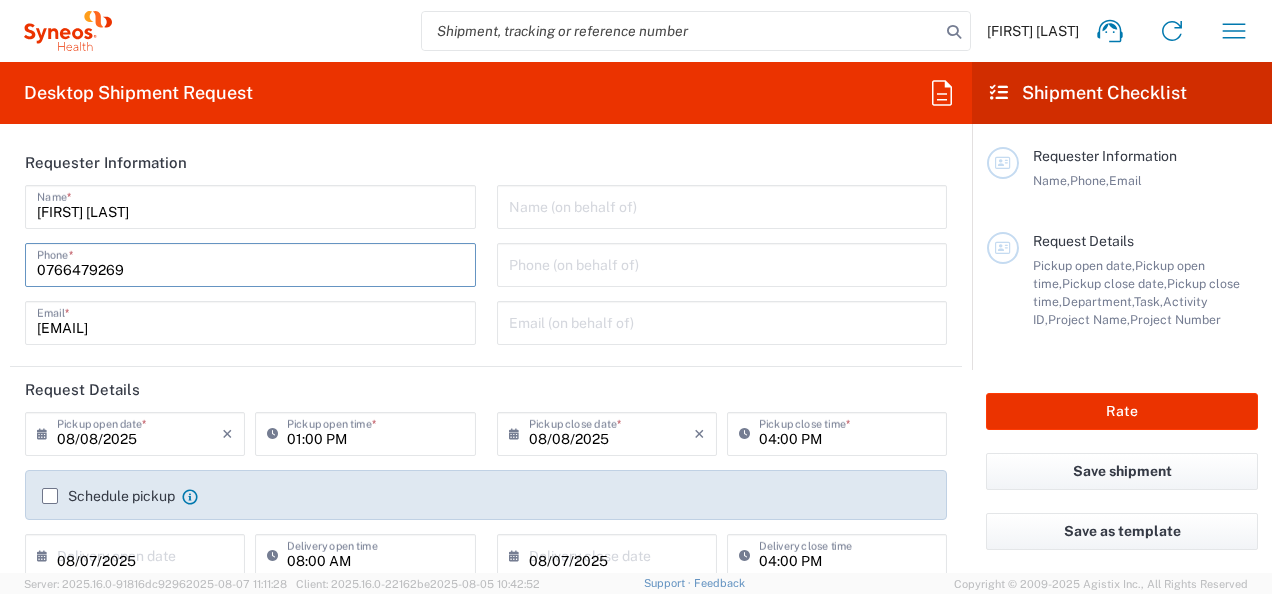 type on "8480 DEPARTMENTAL EXPENSE" 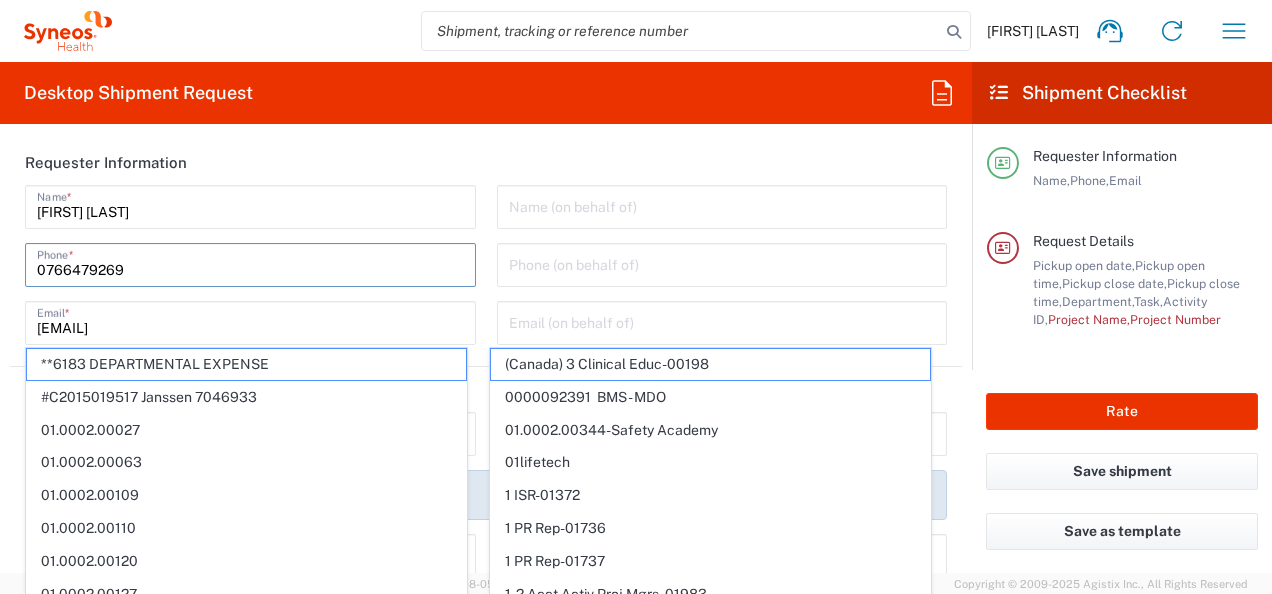 type 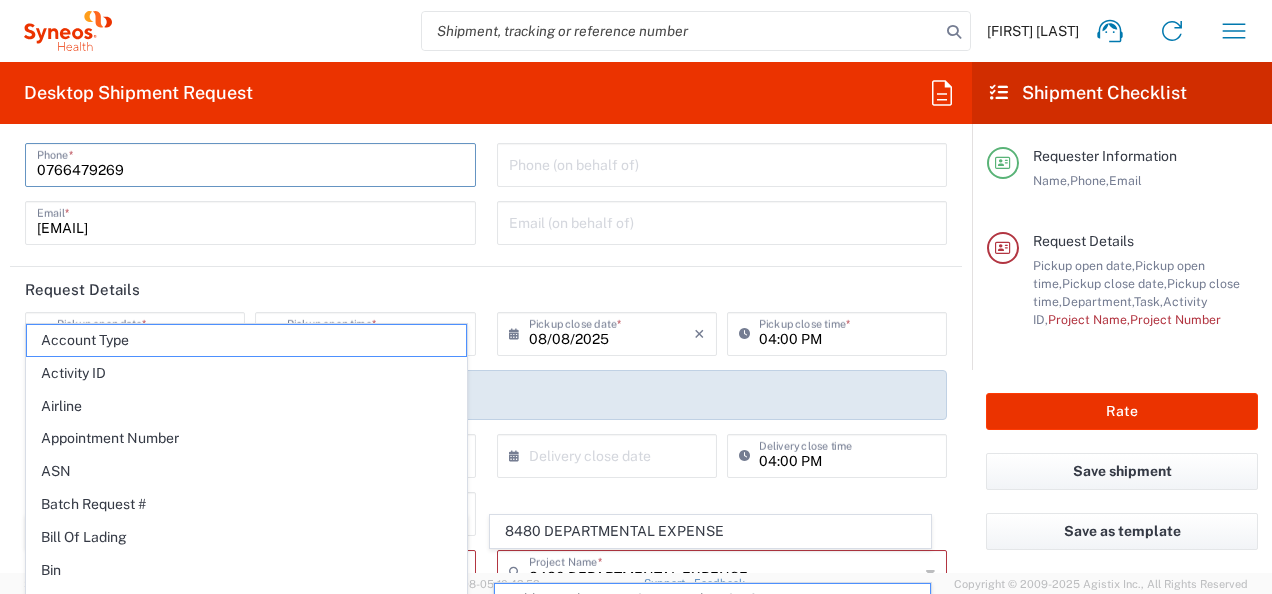scroll, scrollTop: 0, scrollLeft: 0, axis: both 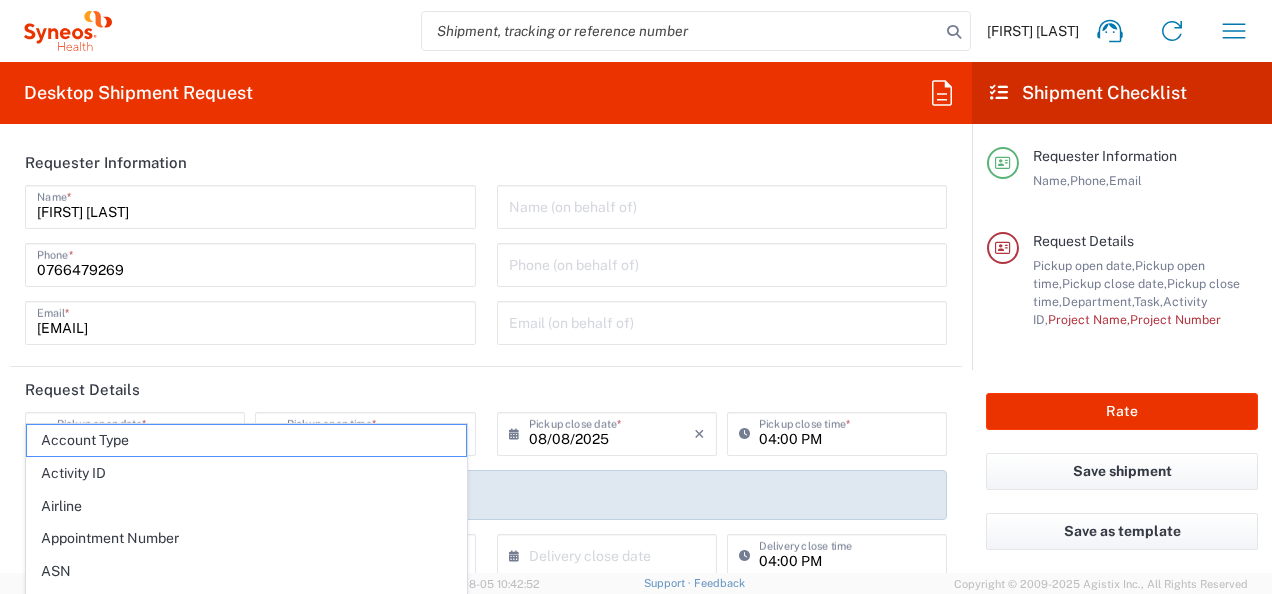 click on "Request Details" 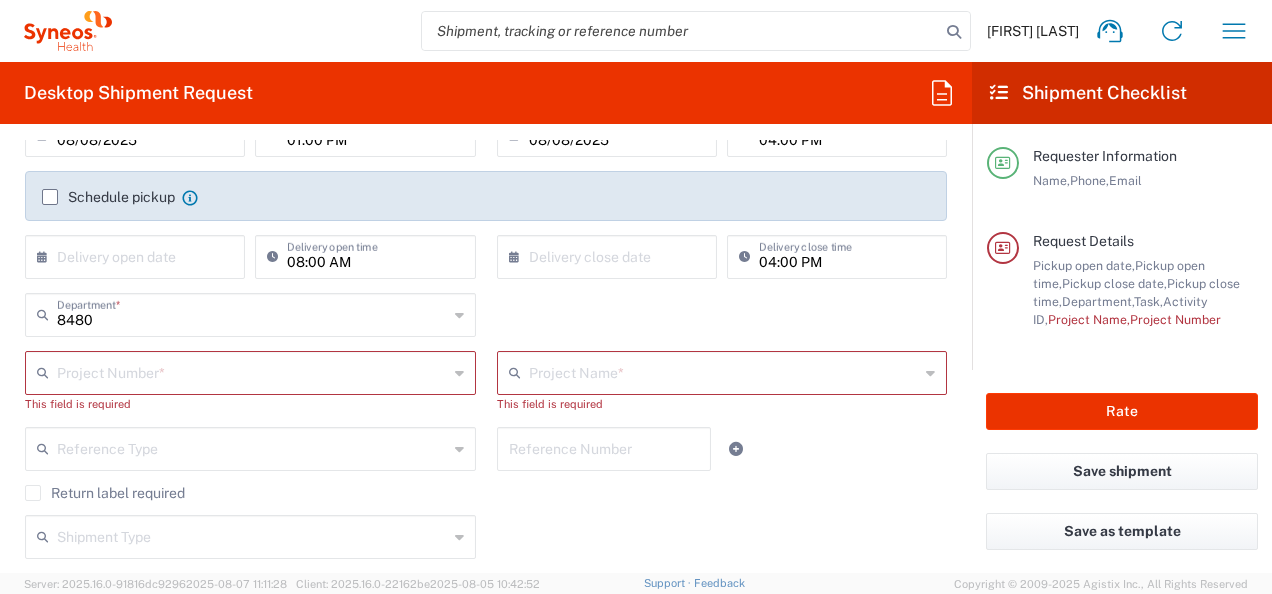 scroll, scrollTop: 300, scrollLeft: 0, axis: vertical 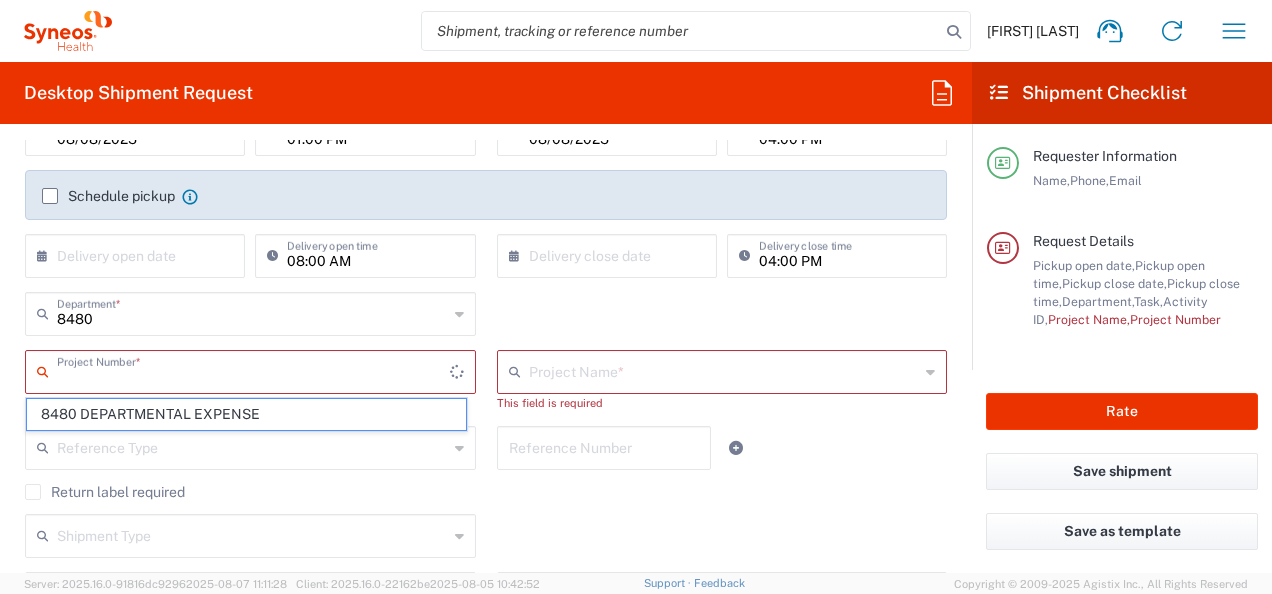 click at bounding box center [253, 370] 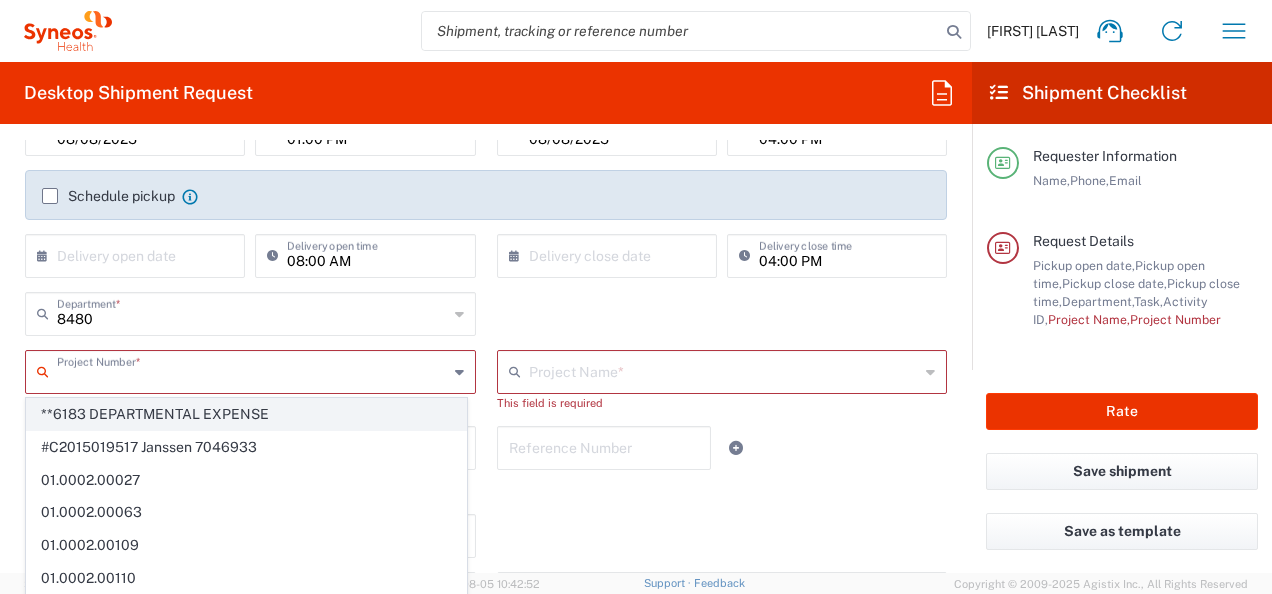 click on "**6183 DEPARTMENTAL EXPENSE" 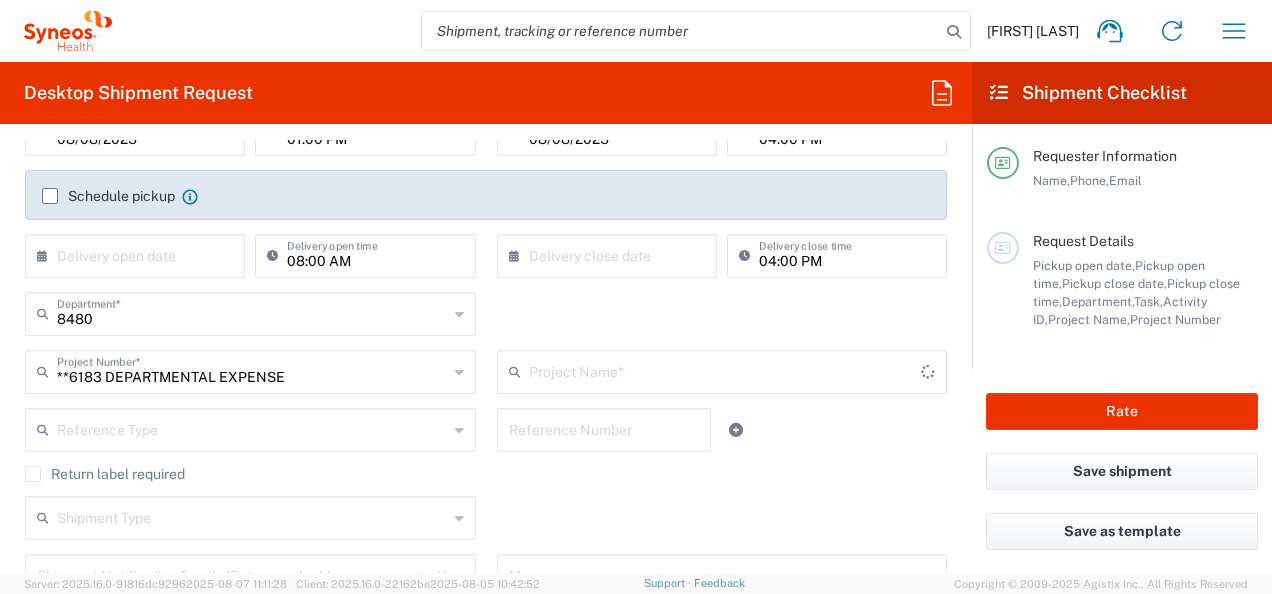 type on "6183" 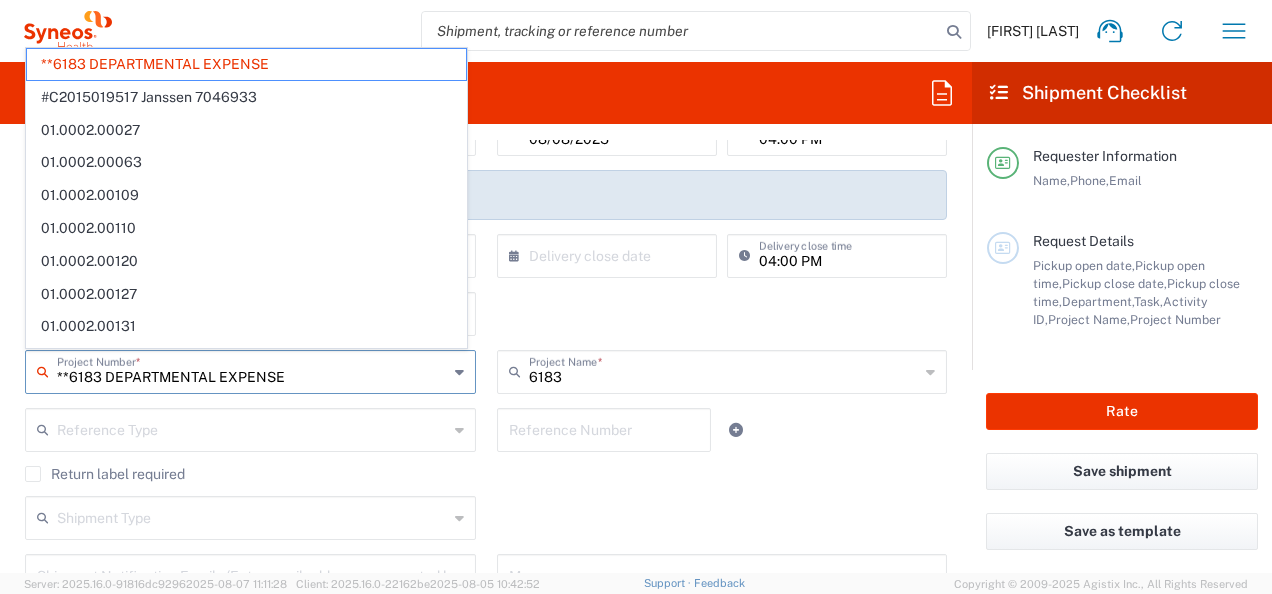 drag, startPoint x: 314, startPoint y: 379, endPoint x: 18, endPoint y: 358, distance: 296.744 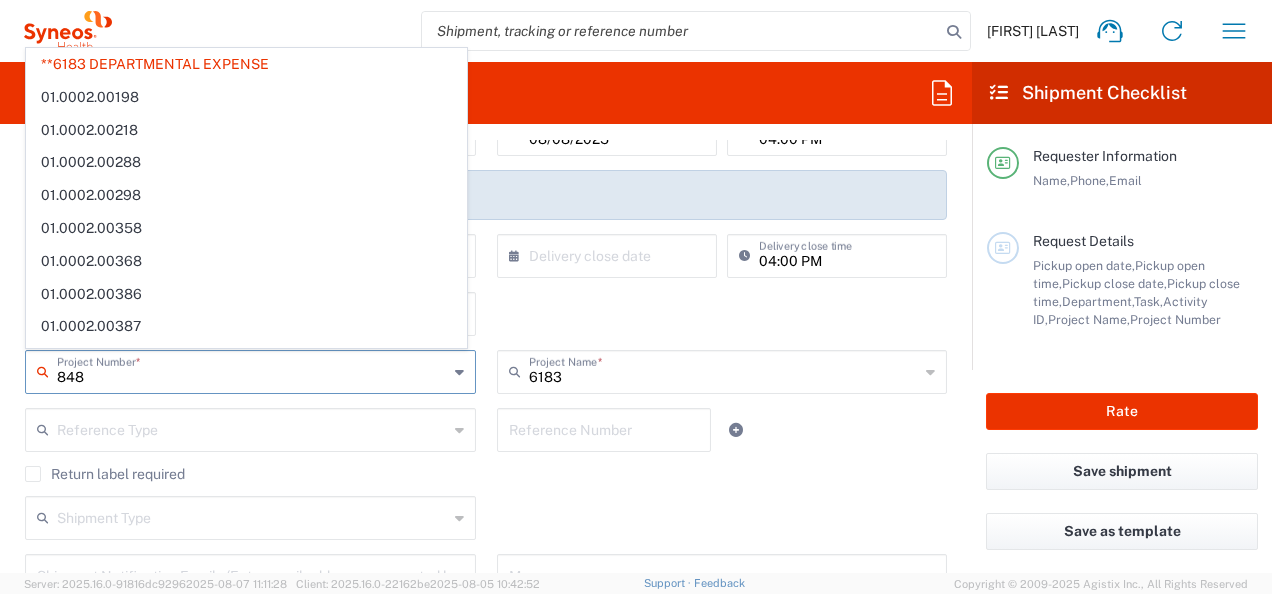 type on "8480" 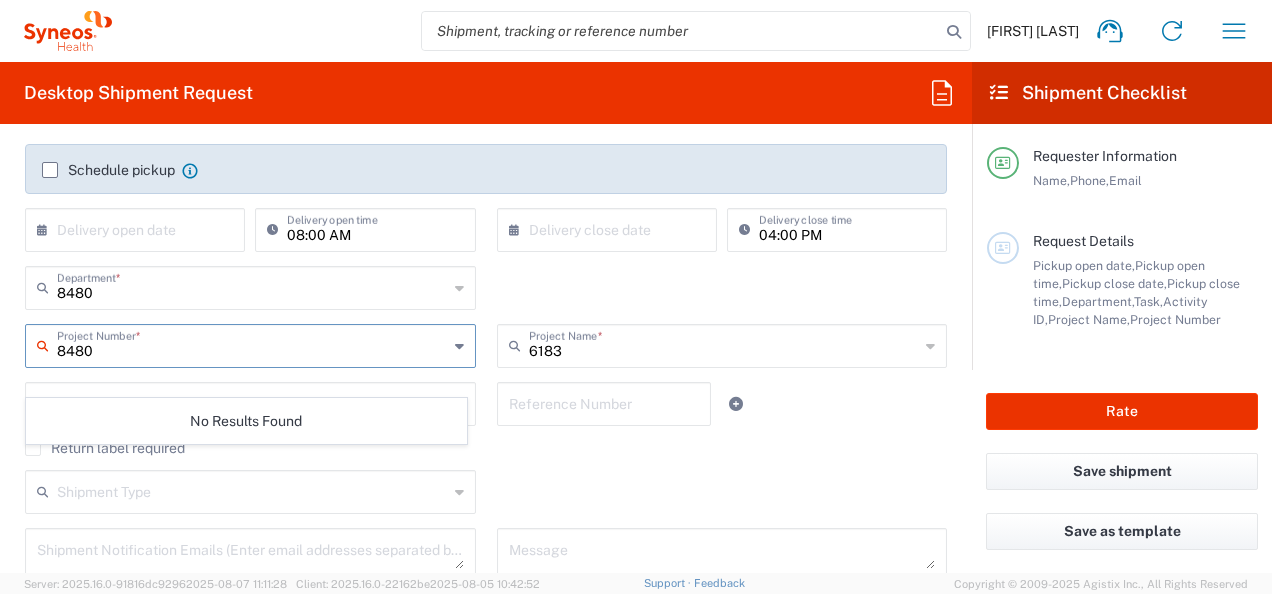 scroll, scrollTop: 300, scrollLeft: 0, axis: vertical 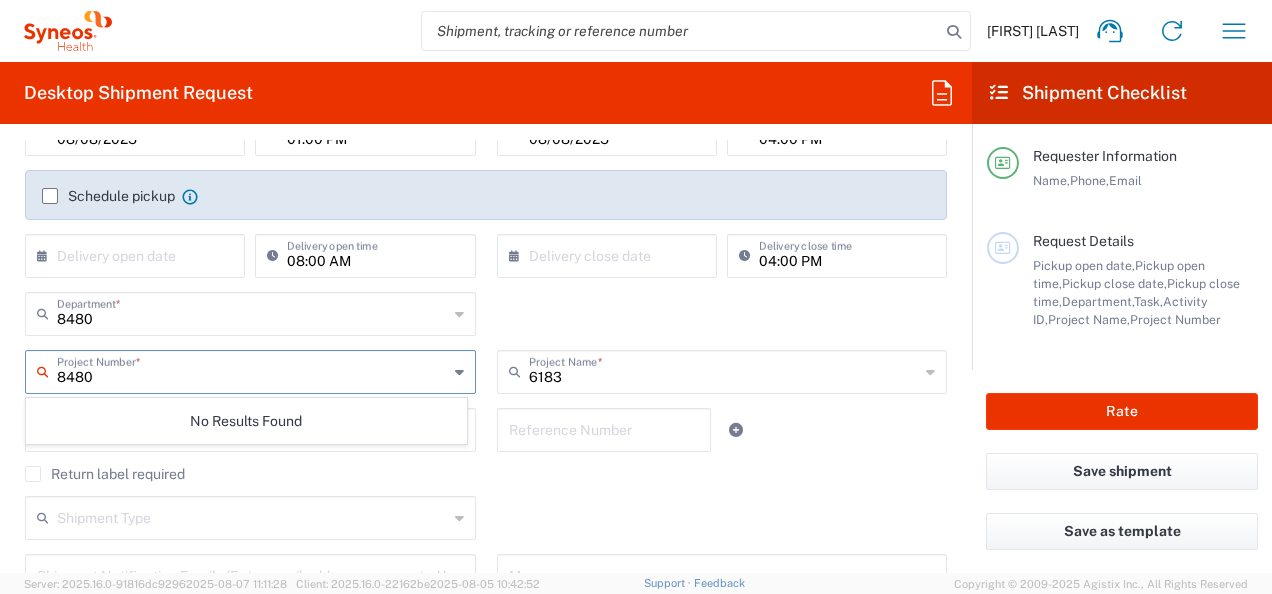 click on "8480" at bounding box center [252, 370] 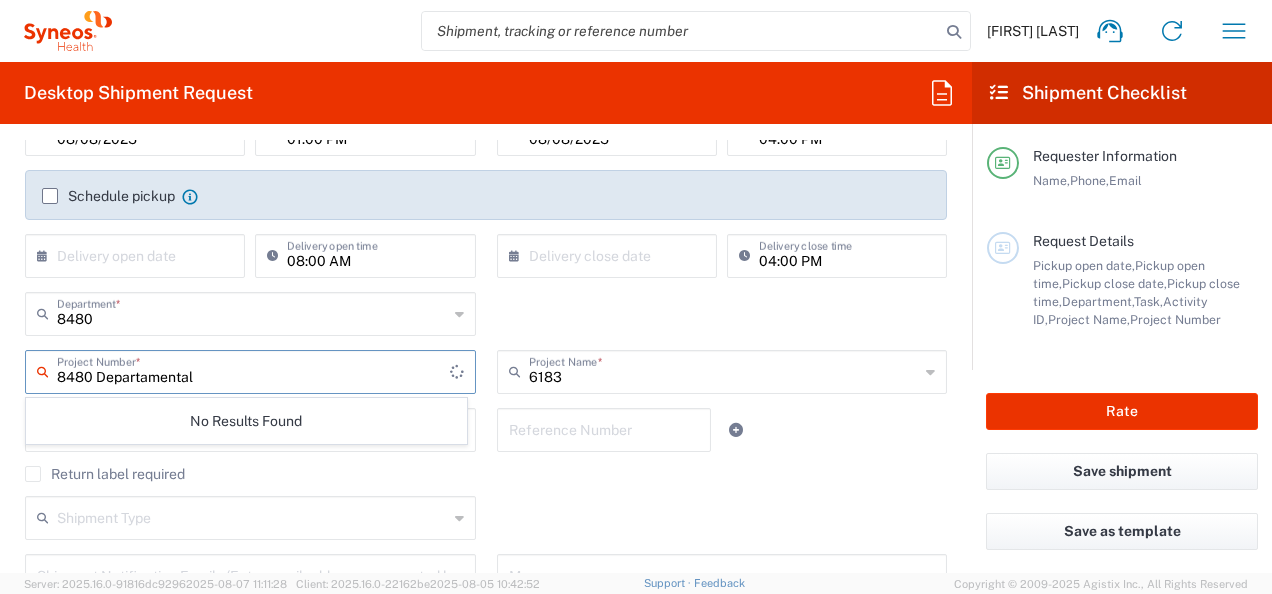 type on "8480 Departamental" 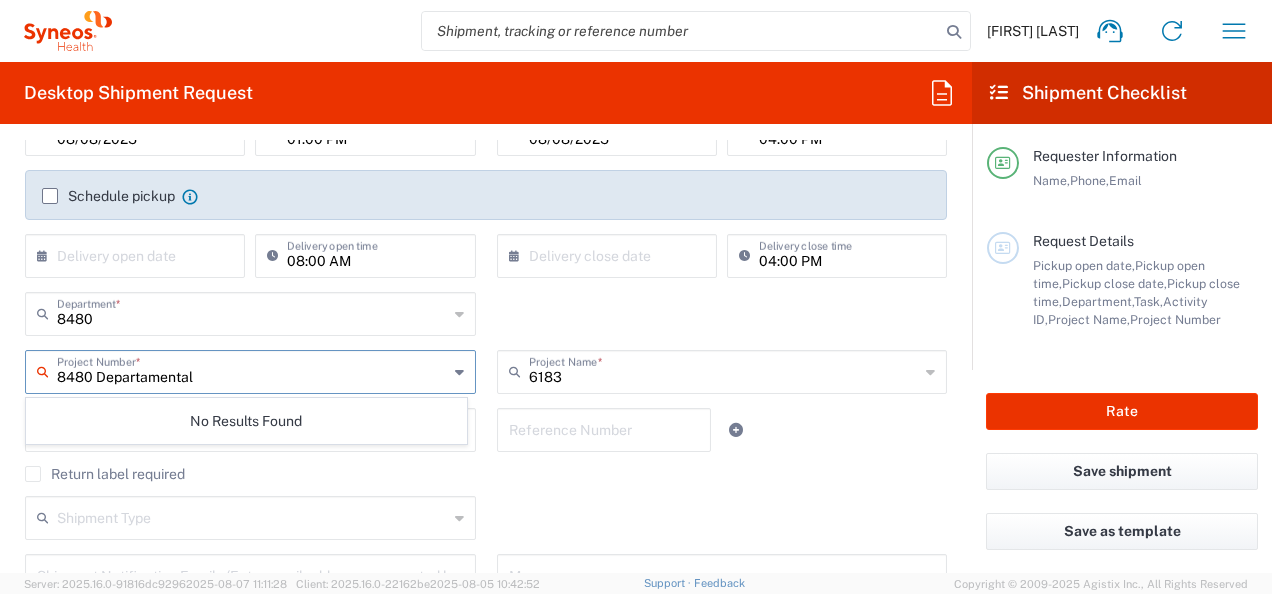 drag, startPoint x: 215, startPoint y: 374, endPoint x: -4, endPoint y: 378, distance: 219.03653 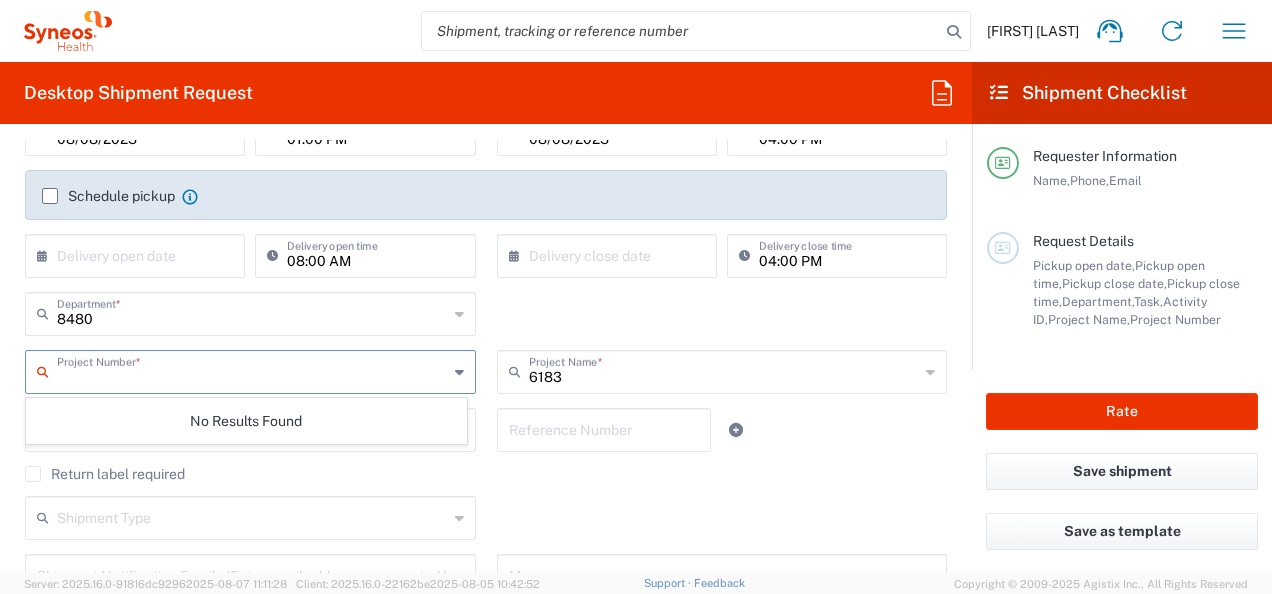 type 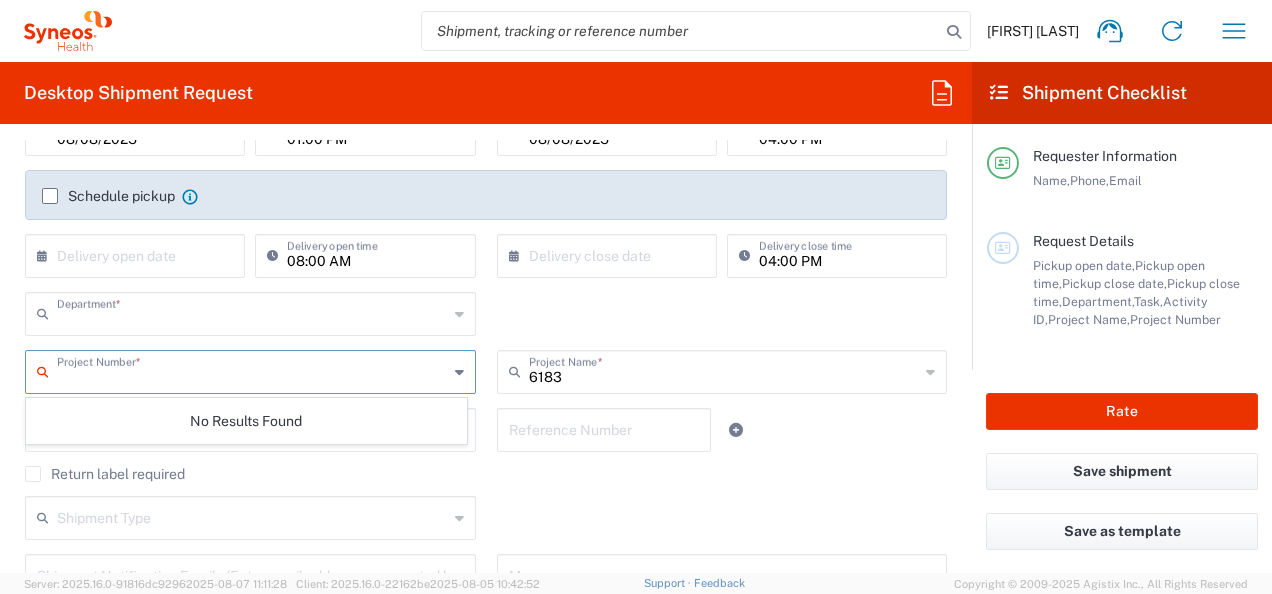 click at bounding box center (252, 312) 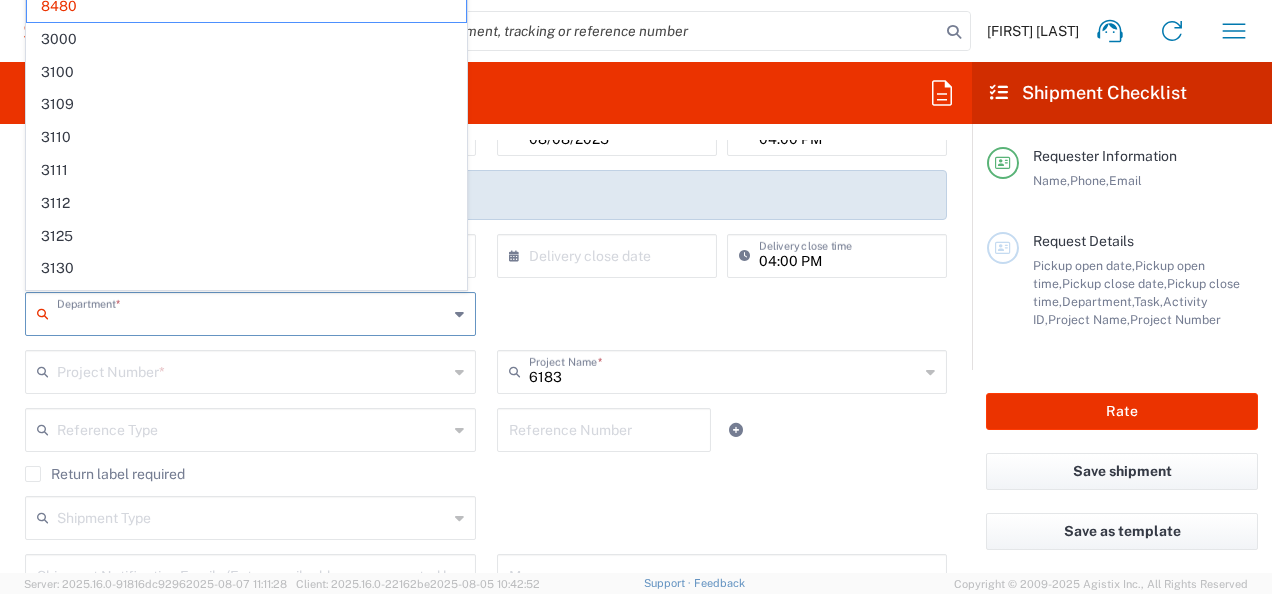 type on "8480" 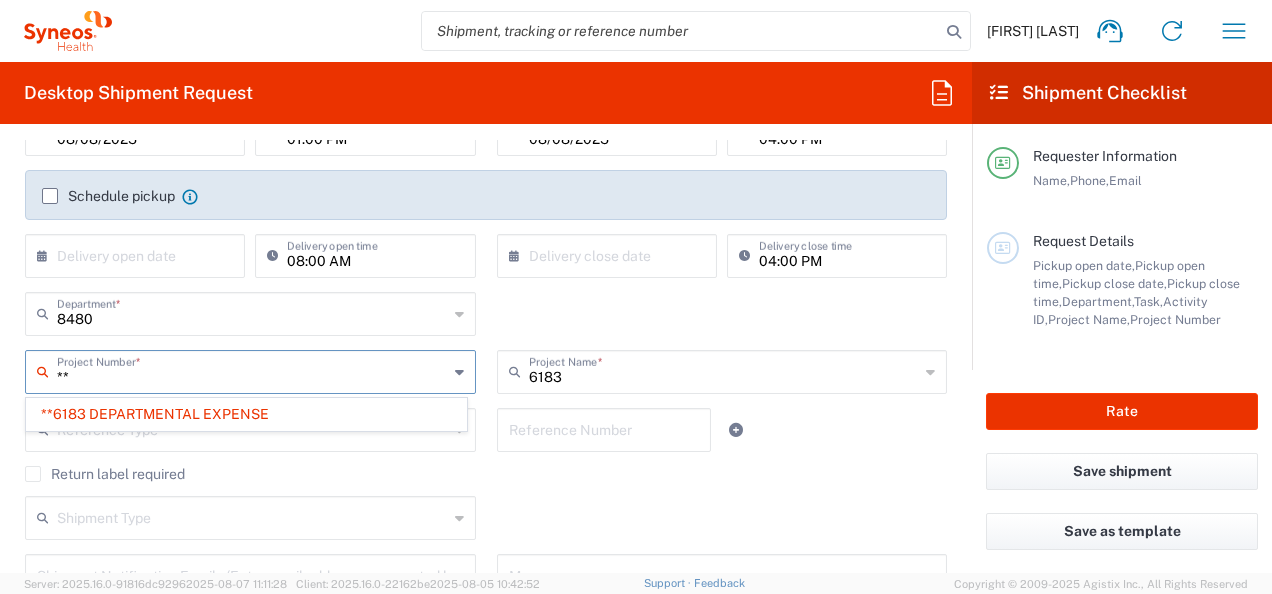 type on "*" 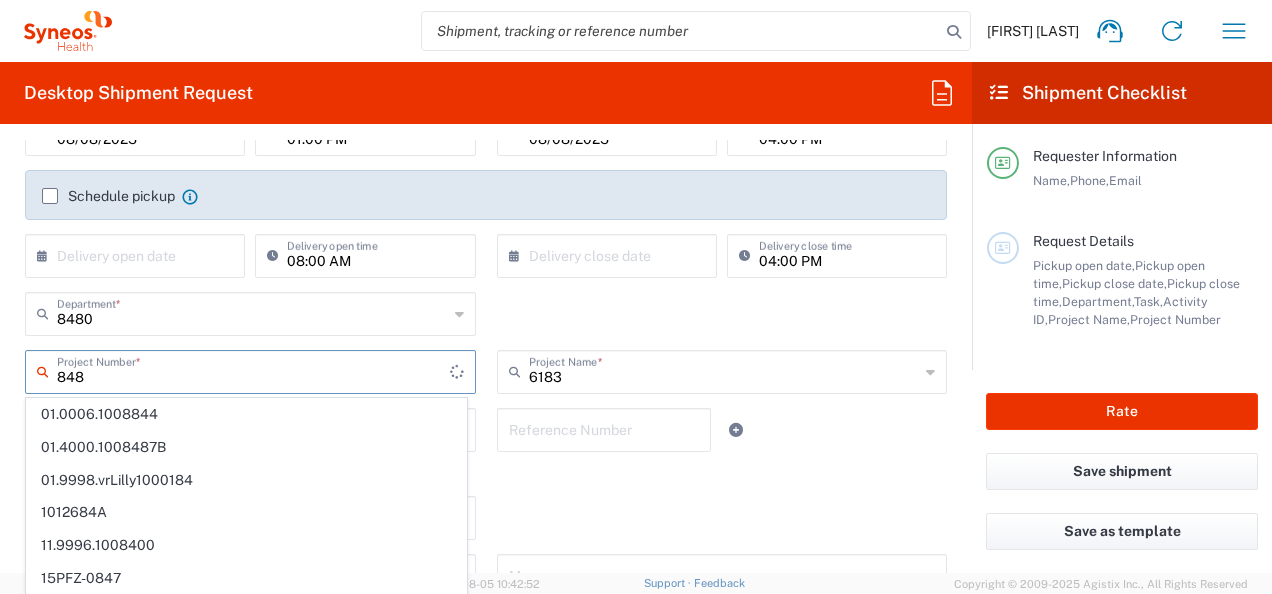 type on "8480" 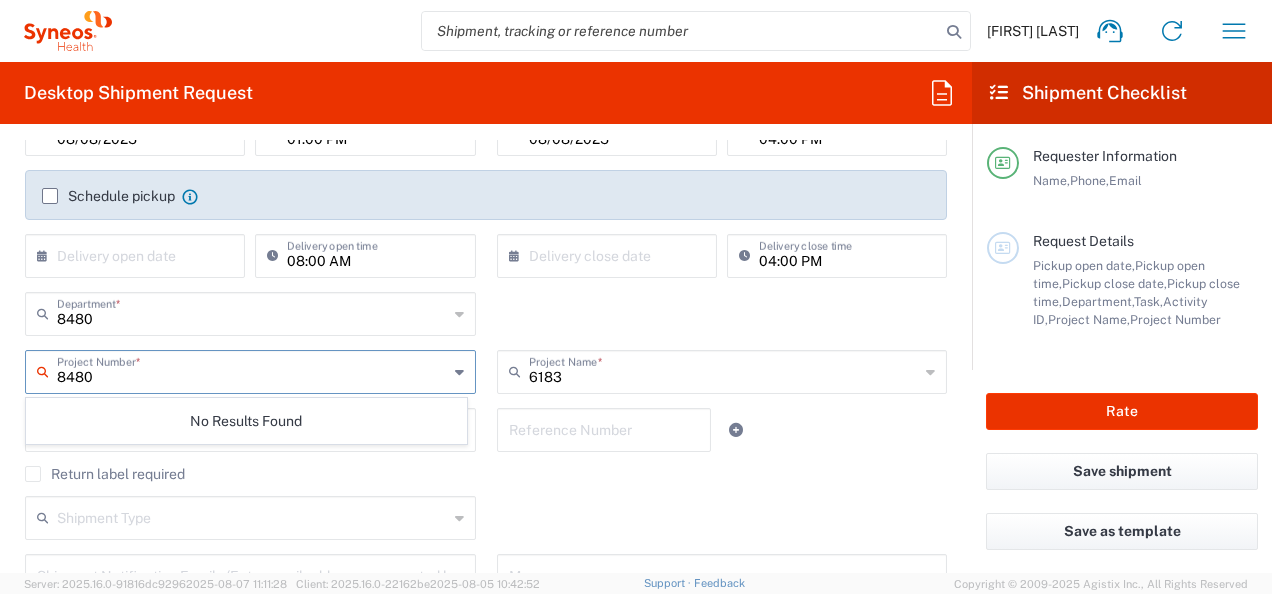 drag, startPoint x: 189, startPoint y: 374, endPoint x: 40, endPoint y: 390, distance: 149.8566 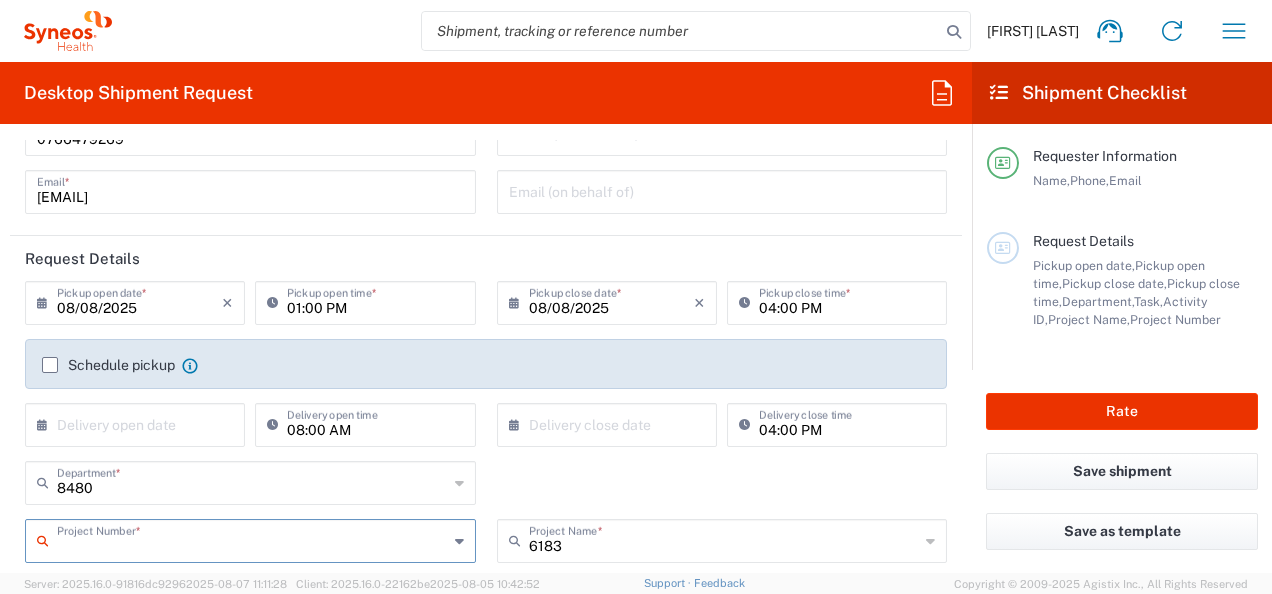 scroll, scrollTop: 0, scrollLeft: 0, axis: both 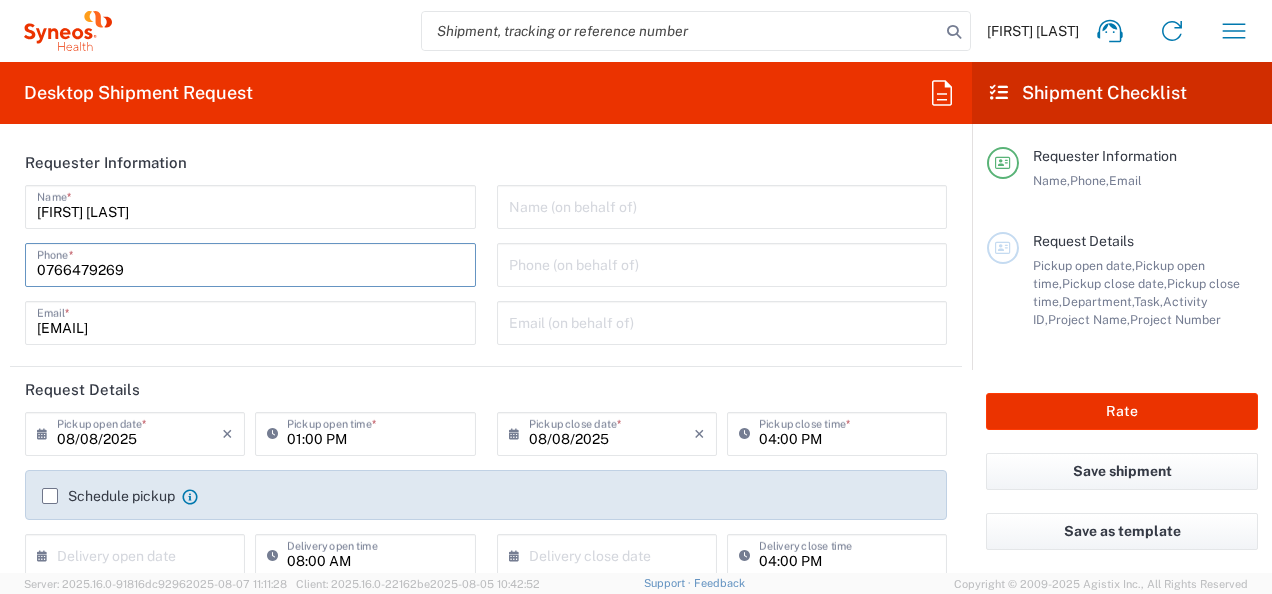 drag, startPoint x: 186, startPoint y: 267, endPoint x: 0, endPoint y: 252, distance: 186.60385 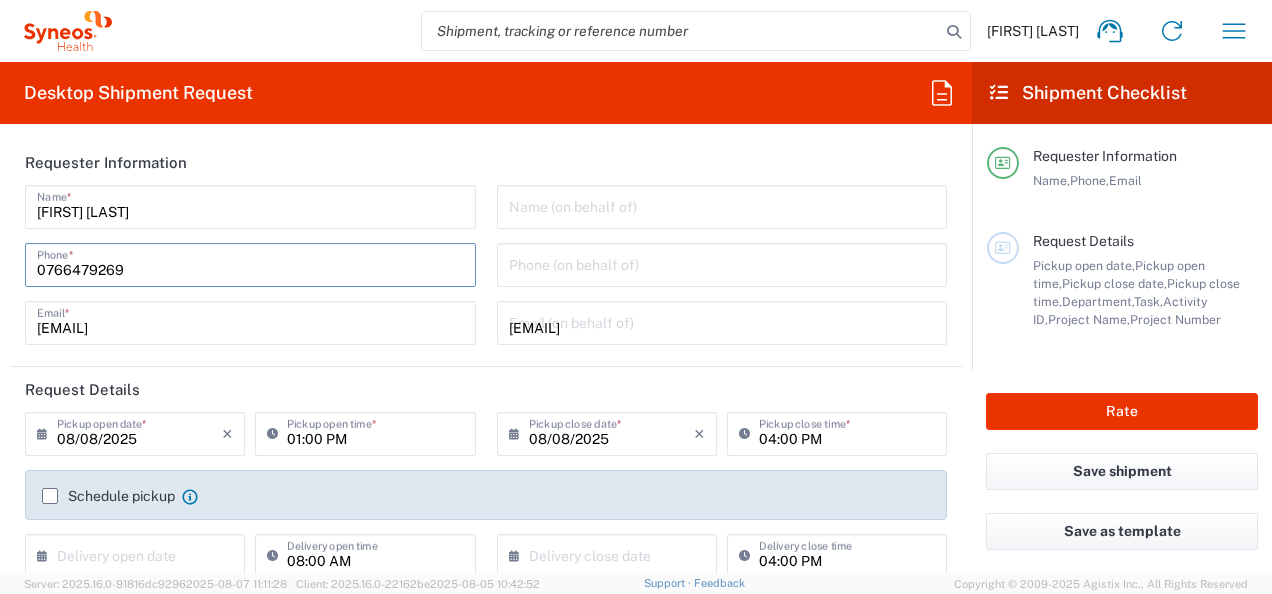 type on "Austria" 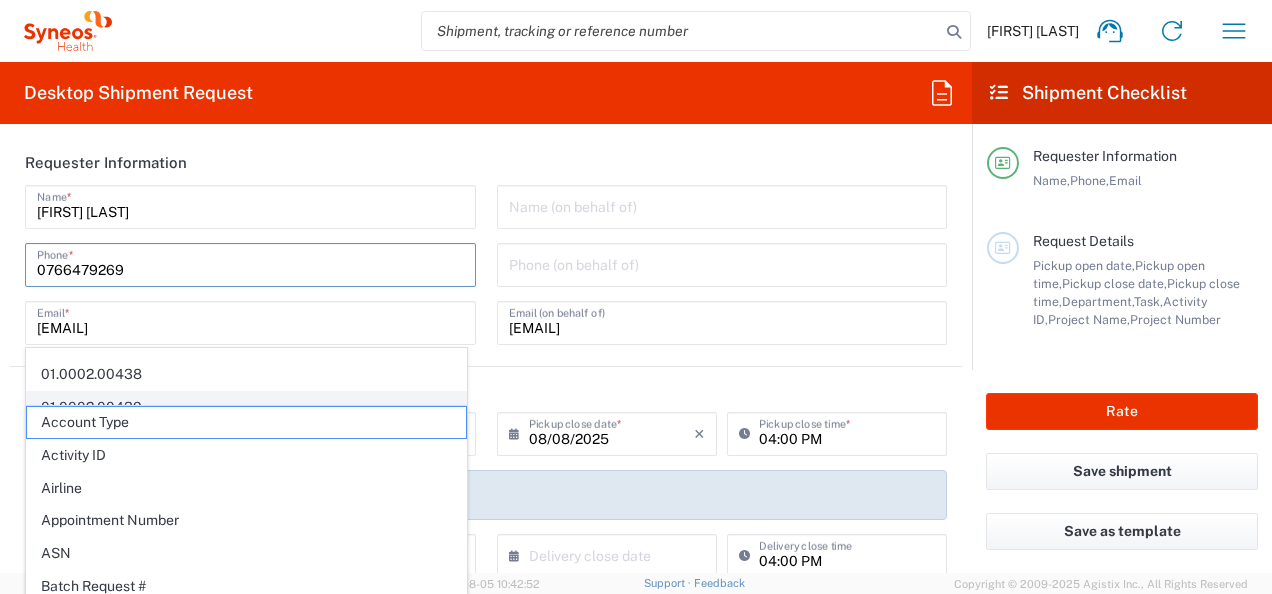 scroll, scrollTop: 2845, scrollLeft: 0, axis: vertical 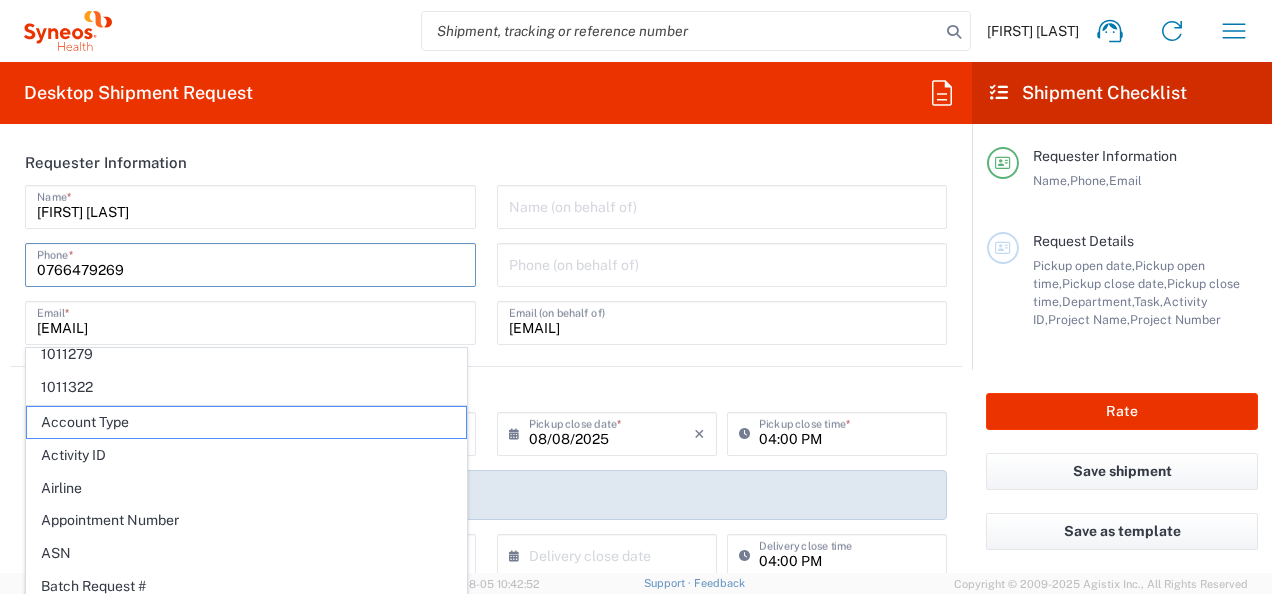 click on "[FIRST] [LAST]" at bounding box center [250, 205] 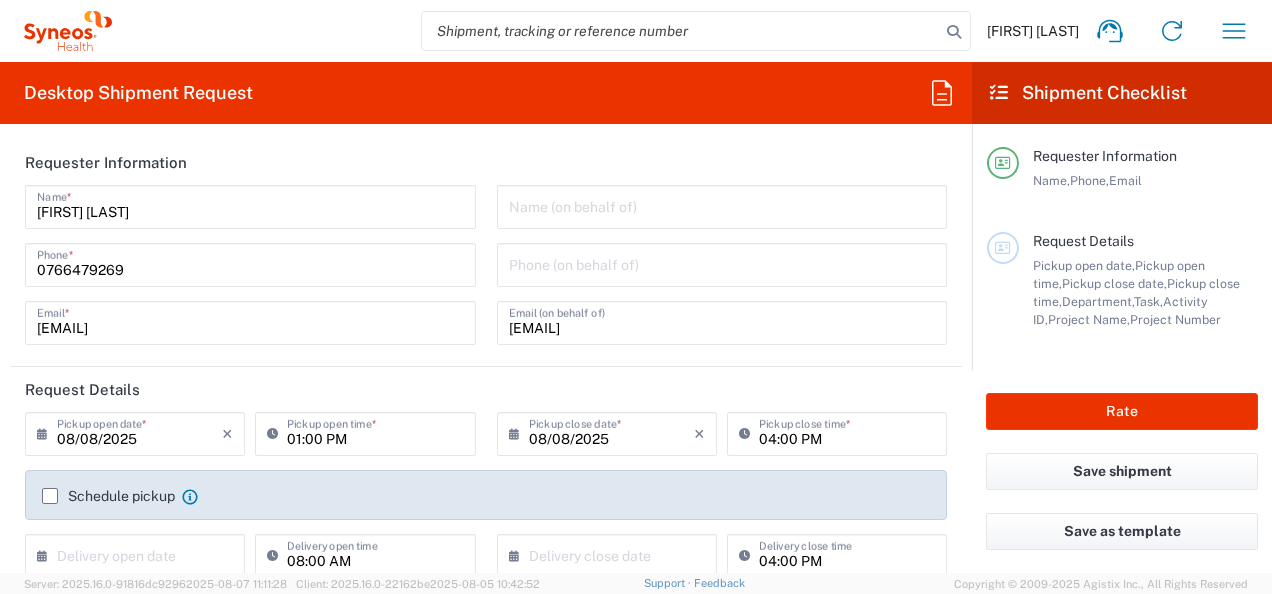 click on "Requester Information" 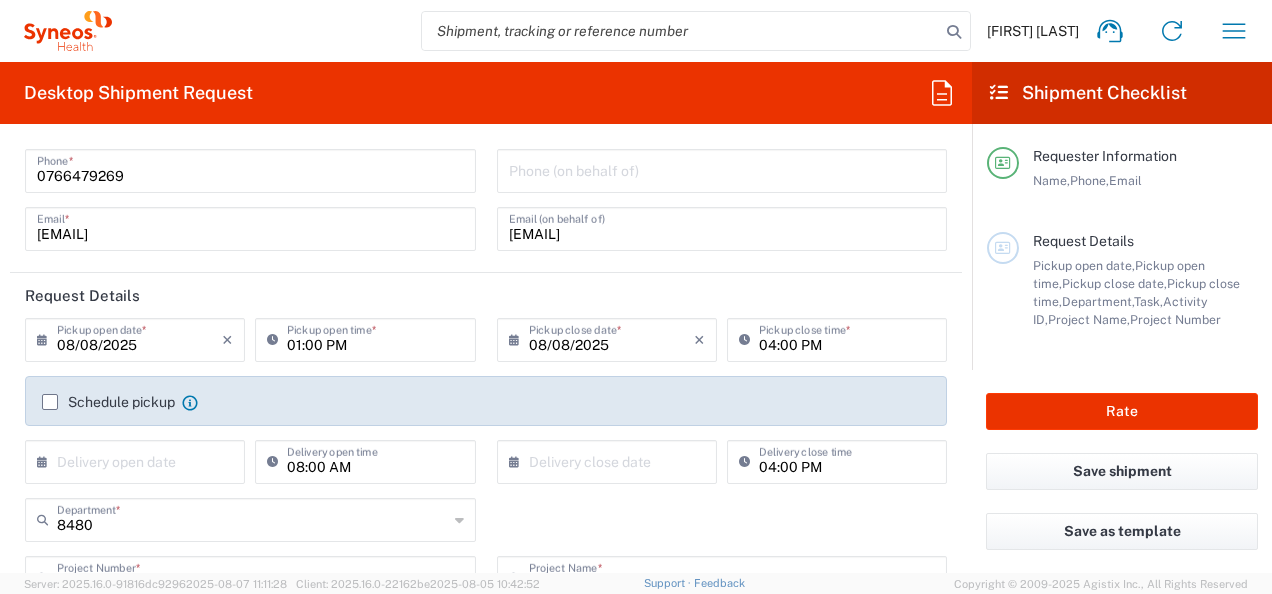 scroll, scrollTop: 200, scrollLeft: 0, axis: vertical 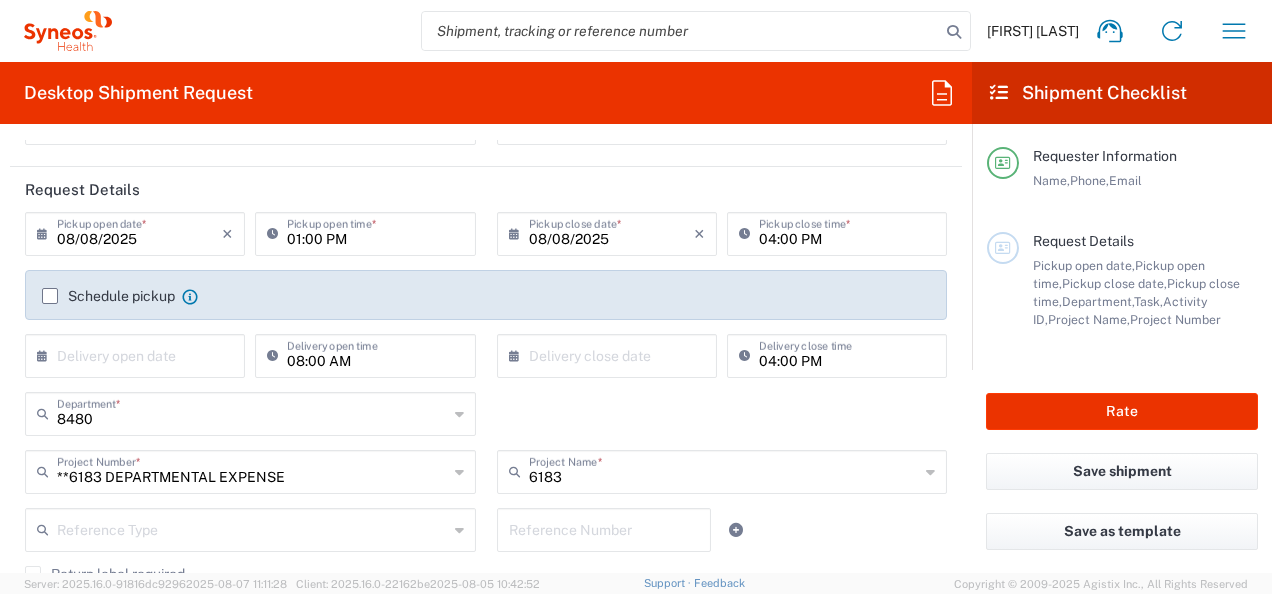 click 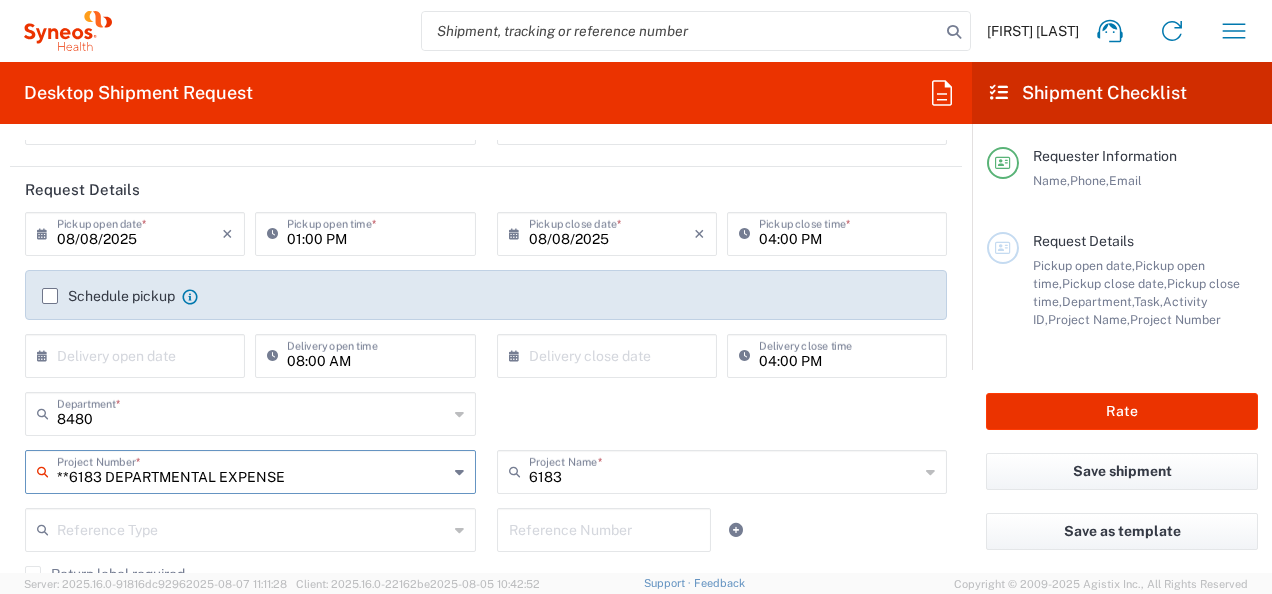drag, startPoint x: 103, startPoint y: 473, endPoint x: 50, endPoint y: 477, distance: 53.15073 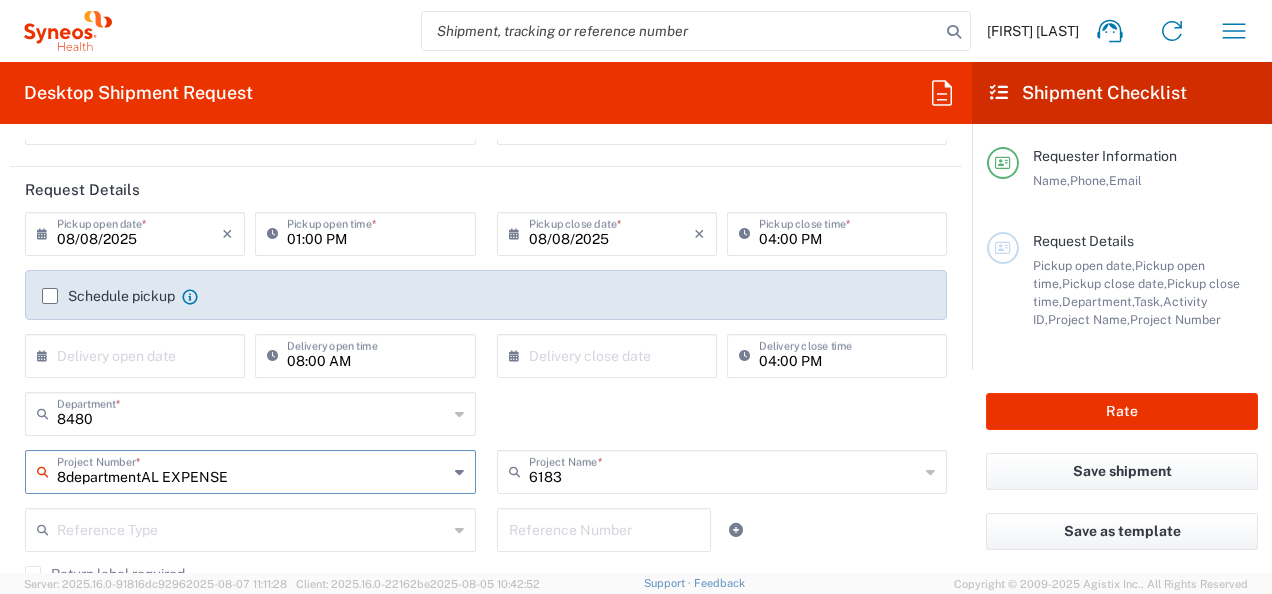 scroll, scrollTop: 0, scrollLeft: 0, axis: both 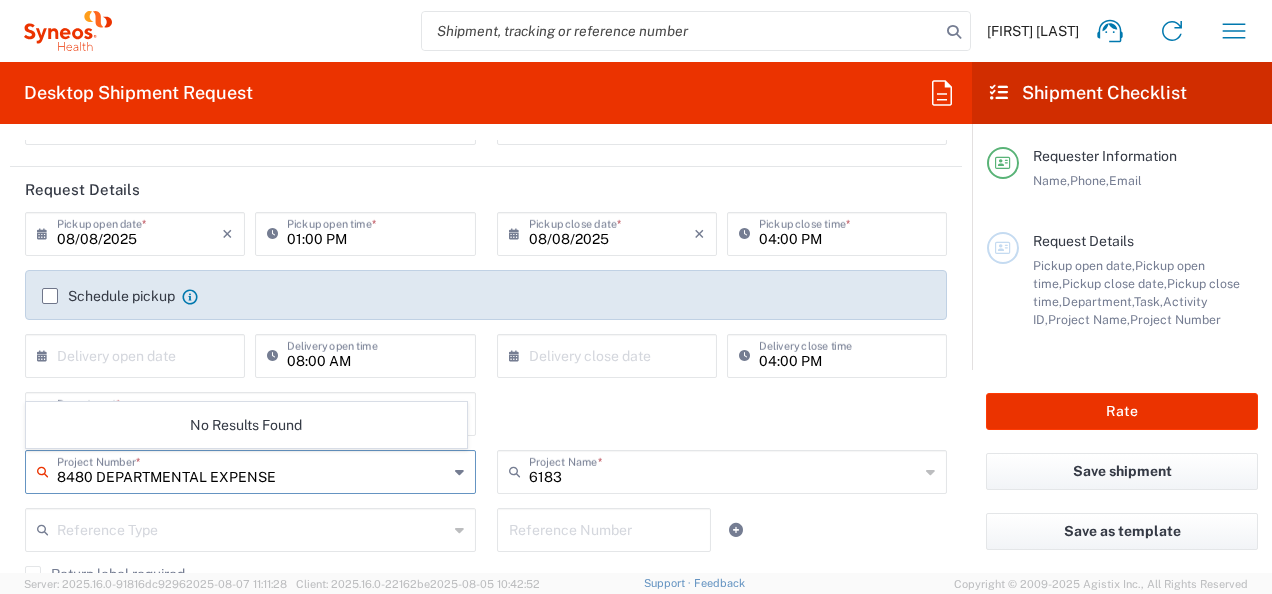 type on "8480 DEPARTMENTAL EXPENSE" 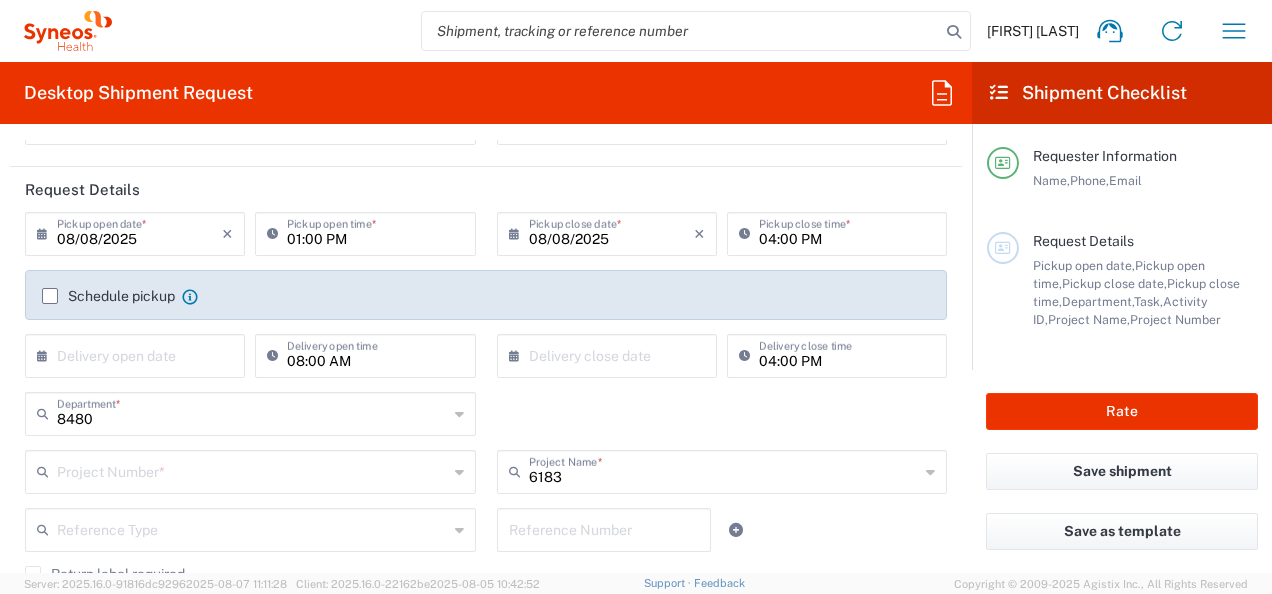 click at bounding box center (252, 470) 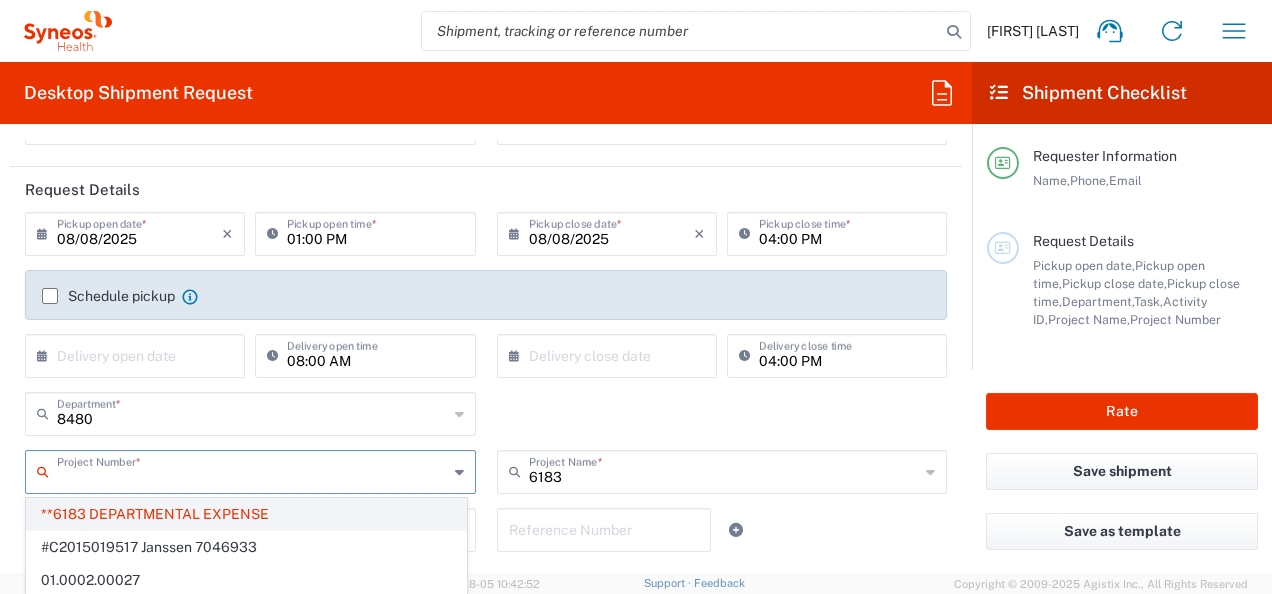 click on "**6183 DEPARTMENTAL EXPENSE" 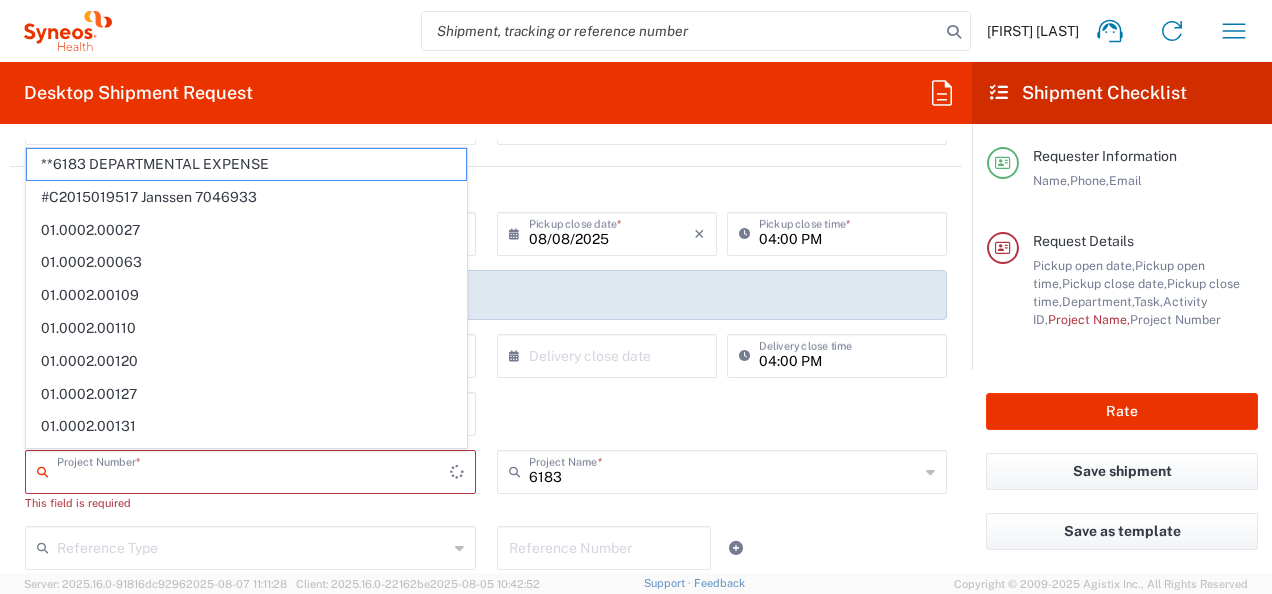 click at bounding box center (253, 470) 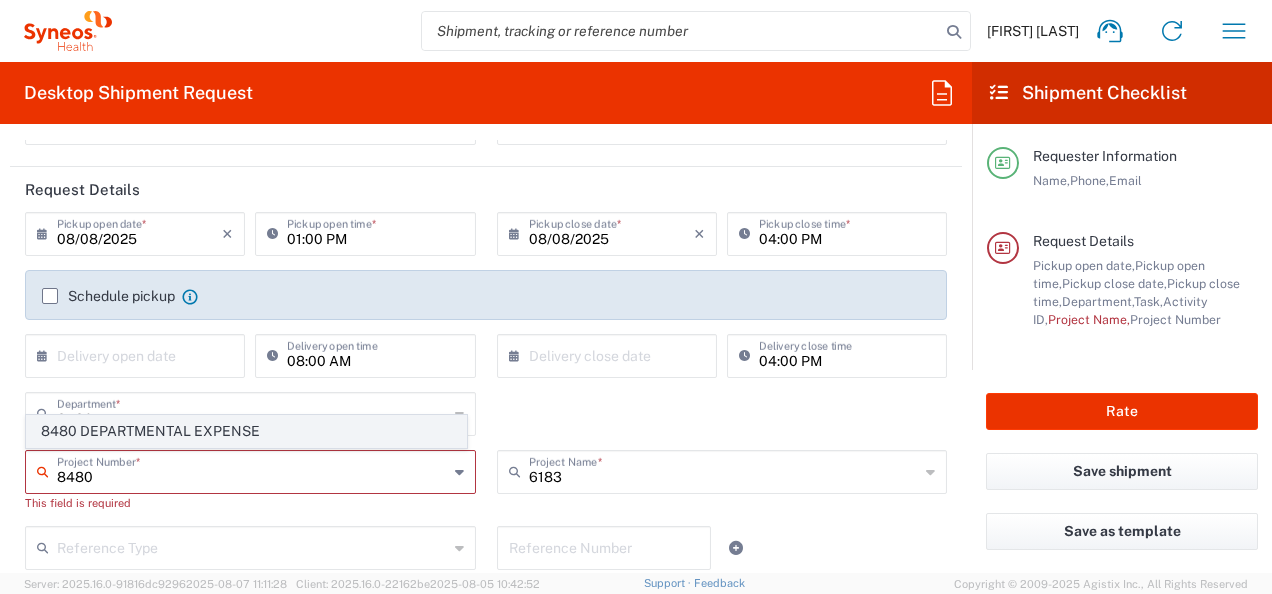 click on "8480 DEPARTMENTAL EXPENSE" 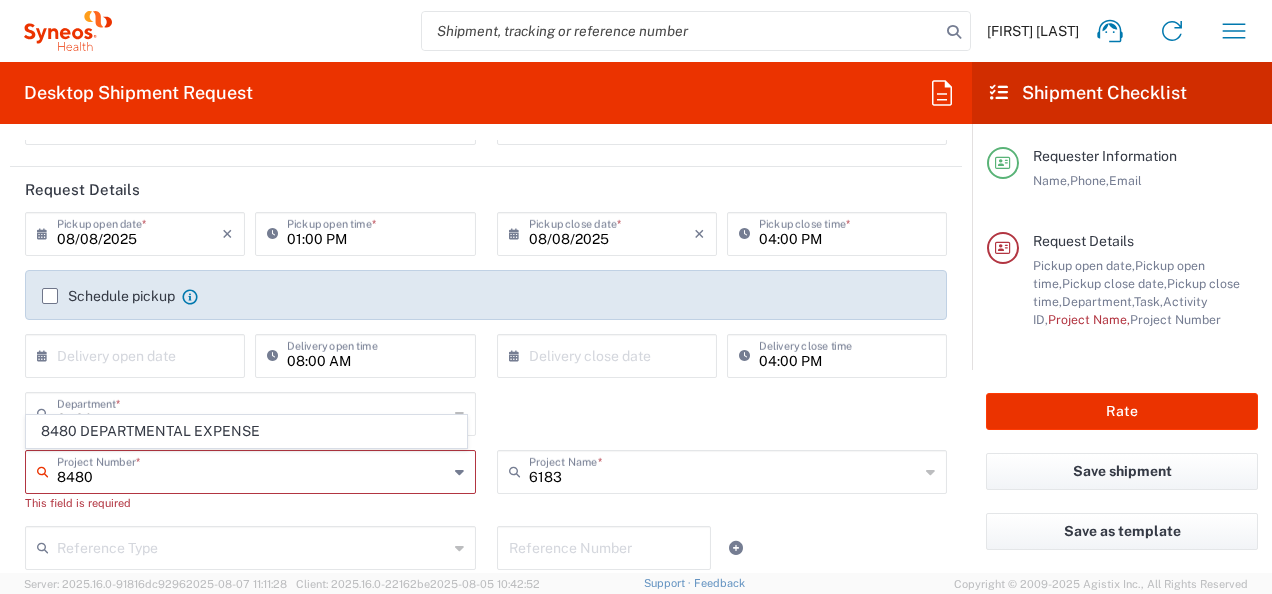 type on "8480 DEPARTMENTAL EXPENSE" 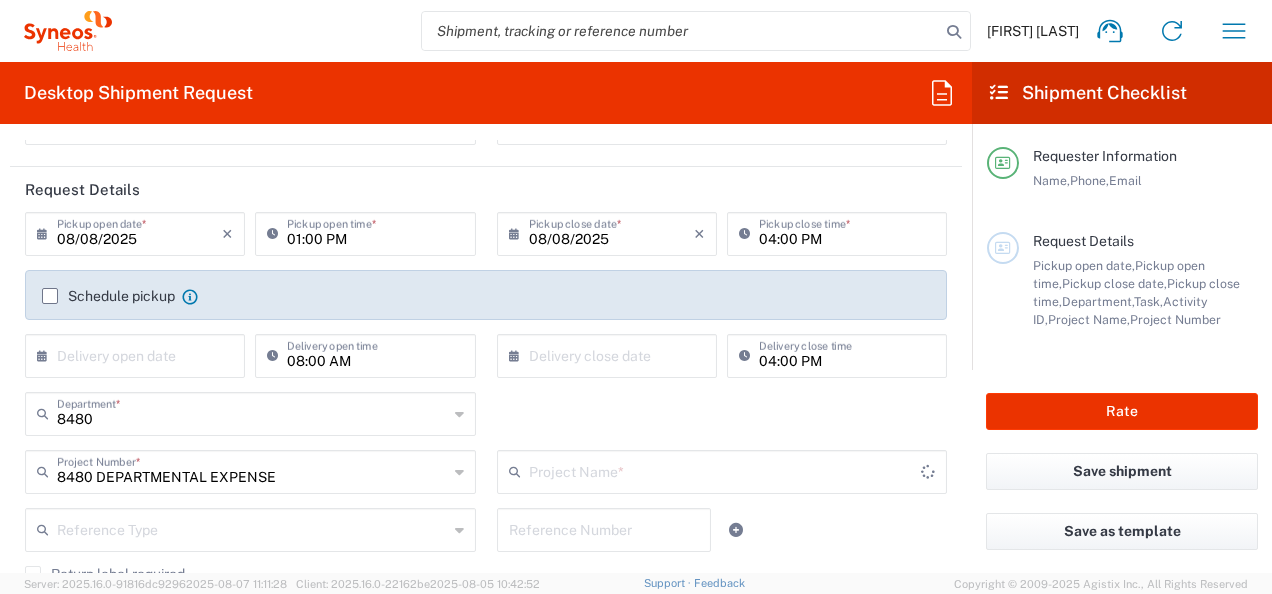 type on "8480 DEPARTMENTAL EXPENSE" 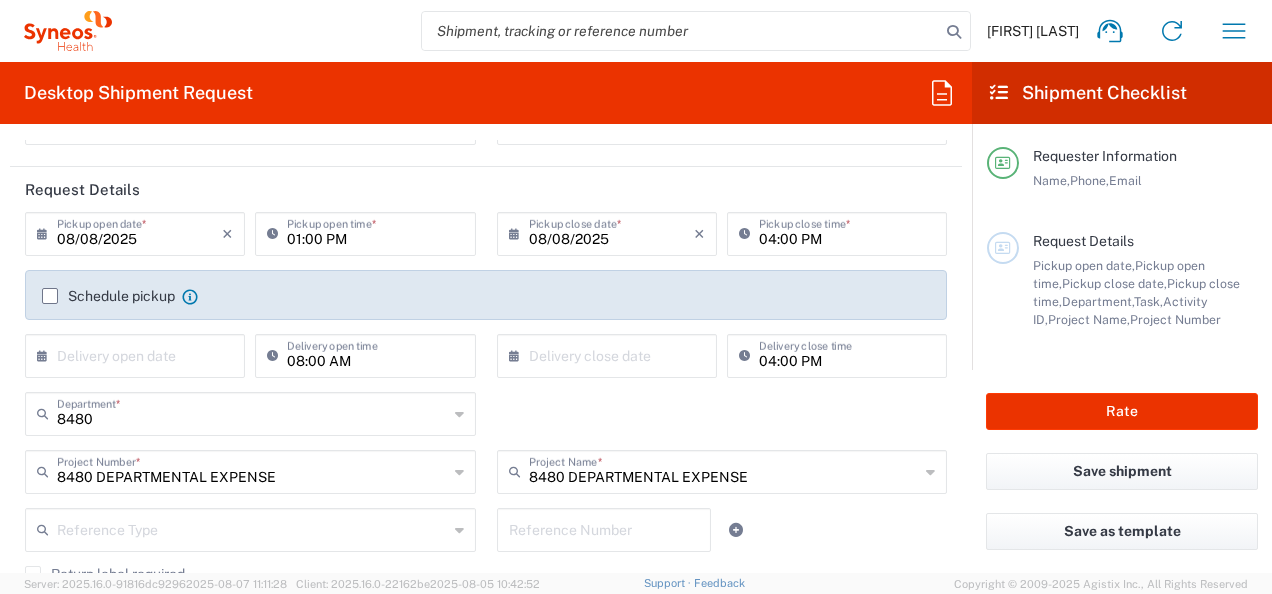 click 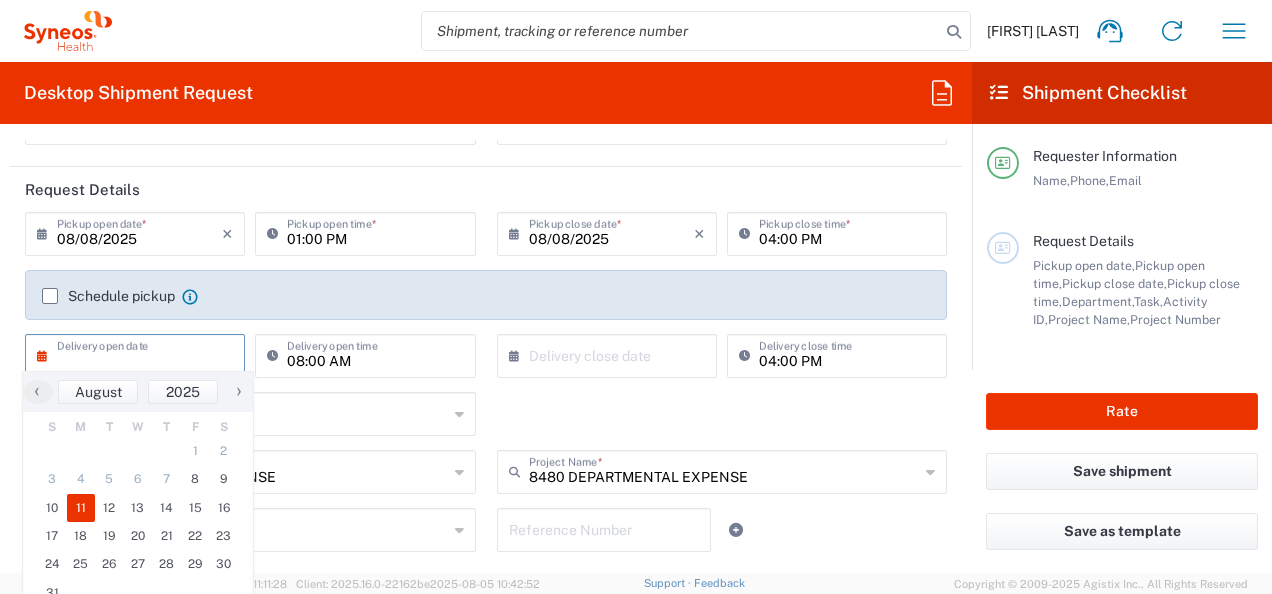 click on "11" 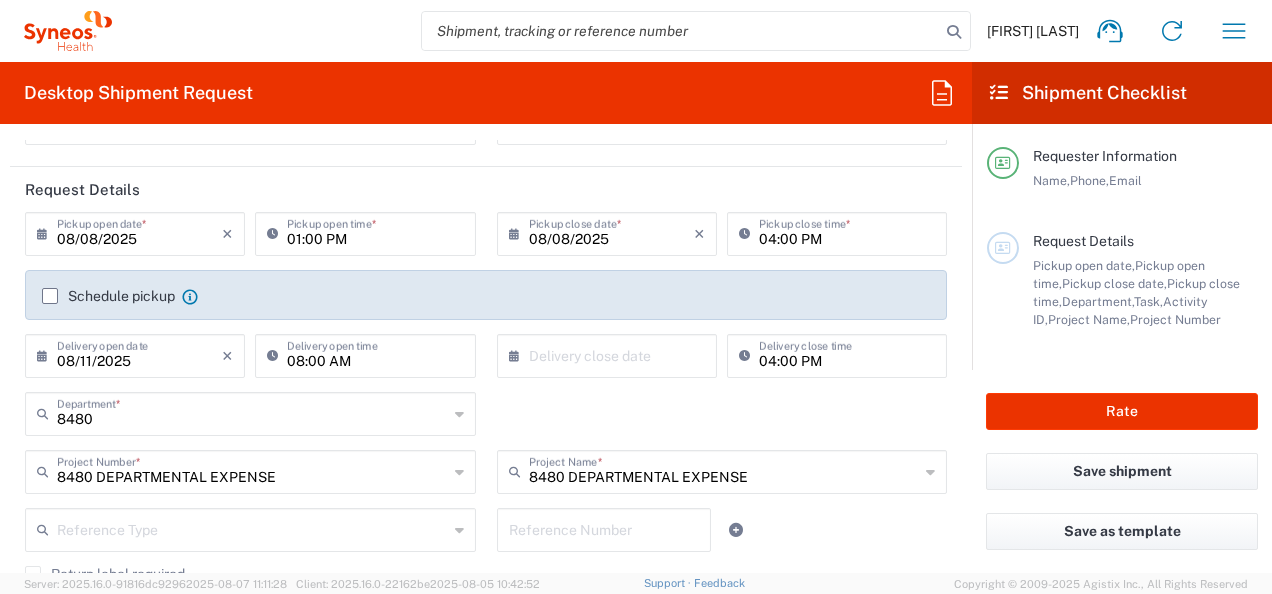 click at bounding box center (611, 354) 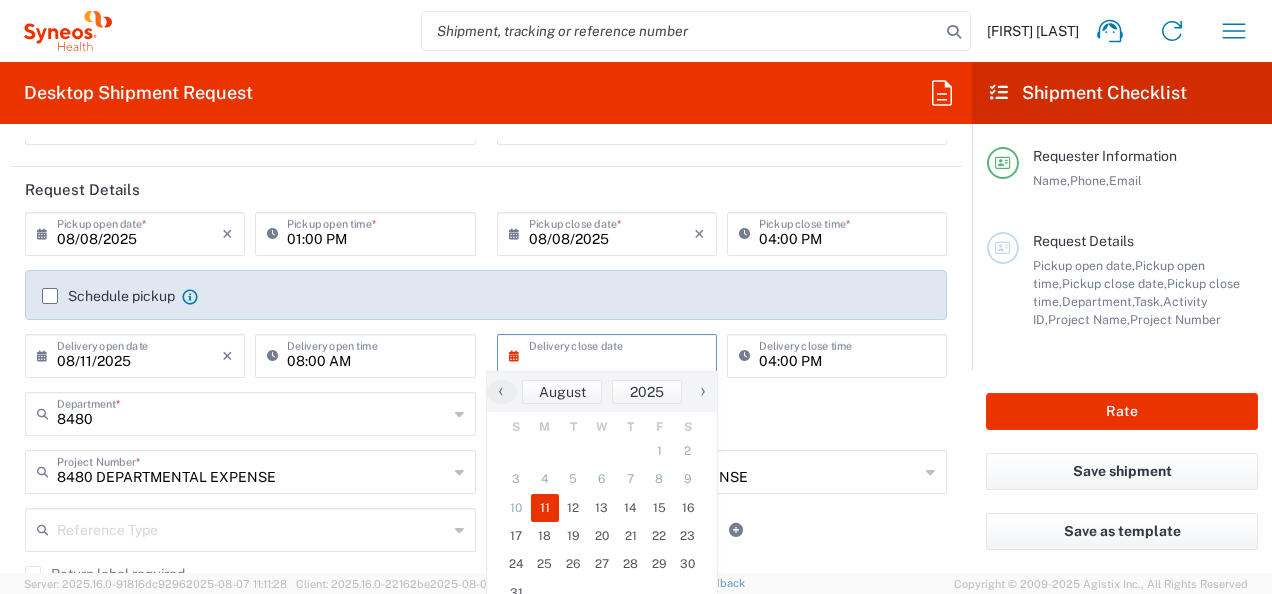 click on "11" 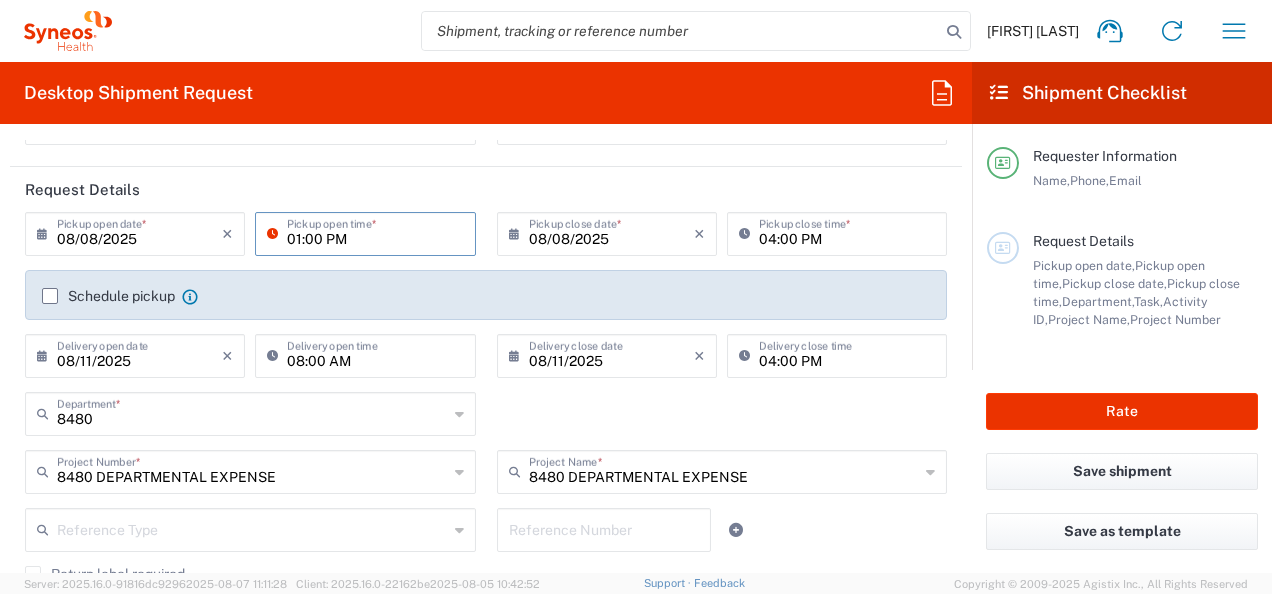 click on "01:00 PM" at bounding box center (375, 232) 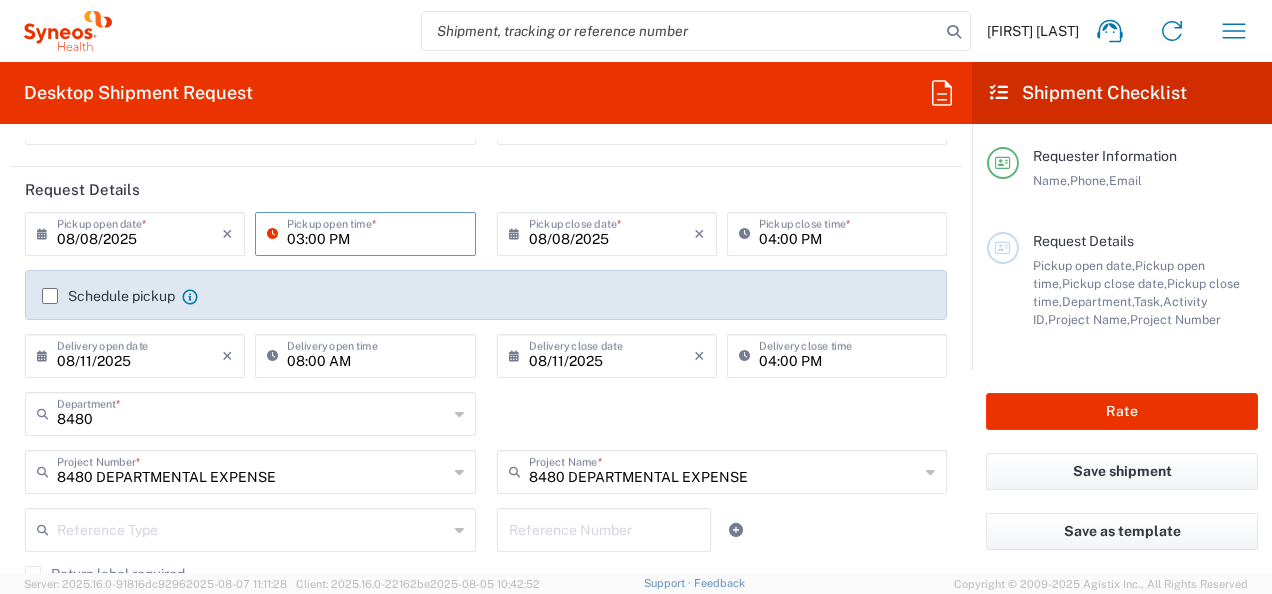 click on "03:00 PM" at bounding box center [375, 232] 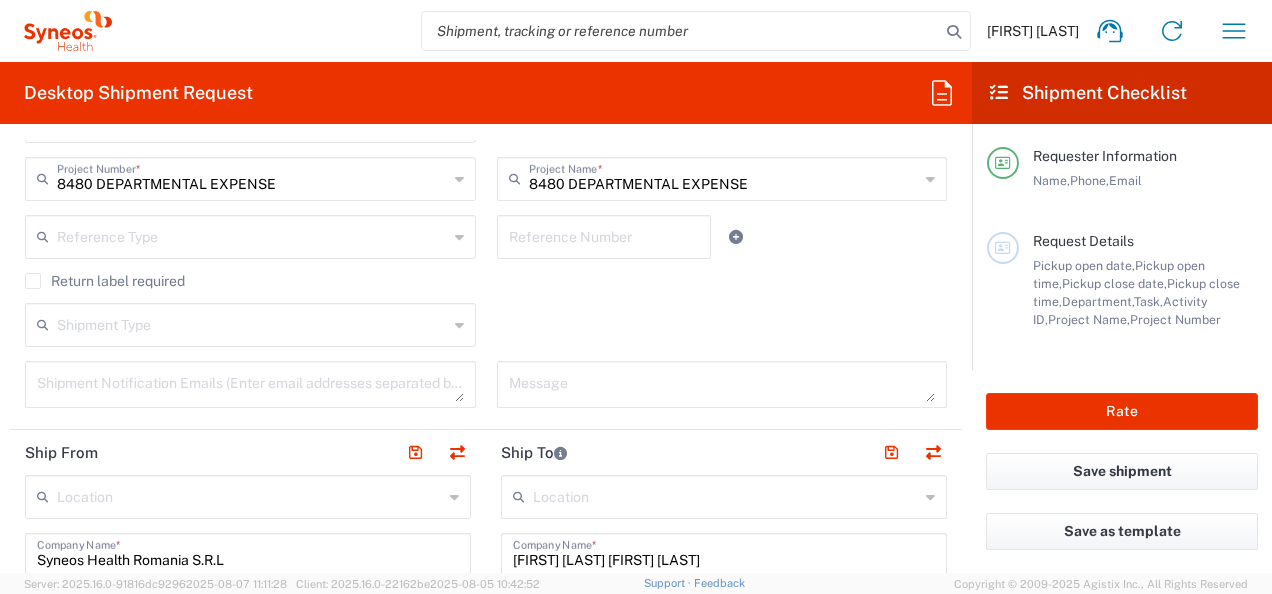 scroll, scrollTop: 500, scrollLeft: 0, axis: vertical 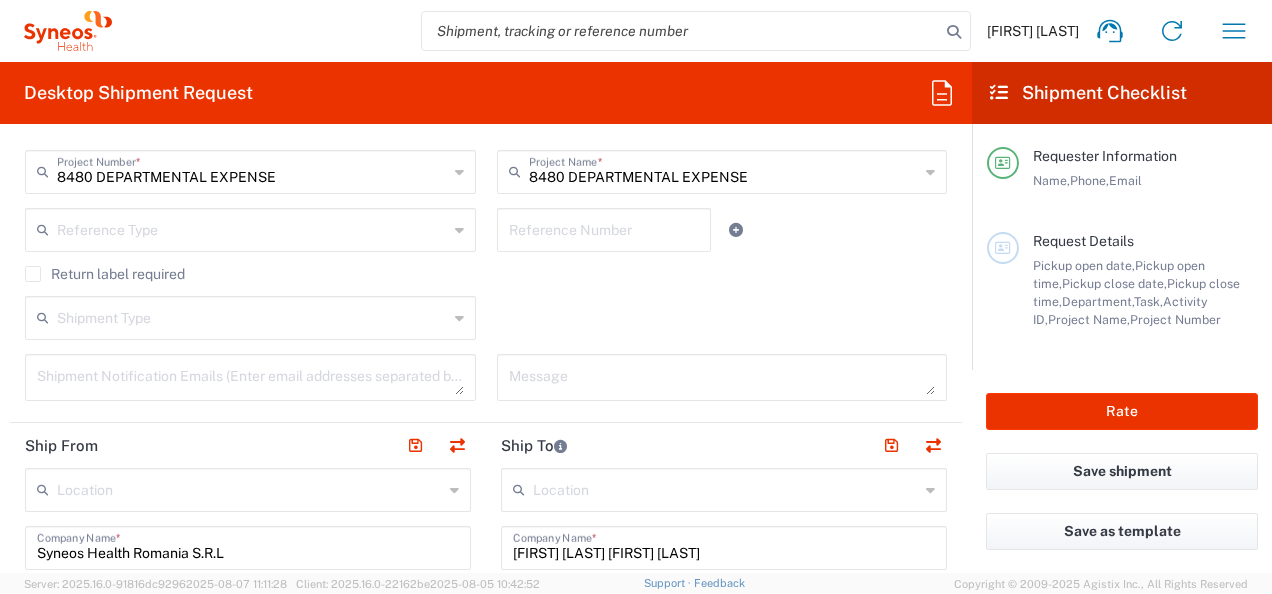 type on "03:00 PM" 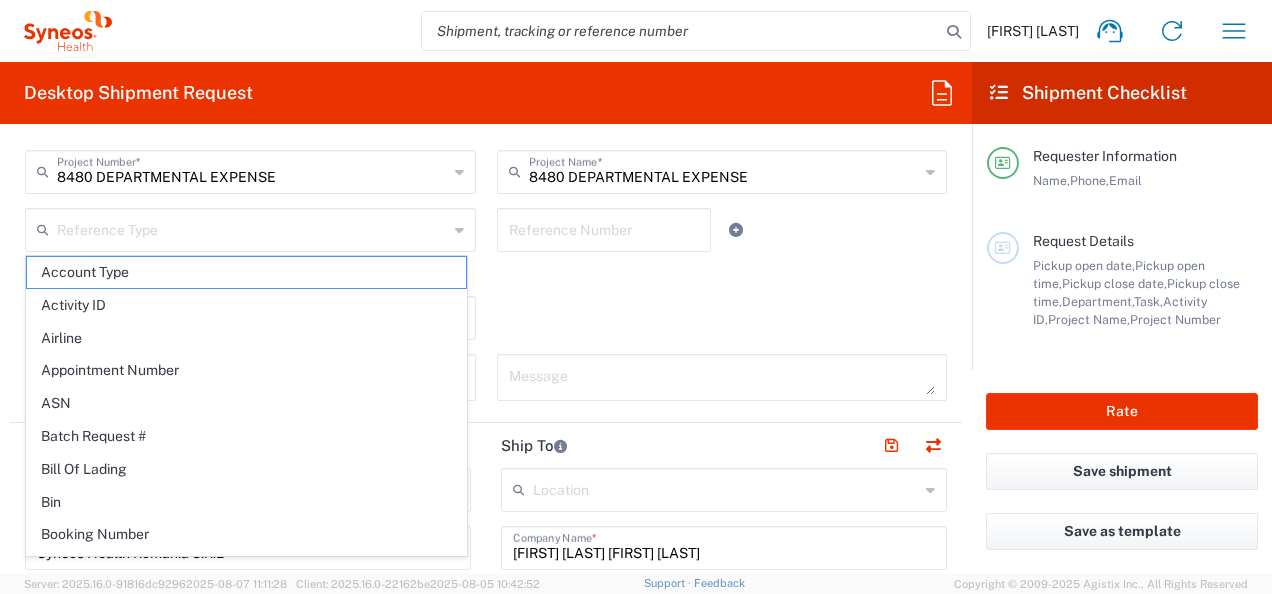 click 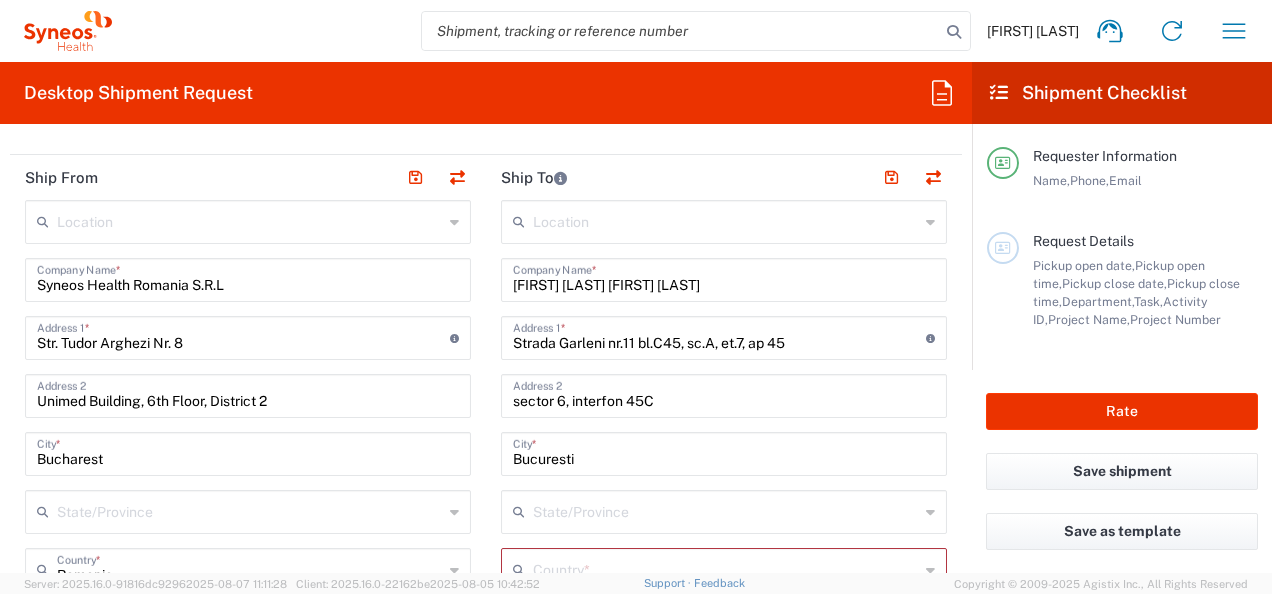 scroll, scrollTop: 800, scrollLeft: 0, axis: vertical 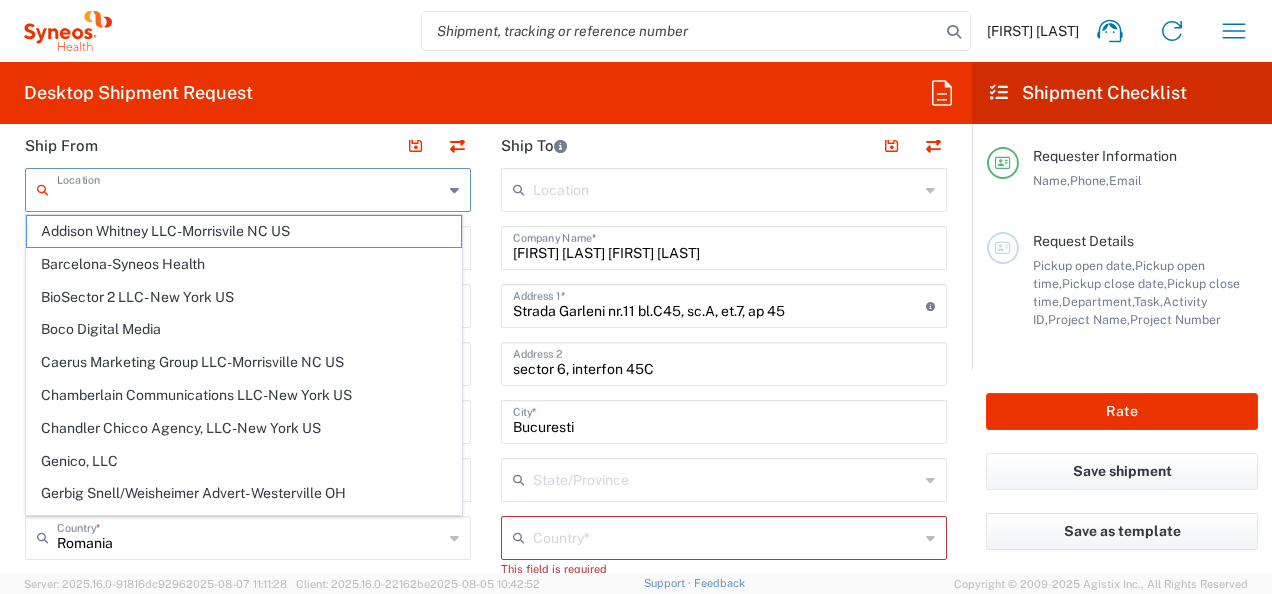 click at bounding box center [250, 188] 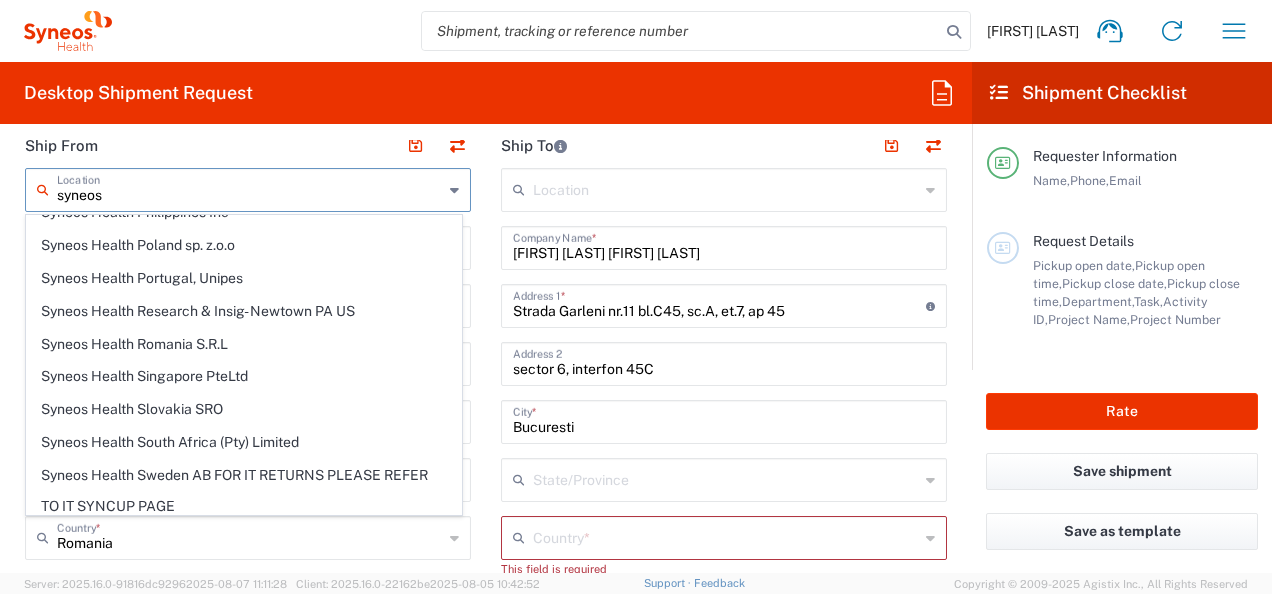 scroll, scrollTop: 2400, scrollLeft: 0, axis: vertical 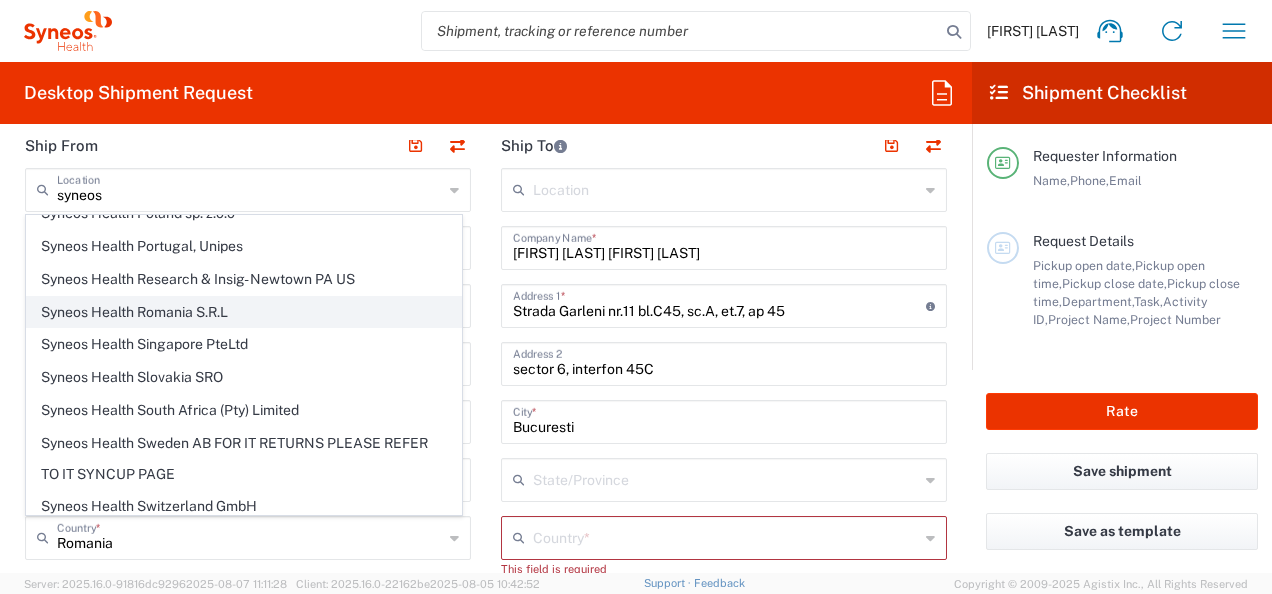 click on "Syneos Health Romania S.R.L" 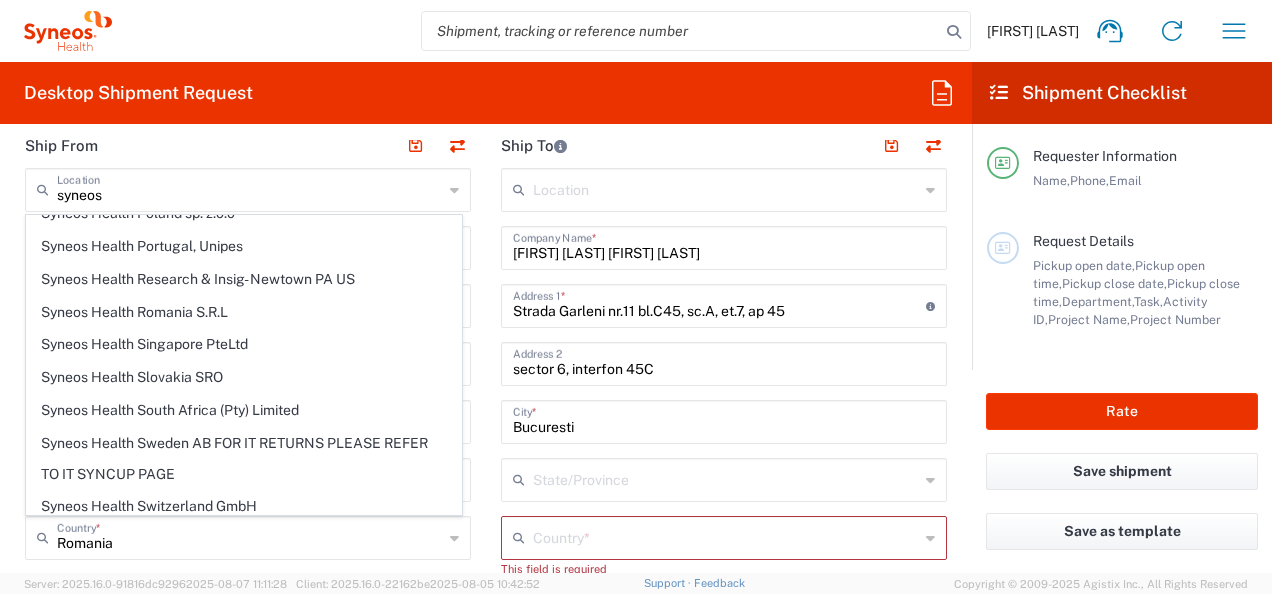 type on "Syneos Health Romania S.R.L" 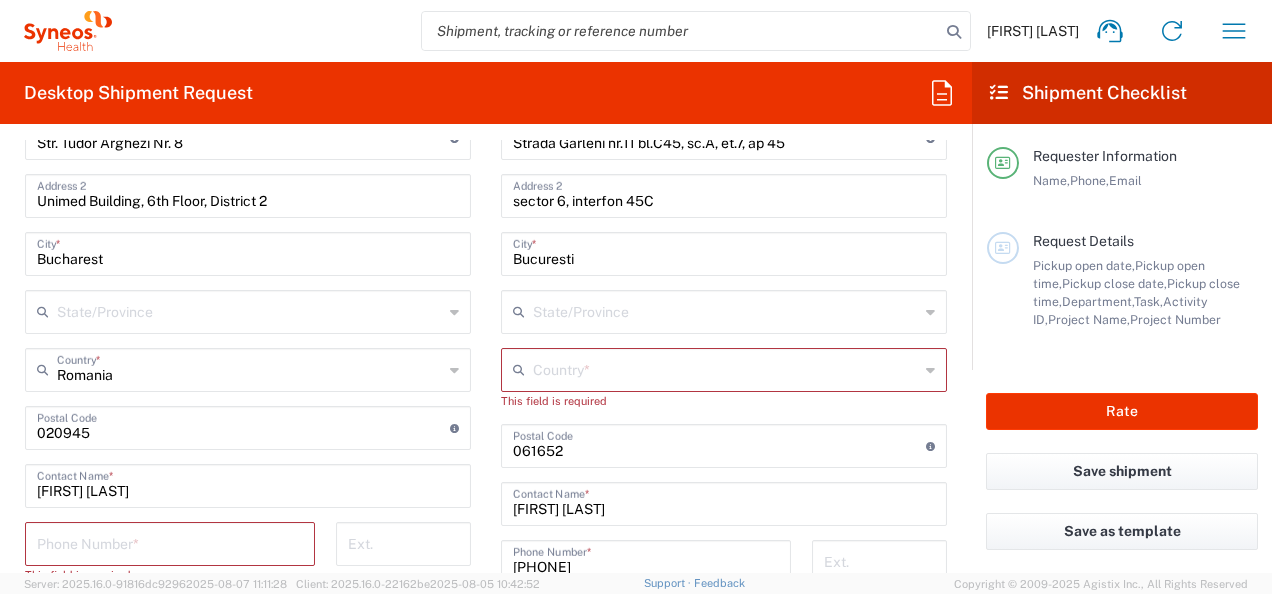 scroll, scrollTop: 1000, scrollLeft: 0, axis: vertical 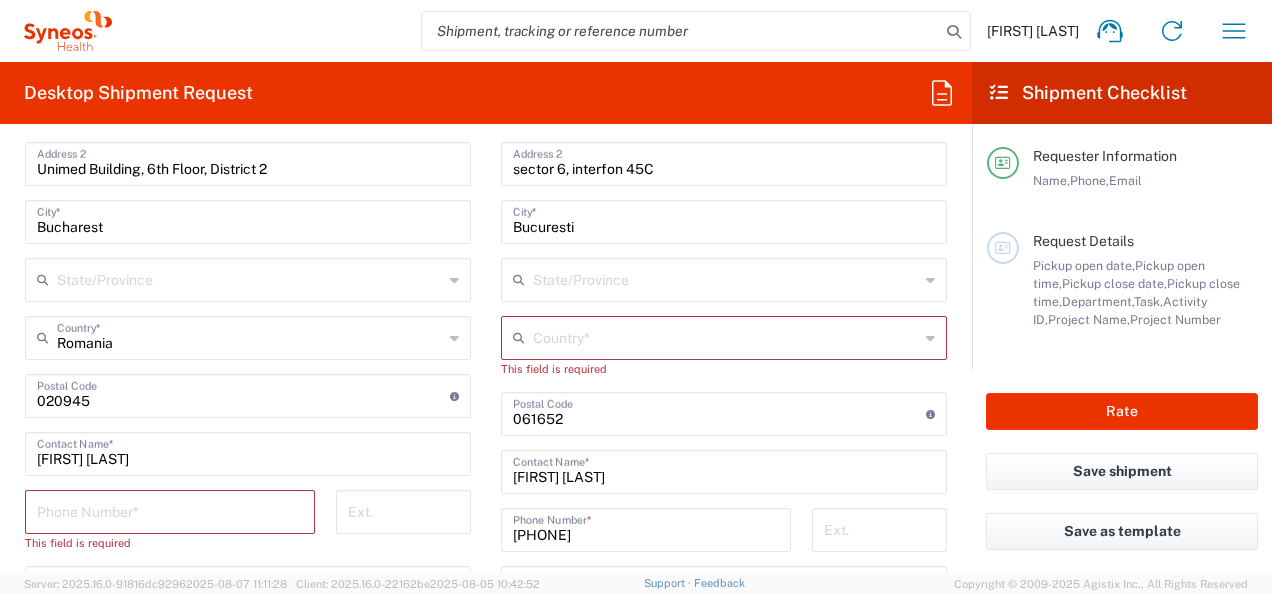 click at bounding box center (170, 510) 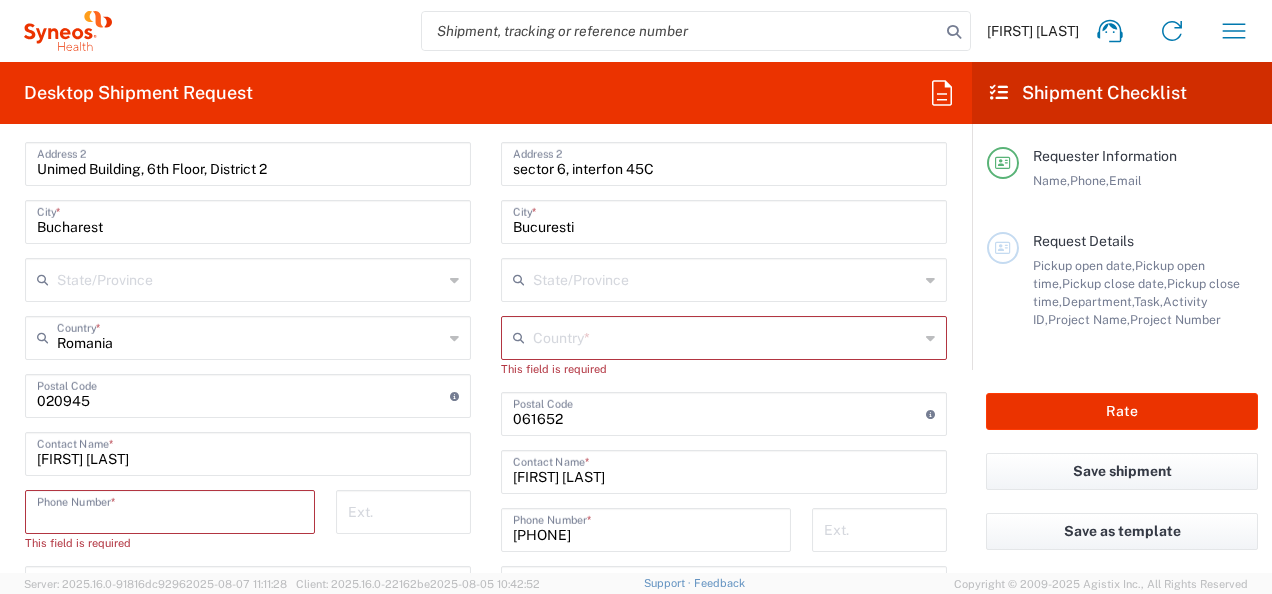 type on "0766479269" 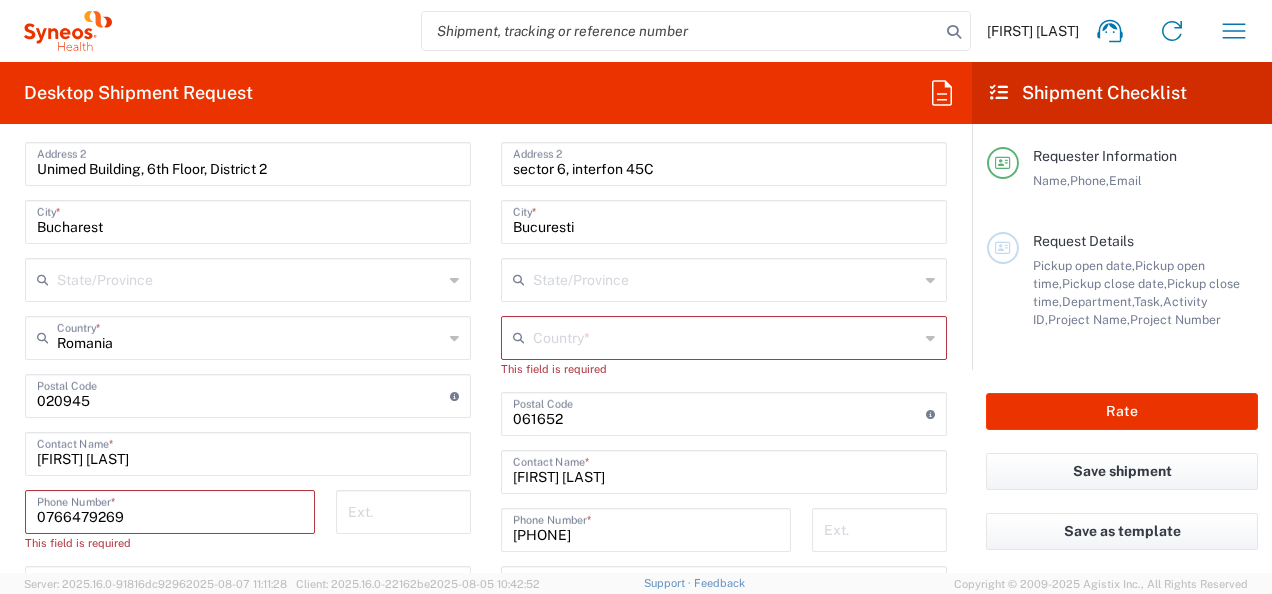type on "Austria" 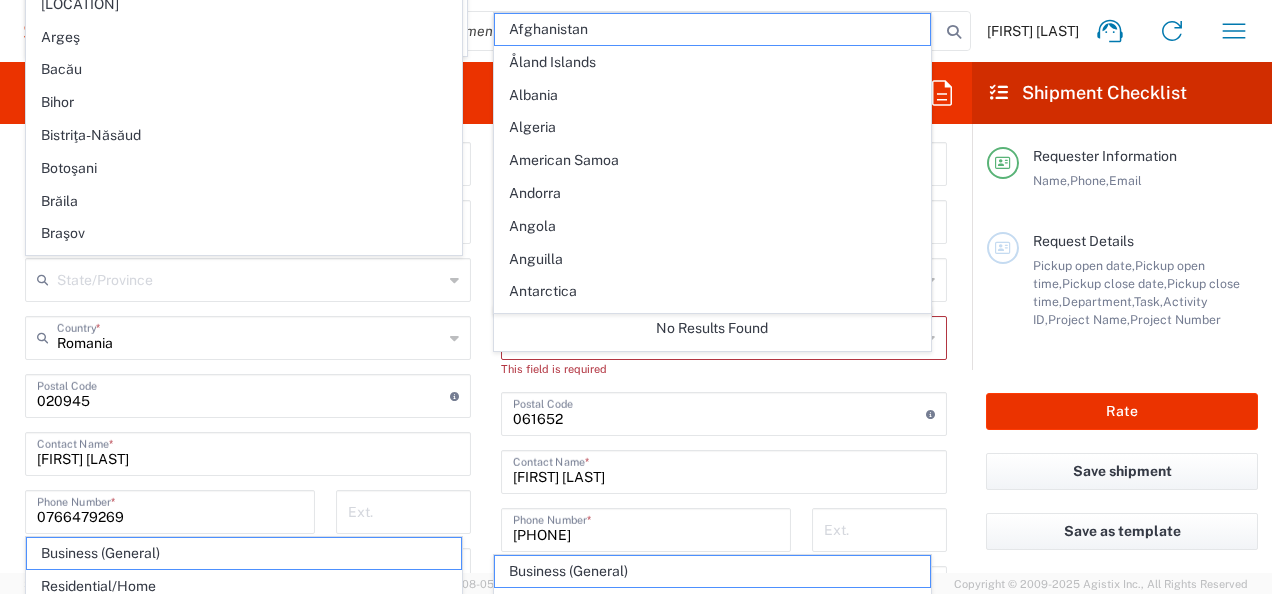click on "Location  Addison Whitney LLC-Morrisvile NC US Barcelona-Syneos Health BioSector 2 LLC- New York US Boco Digital Media Caerus Marketing Group LLC-Morrisville NC US Chamberlain Communications LLC-New York US Chandler Chicco Agency, LLC-New York US Genico, LLC Gerbig Snell/Weisheimer Advert- Westerville OH Haas & Health Partner Public Relations GmbH Illingworth Research Group Ltd-Macclesfield UK Illingworth Rsrch Grp (France) Illingworth Rsrch Grp (Italy) Illingworth Rsrch Grp (Spain) Illingworth Rsrch Grp (USA) In Illingworth Rsrch Grp(Australi INC Research Clin Svcs Mexico inVentiv Health Philippines, Inc. IRG - Morrisville Warehouse IVH IPS Pvt Ltd- India IVH Mexico SA de CV NAVICOR GROUP, LLC- New York US PALIO + IGNITE, LLC- Westerville OH US Pharmaceutical Institute LLC- Morrisville NC US PT Syneos Health Indonesia Rx dataScience Inc-Morrisville NC US RxDataScience India Private Lt Syneos Health (Beijing) Inc.Lt Syneos Health (Shanghai) Inc. Ltd. Syneos Health (Thailand) Limit Syneos Health Argentina SA" 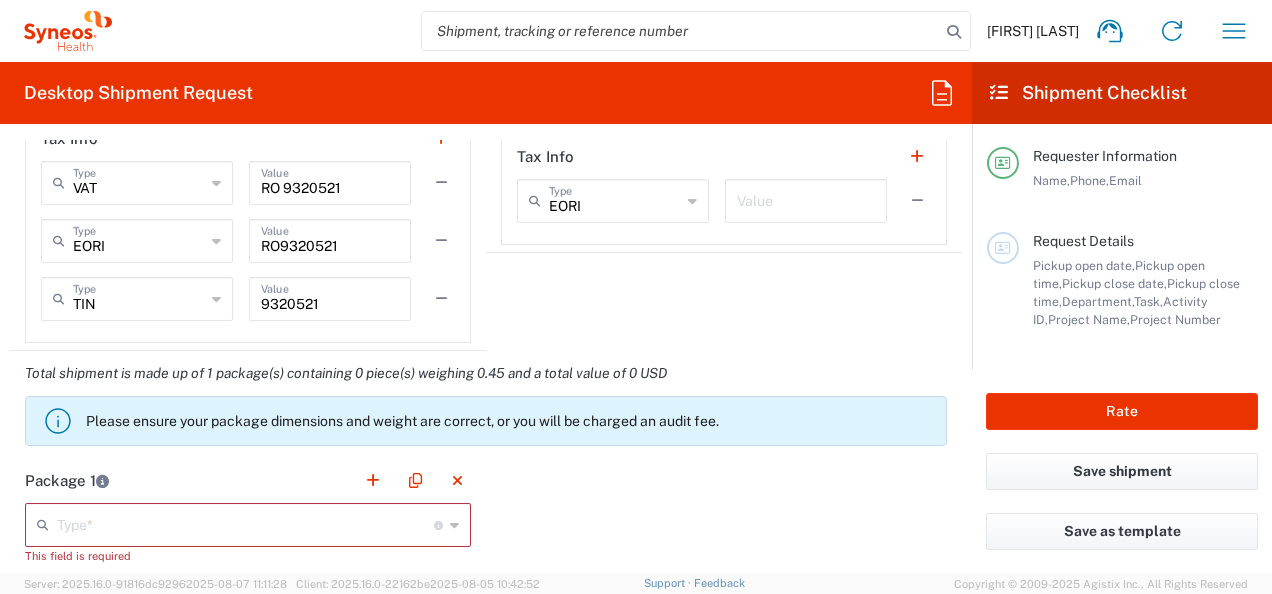 scroll, scrollTop: 1700, scrollLeft: 0, axis: vertical 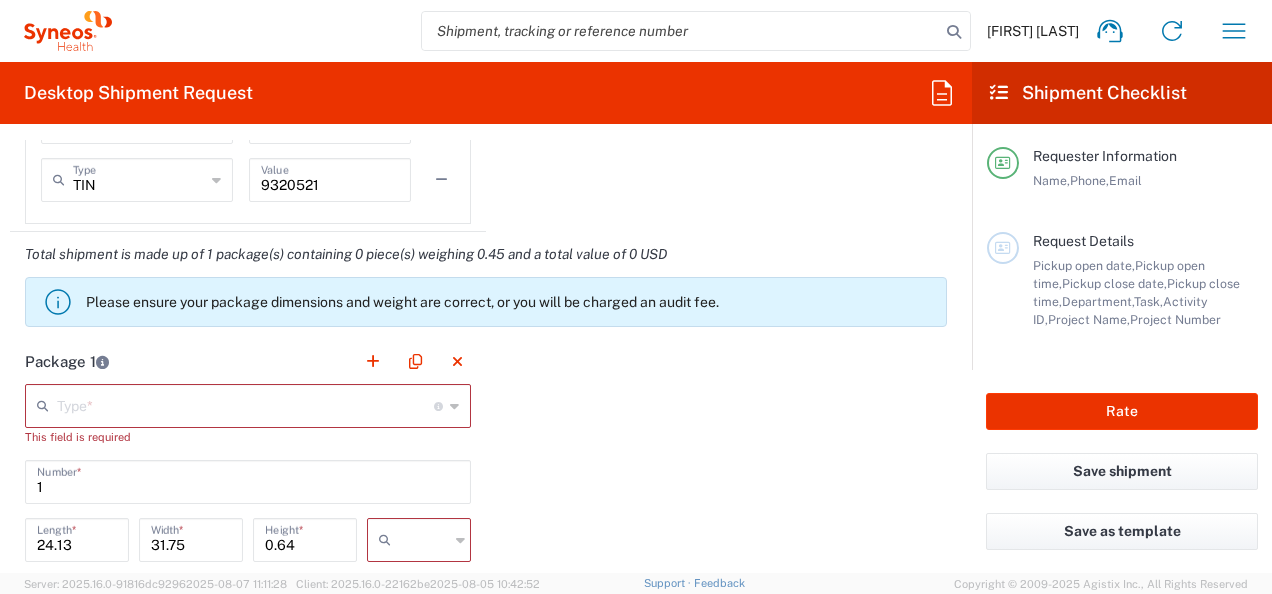 click at bounding box center [245, 404] 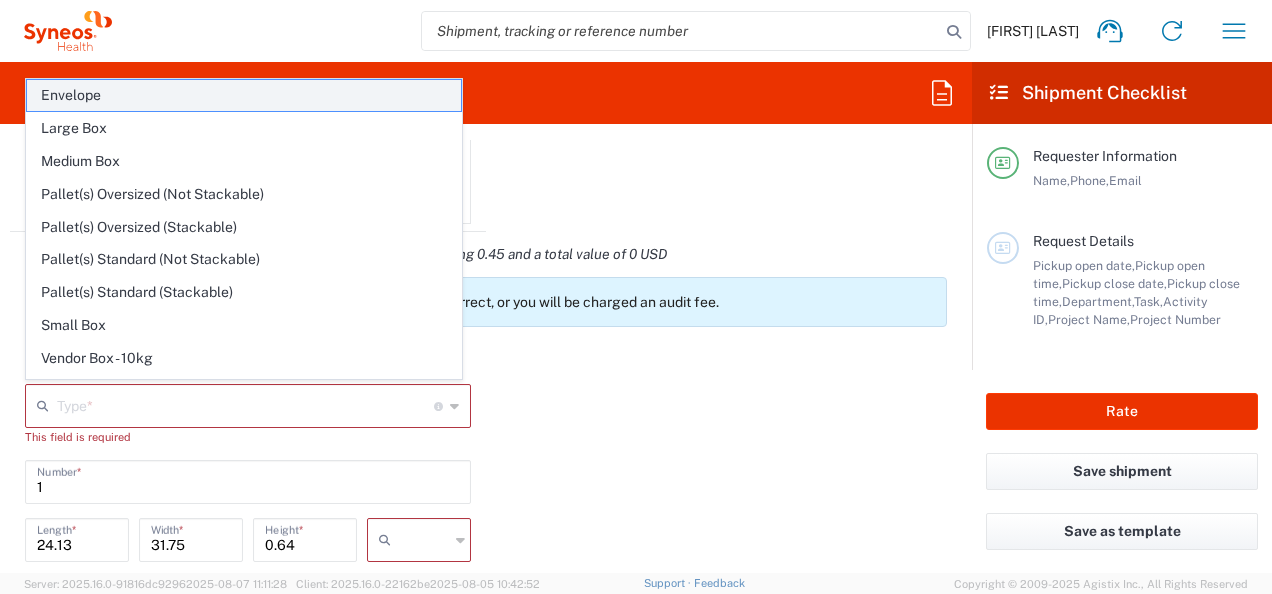 click on "Envelope" 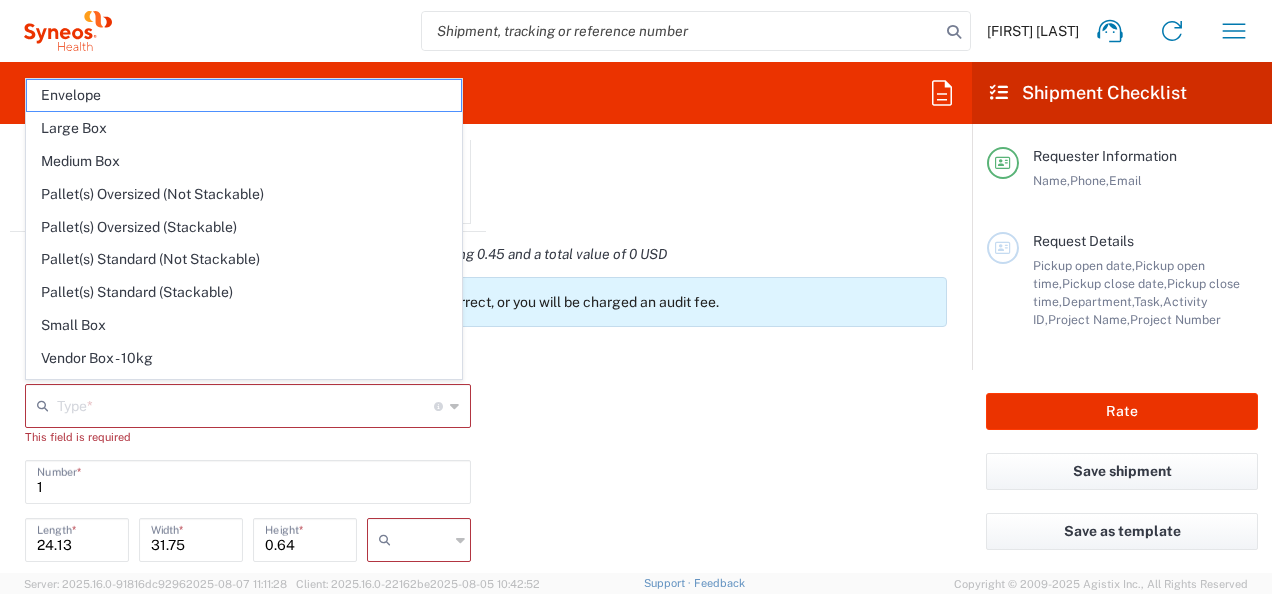 type on "Envelope" 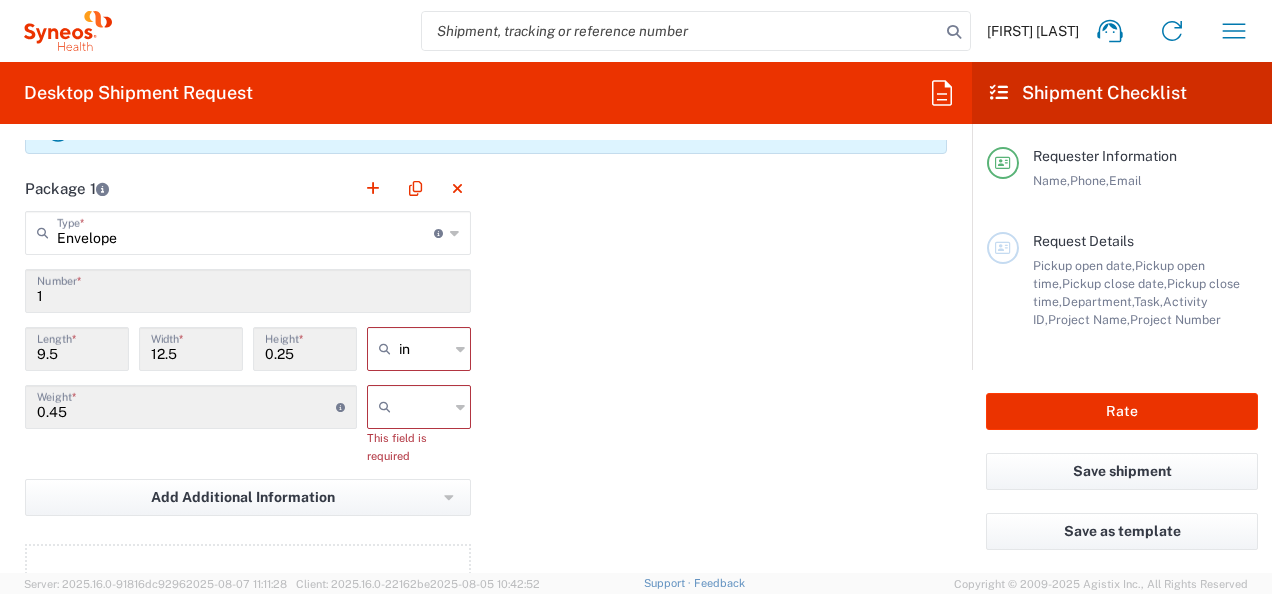 scroll, scrollTop: 1900, scrollLeft: 0, axis: vertical 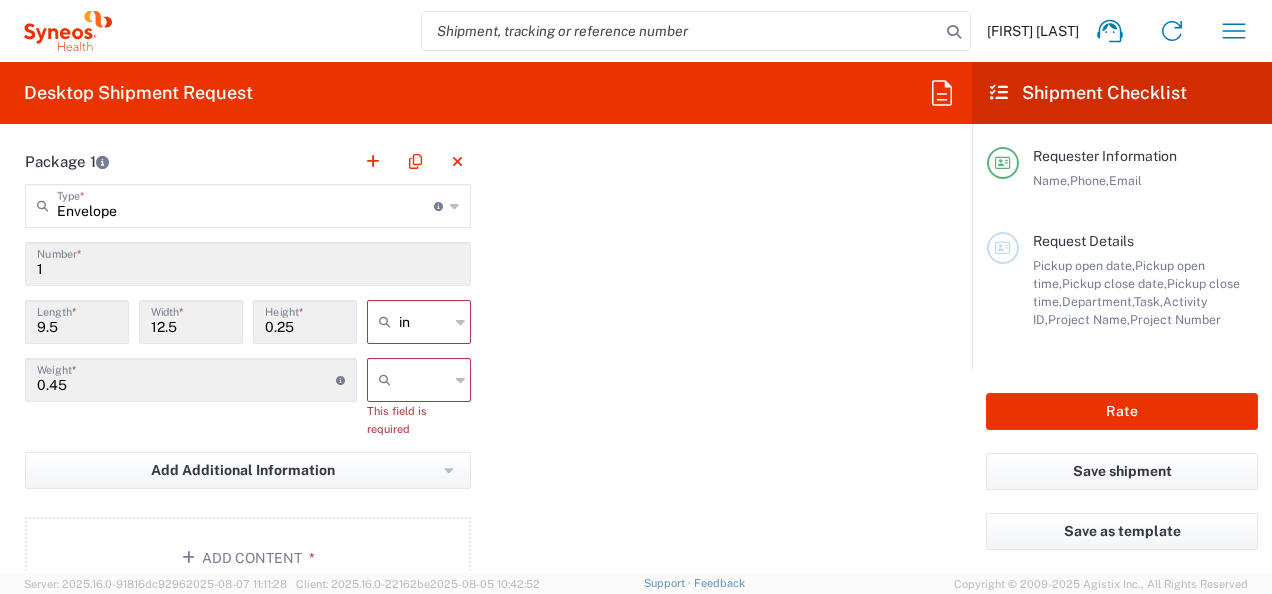 click on "in" 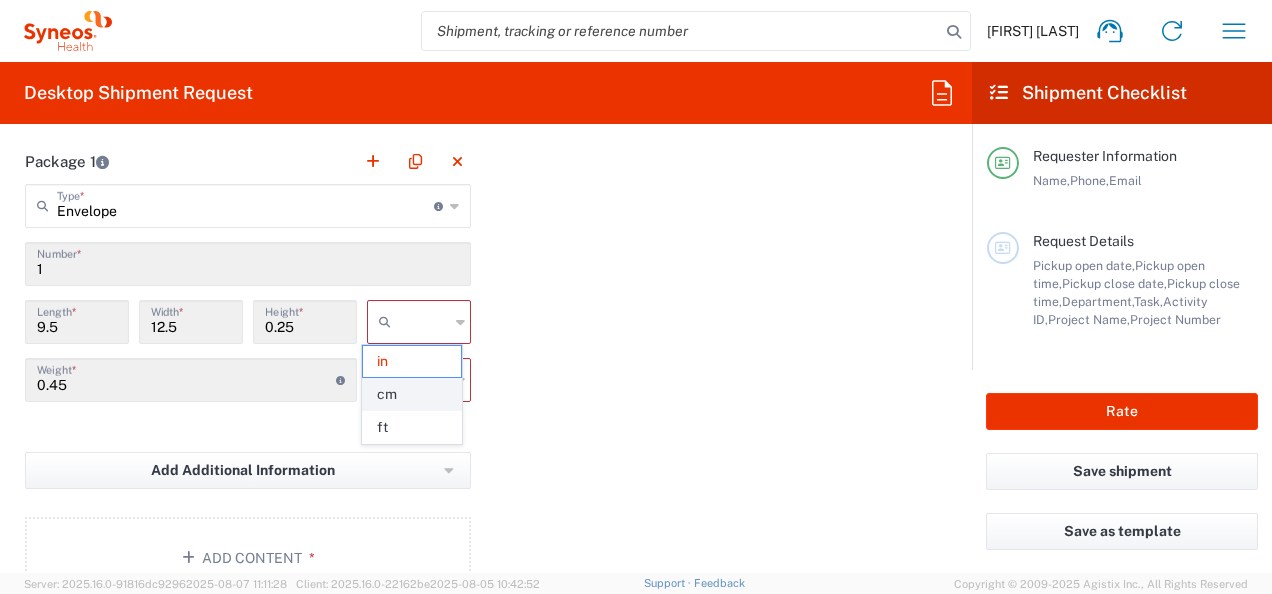 click on "cm" 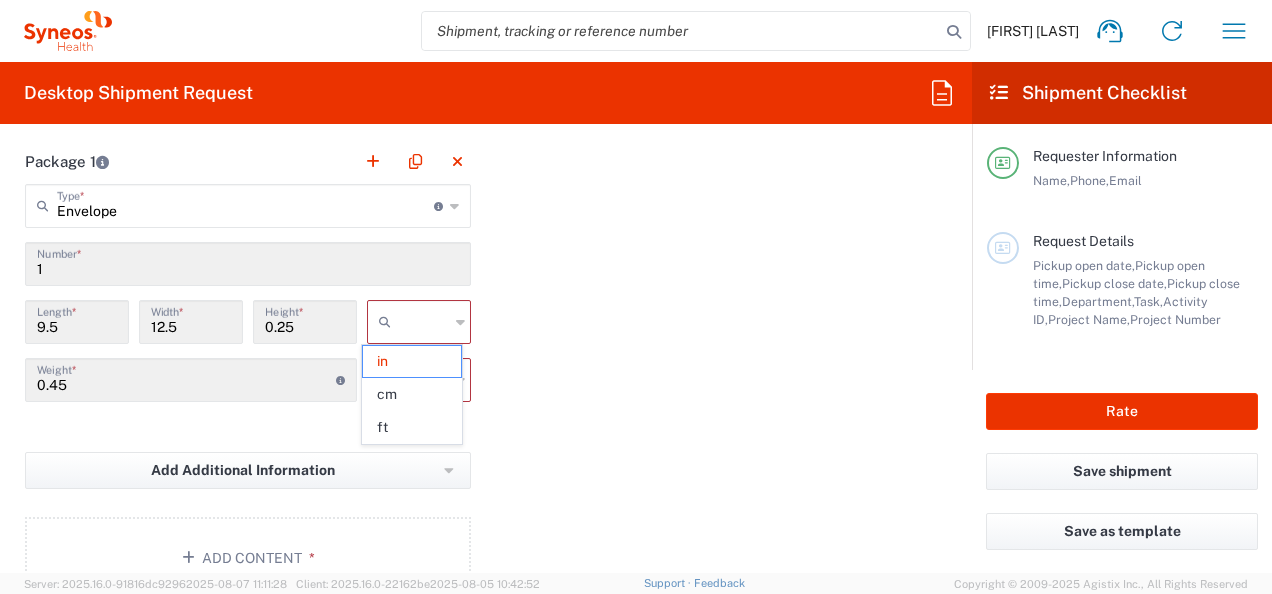 type on "24.13" 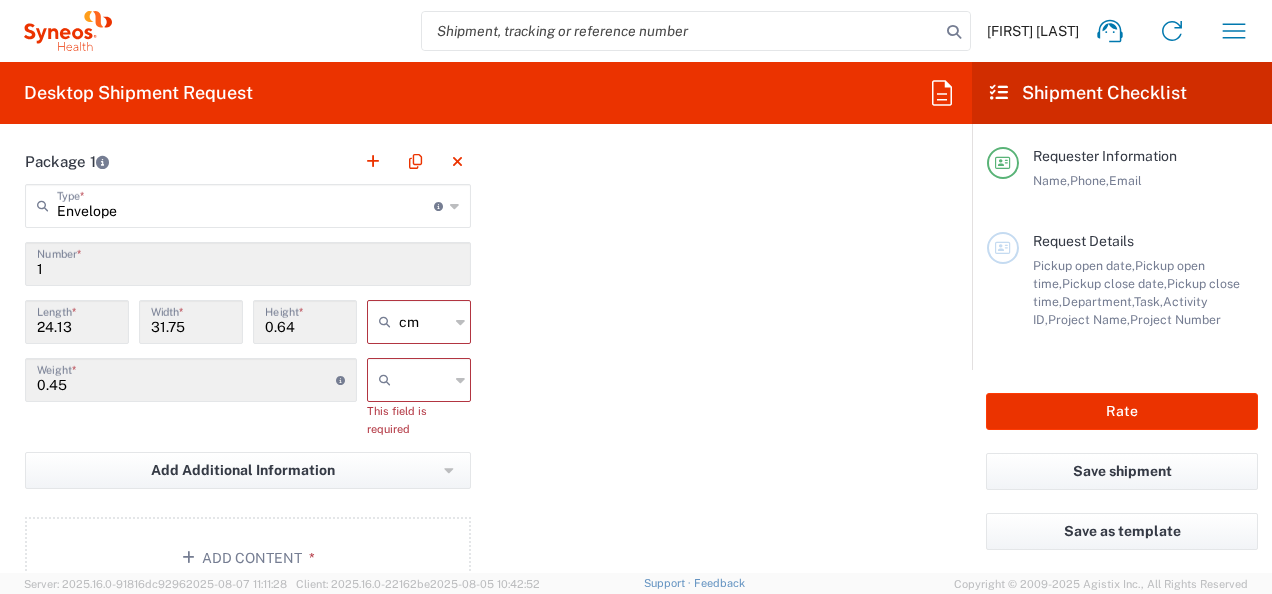click at bounding box center (424, 380) 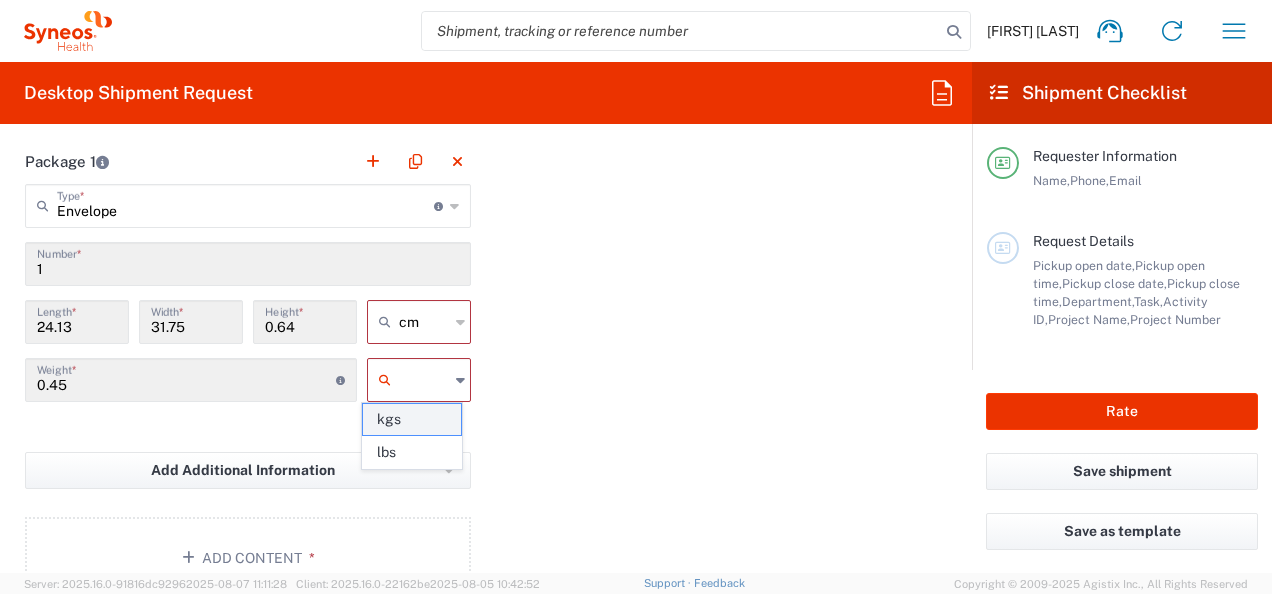 click on "kgs" 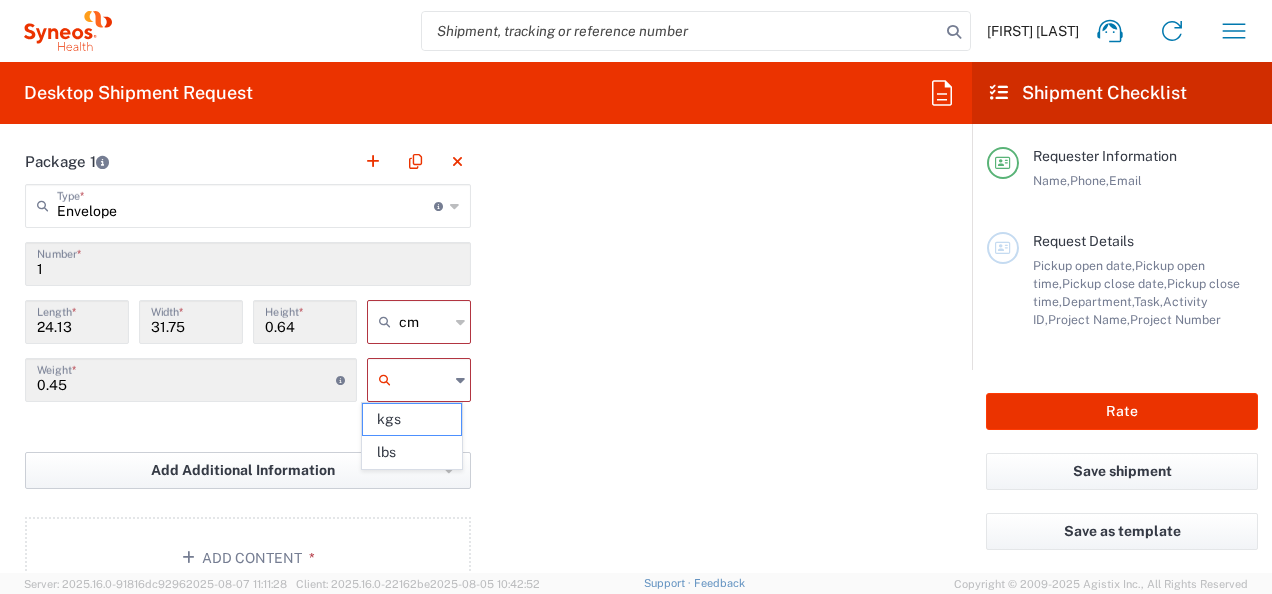 type on "kgs" 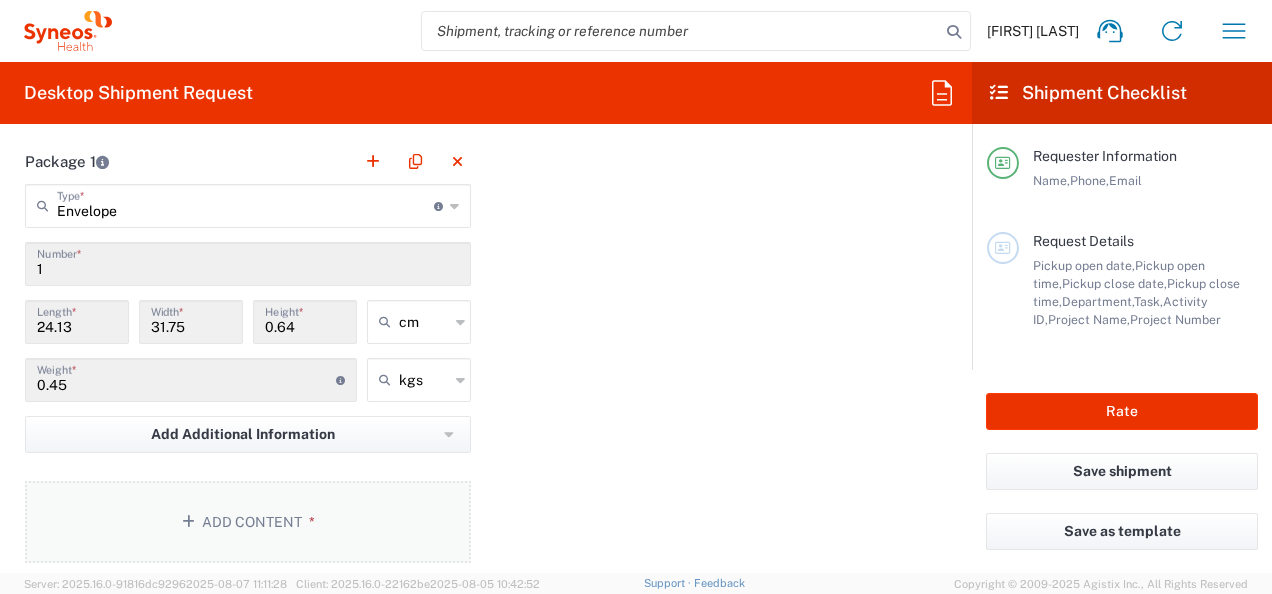click on "Add Content *" 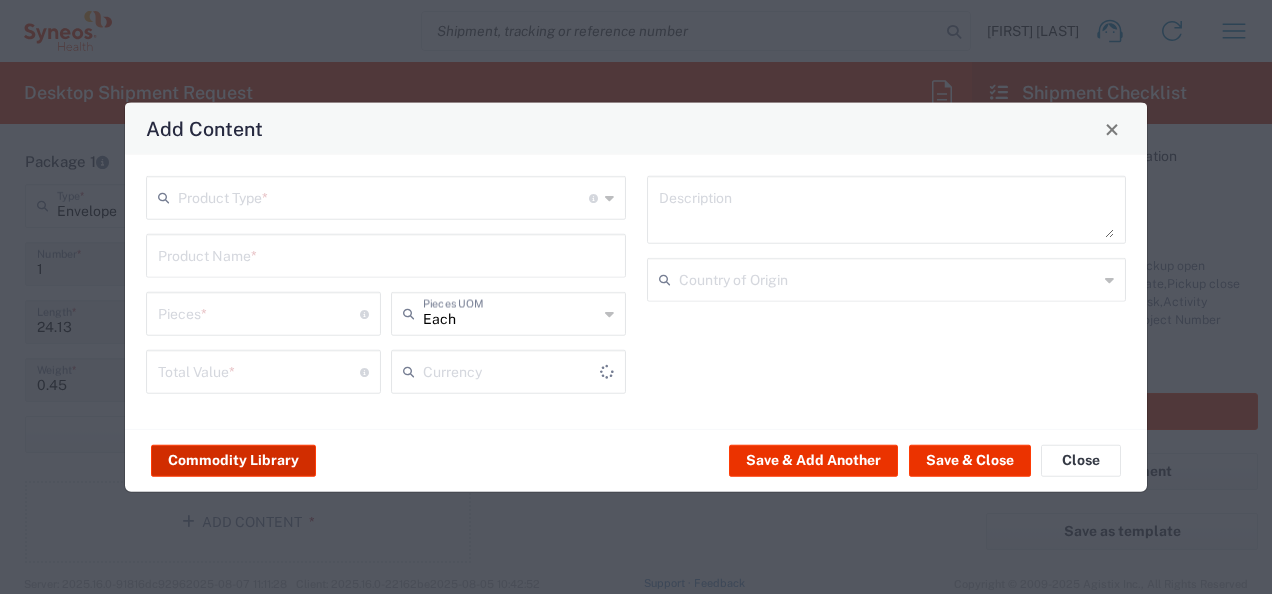 type on "US Dollar" 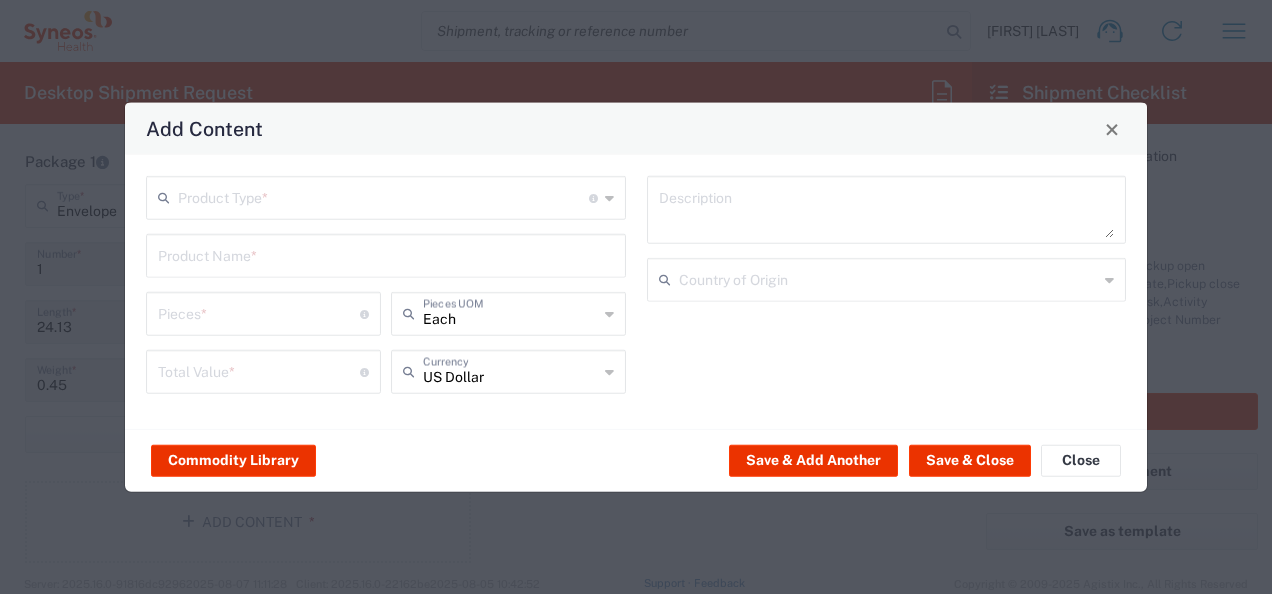 click at bounding box center [383, 196] 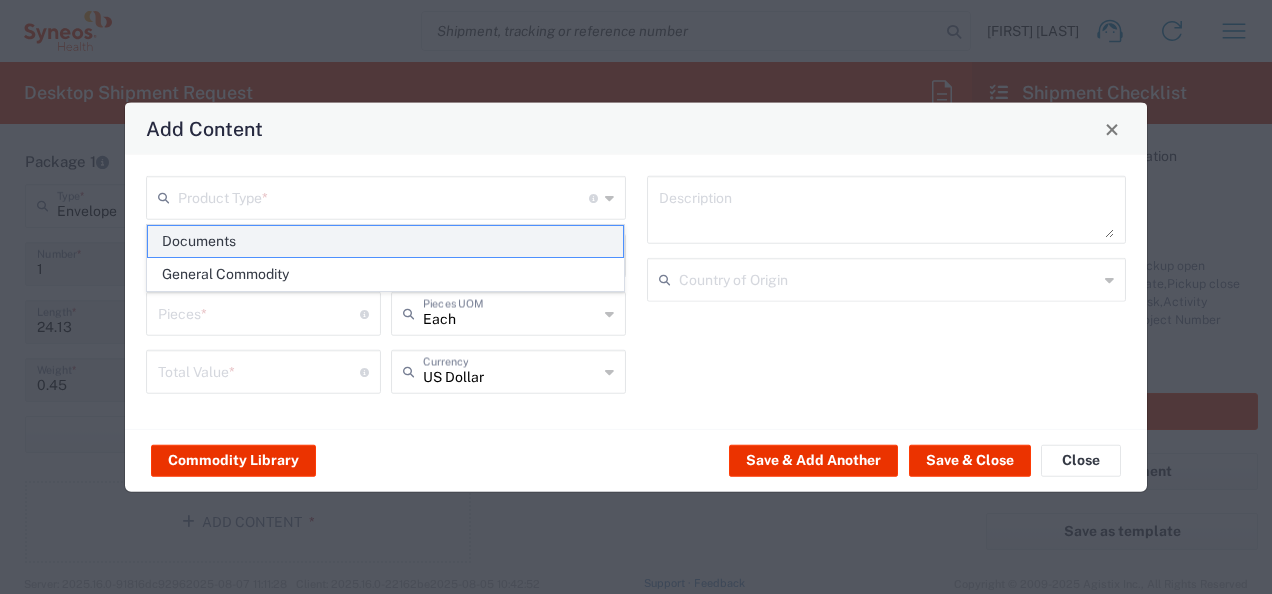 click on "Documents" 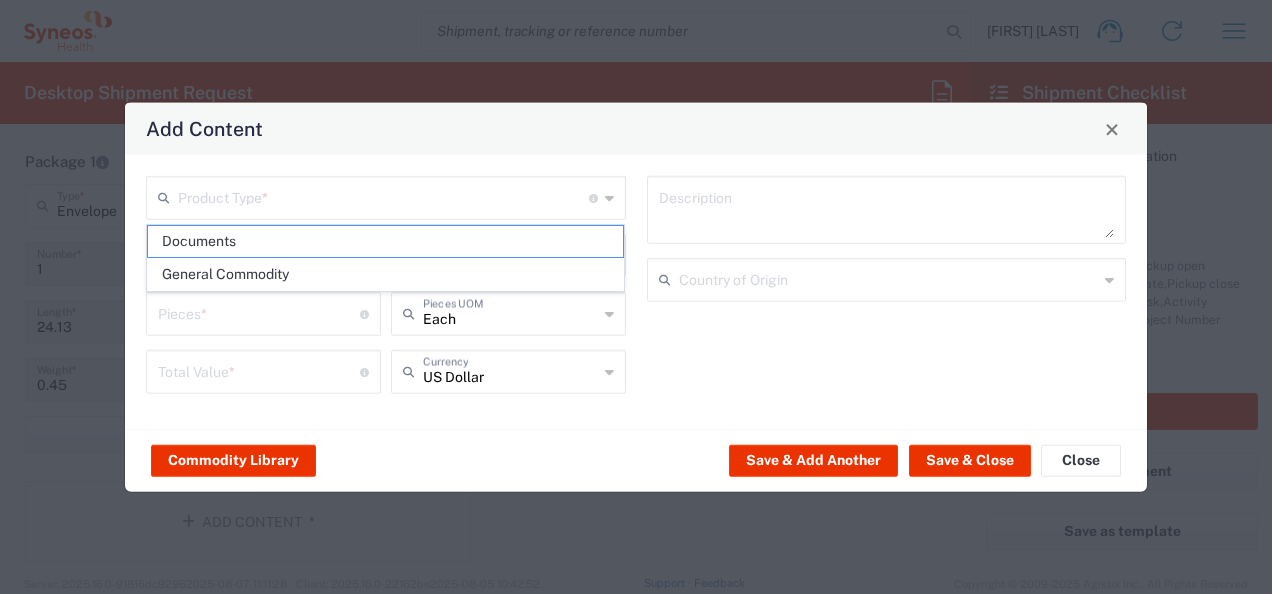 type on "Documents" 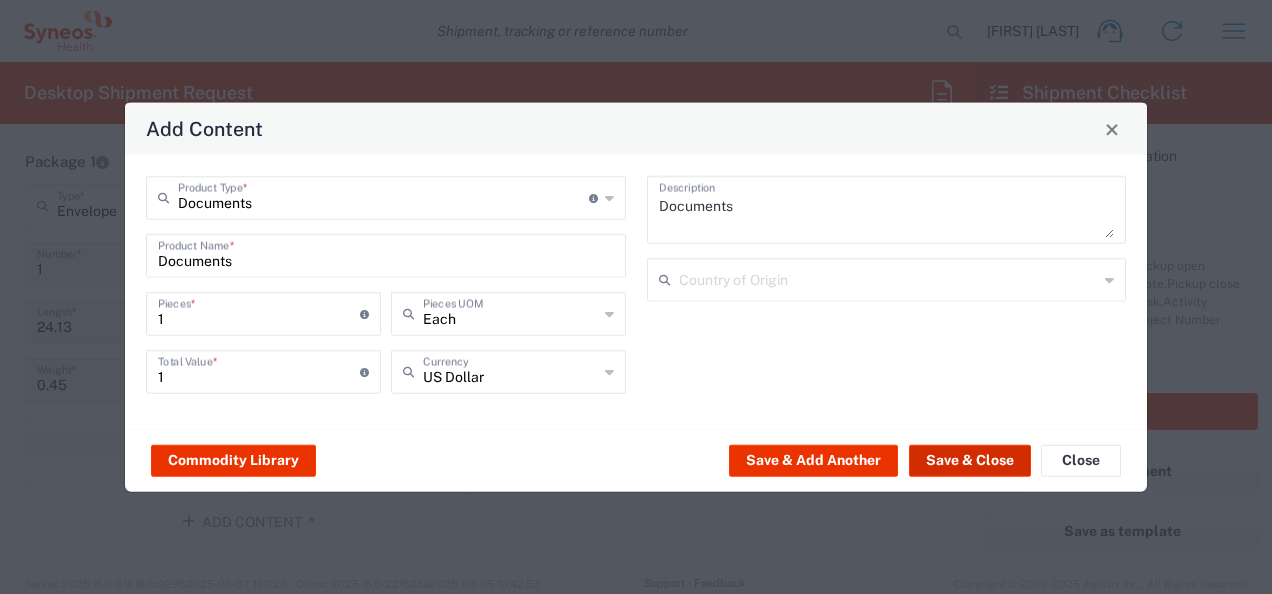 click on "Save & Close" 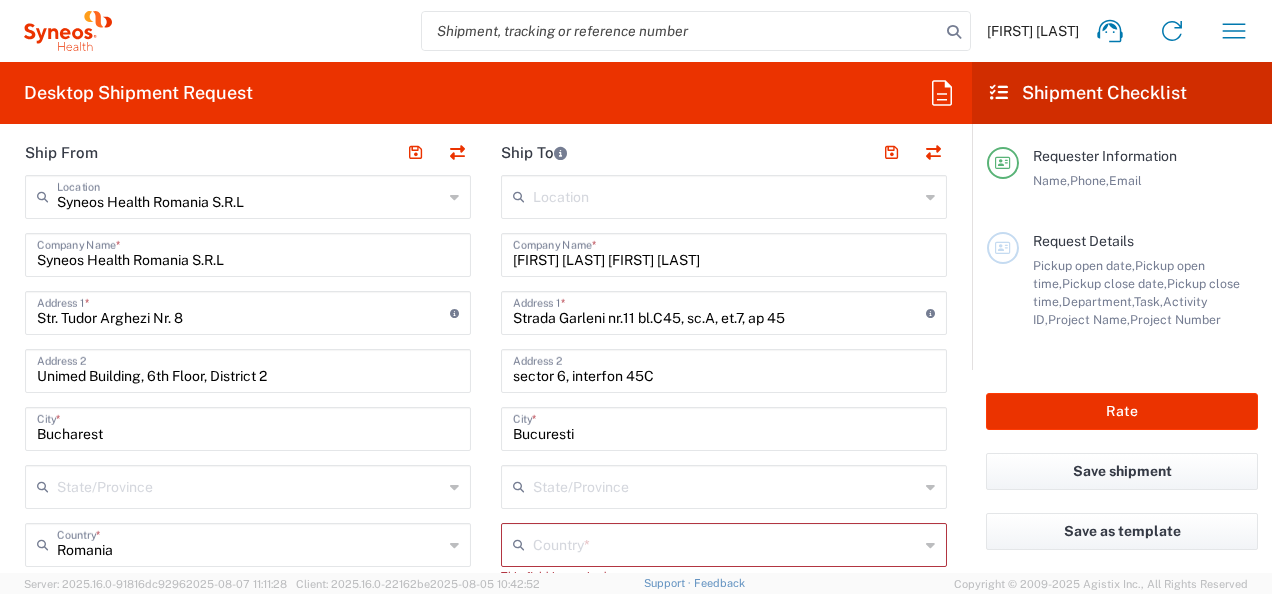 scroll, scrollTop: 900, scrollLeft: 0, axis: vertical 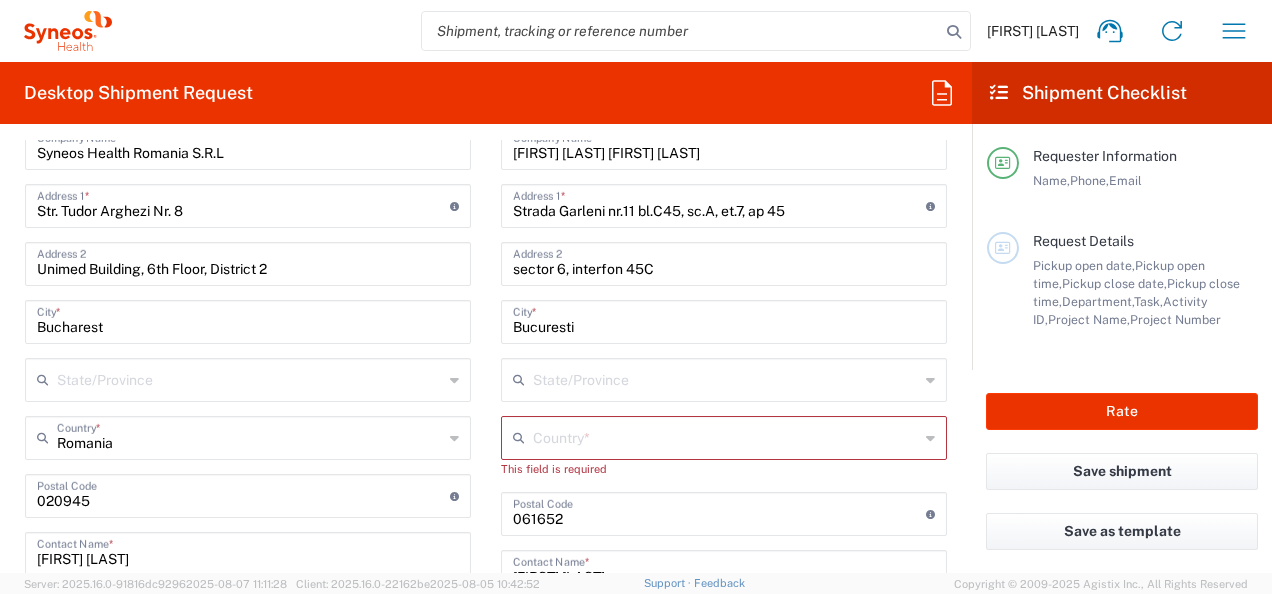 click at bounding box center (726, 436) 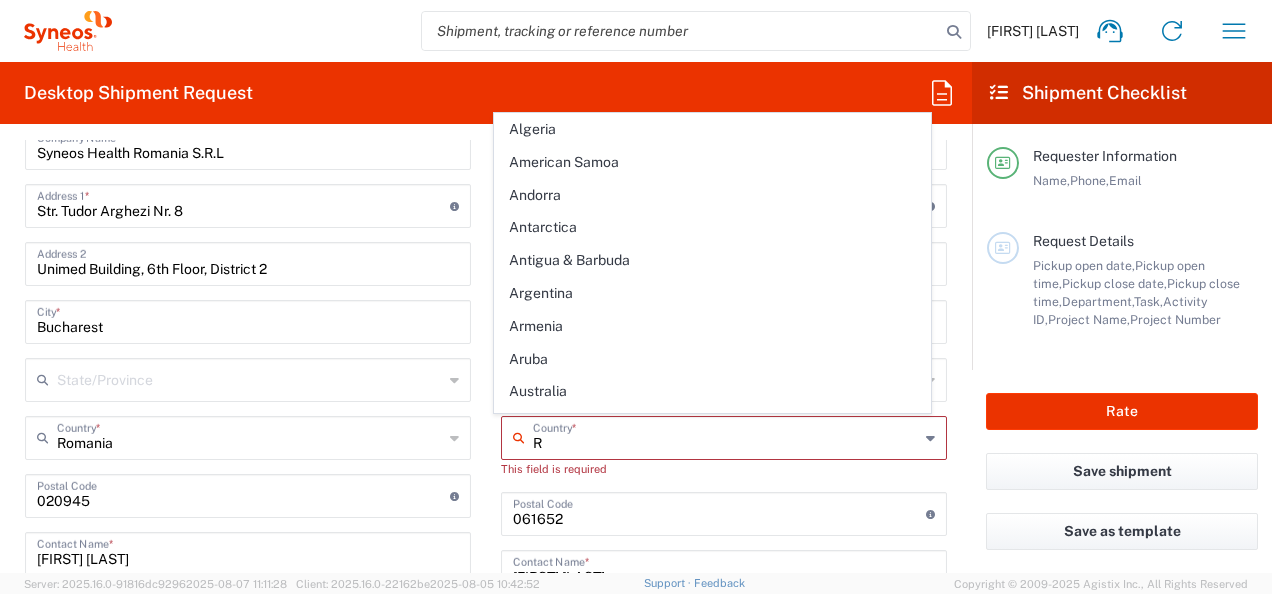 click on "R" at bounding box center (726, 436) 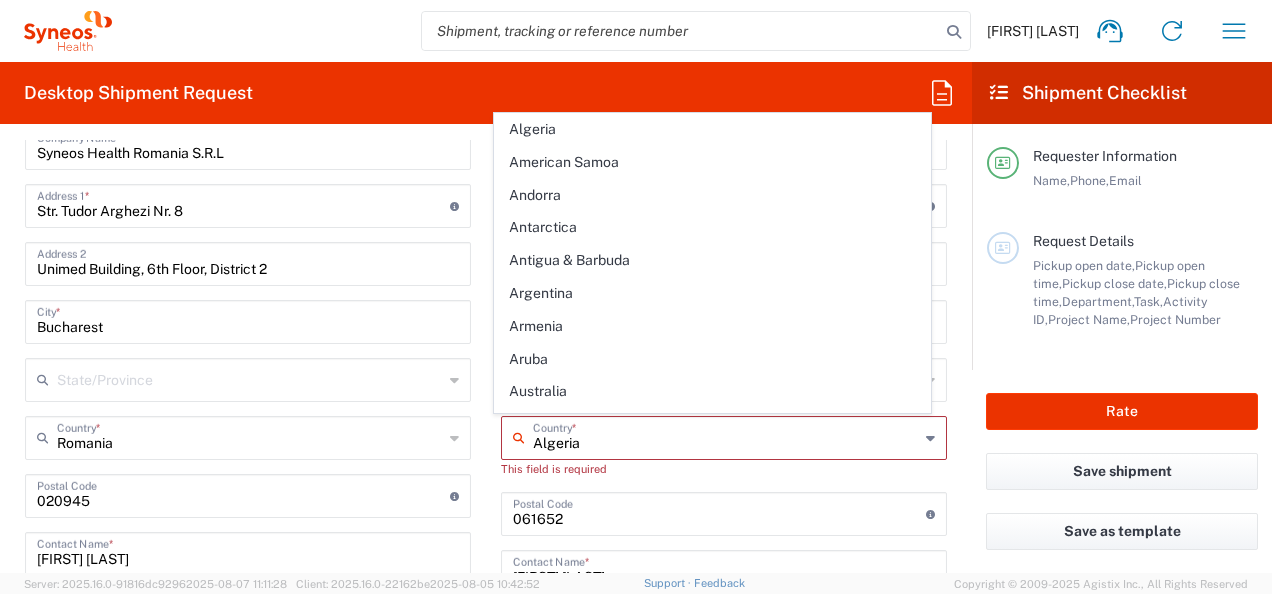 type on "Sender/Shipper" 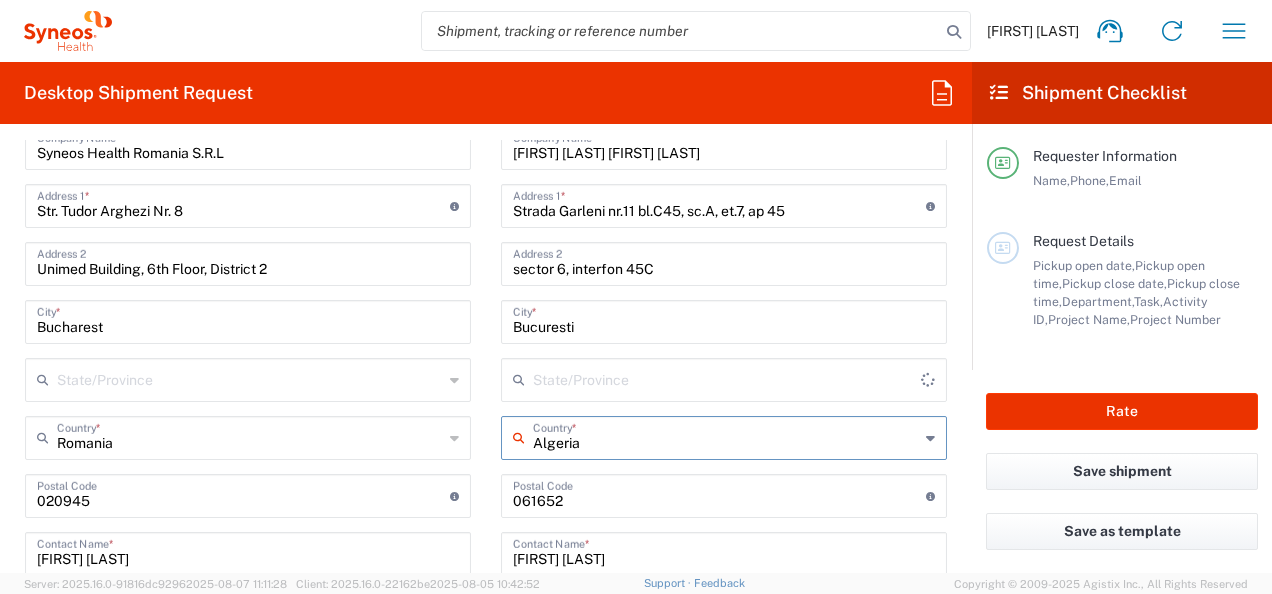 drag, startPoint x: 638, startPoint y: 448, endPoint x: 506, endPoint y: 440, distance: 132.2422 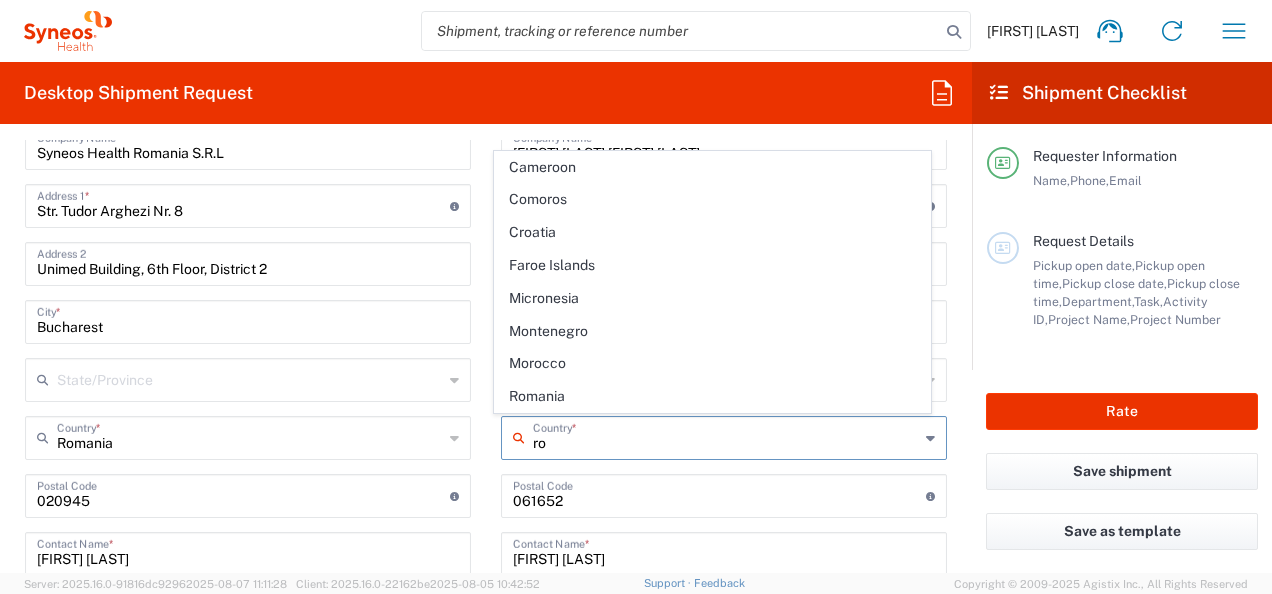 drag, startPoint x: 520, startPoint y: 392, endPoint x: 556, endPoint y: 451, distance: 69.115845 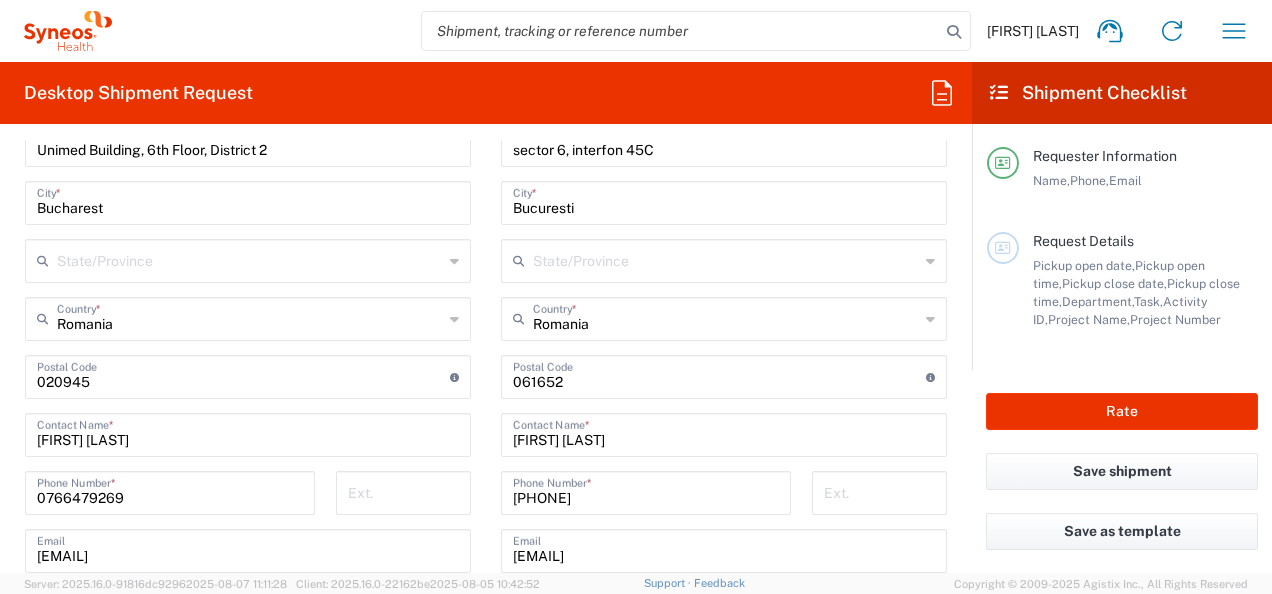 scroll, scrollTop: 1200, scrollLeft: 0, axis: vertical 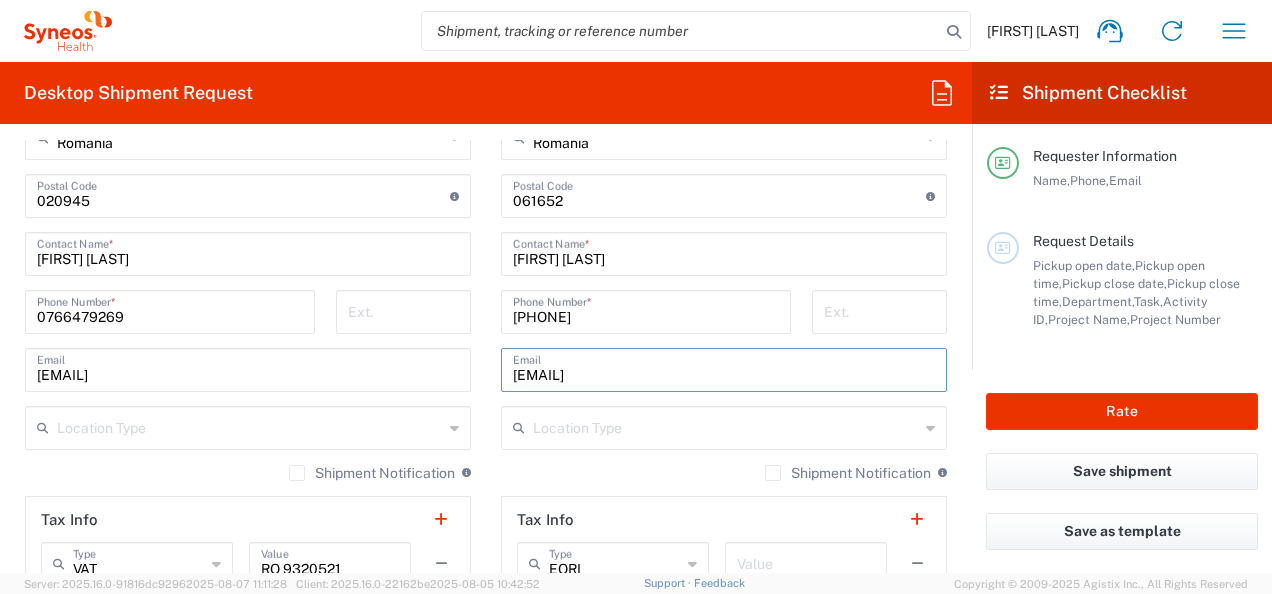 drag, startPoint x: 719, startPoint y: 365, endPoint x: 500, endPoint y: 378, distance: 219.3855 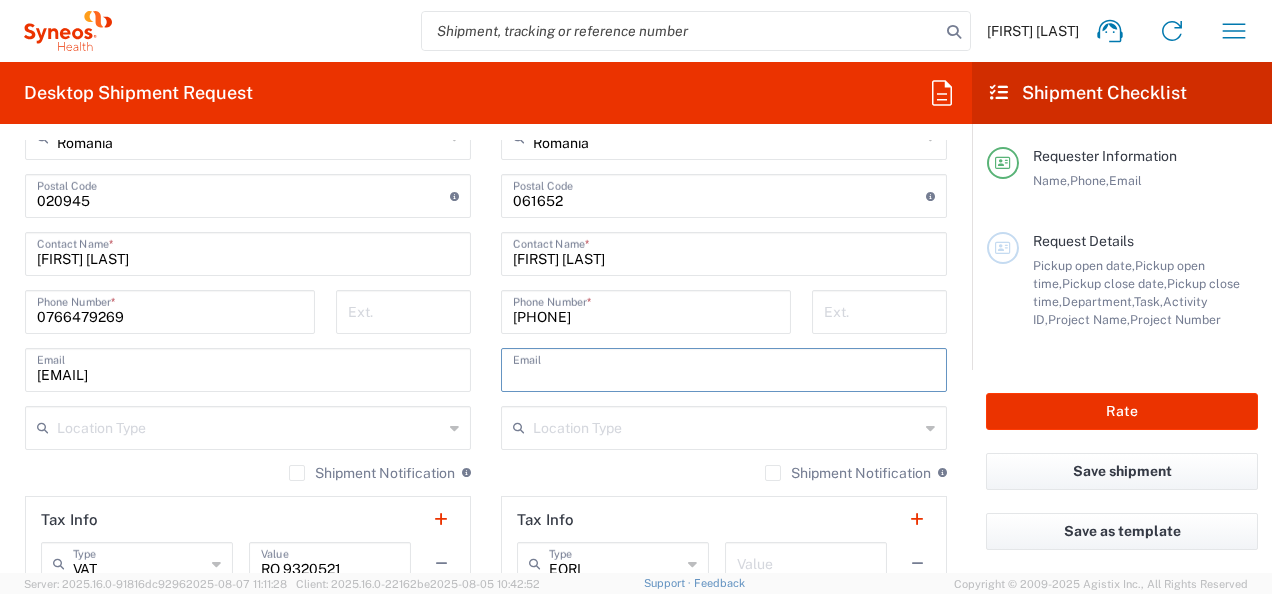 scroll, scrollTop: 1300, scrollLeft: 0, axis: vertical 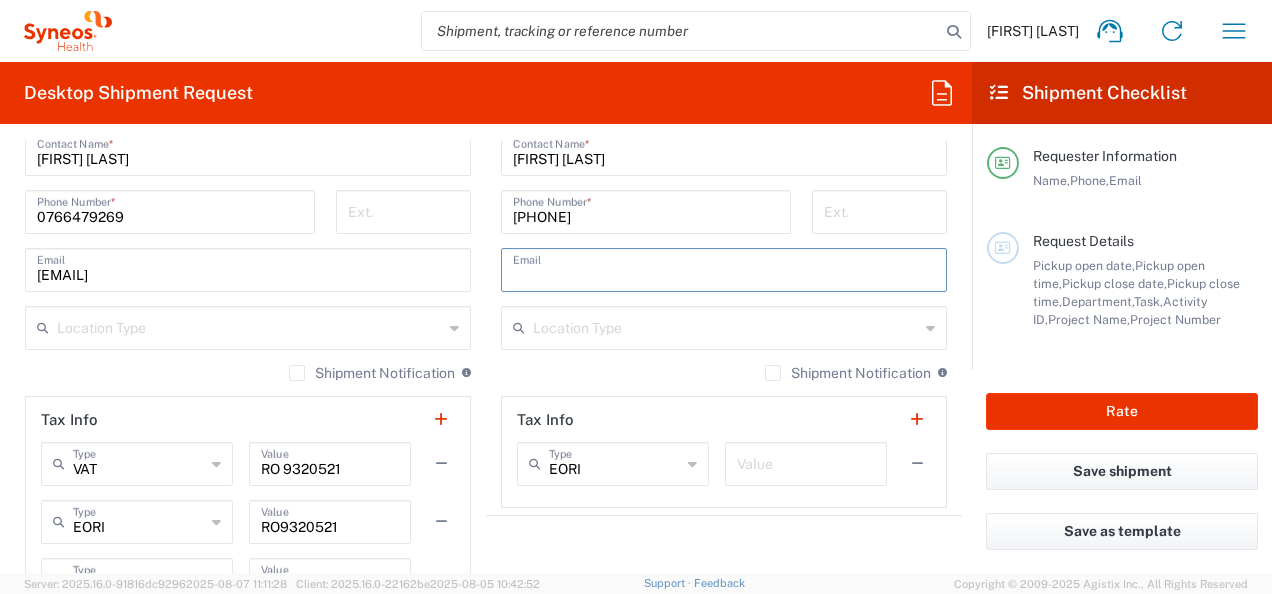 type 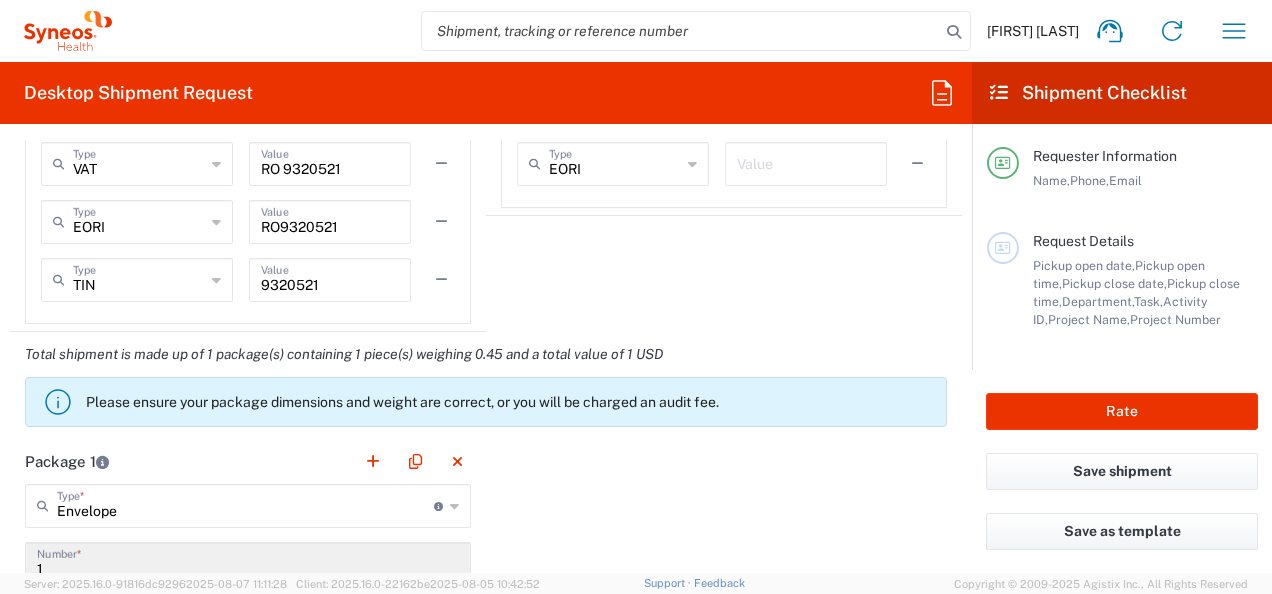 scroll, scrollTop: 1800, scrollLeft: 0, axis: vertical 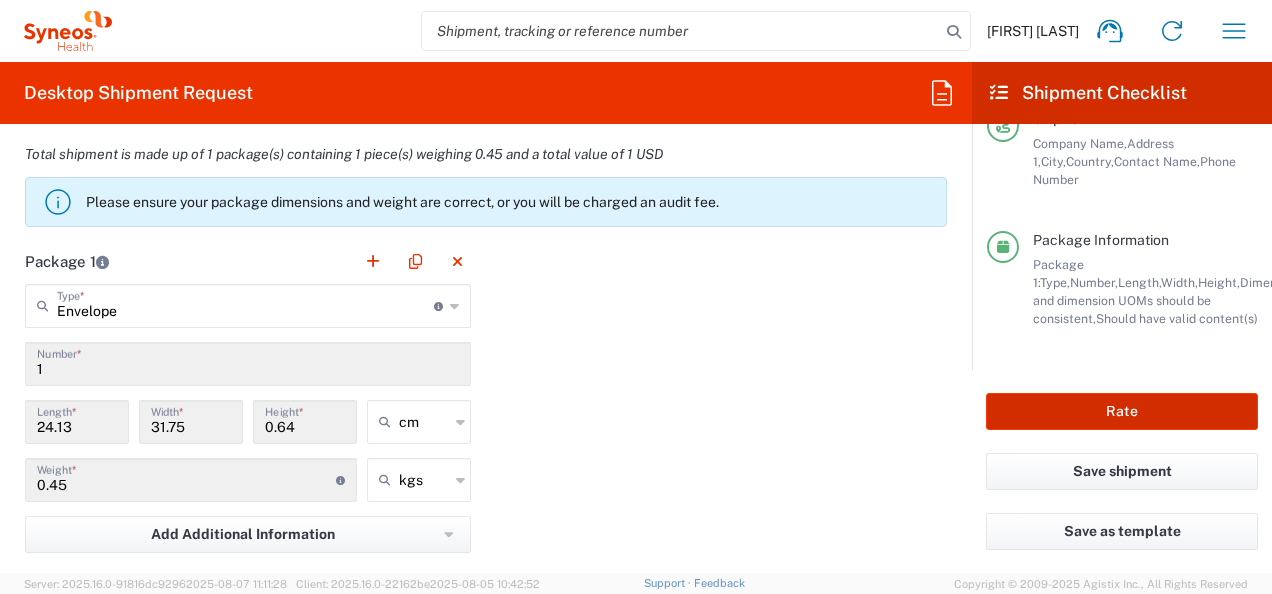 click on "Rate" 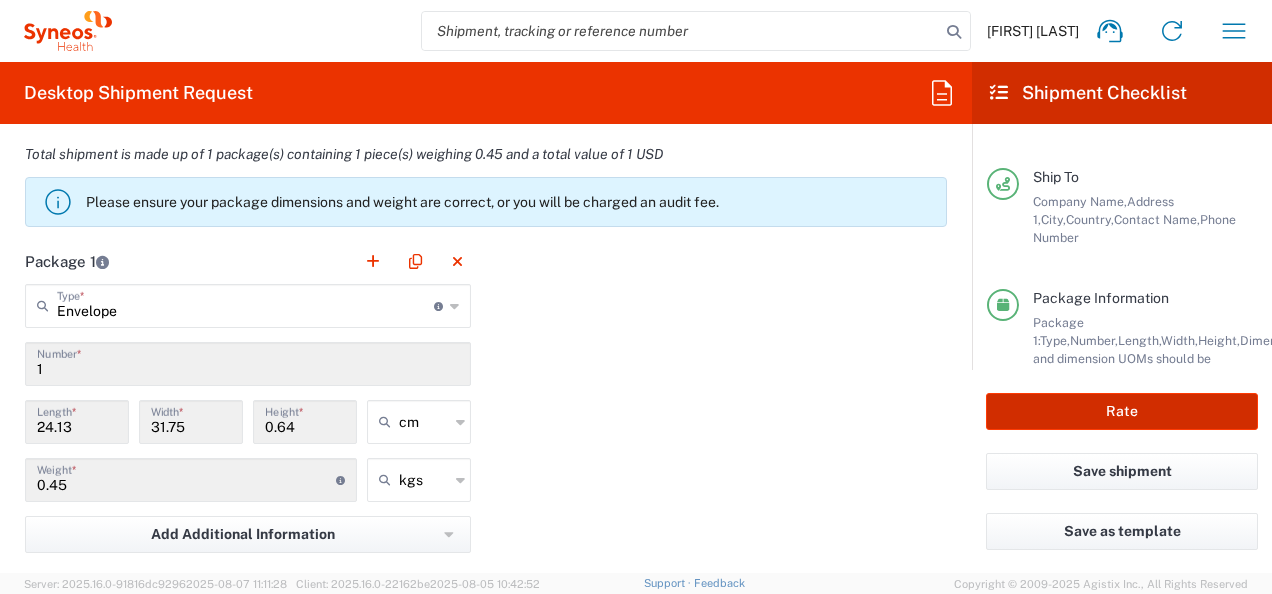 type on "8480 DEPARTMENTAL EXPENSE" 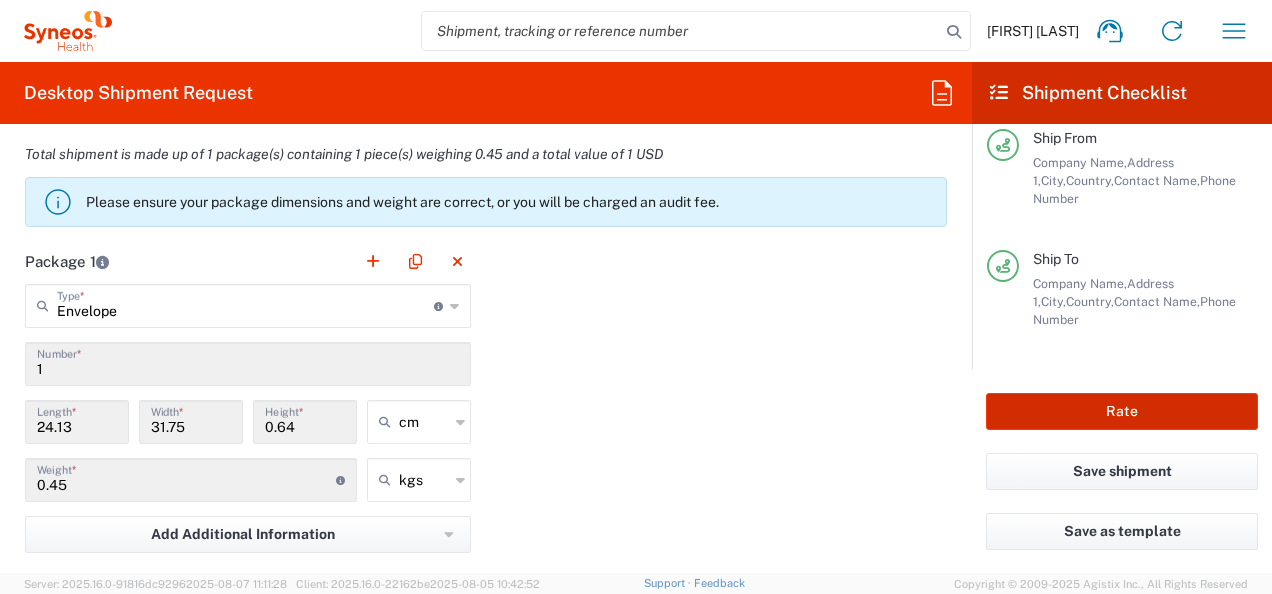 scroll, scrollTop: 98, scrollLeft: 0, axis: vertical 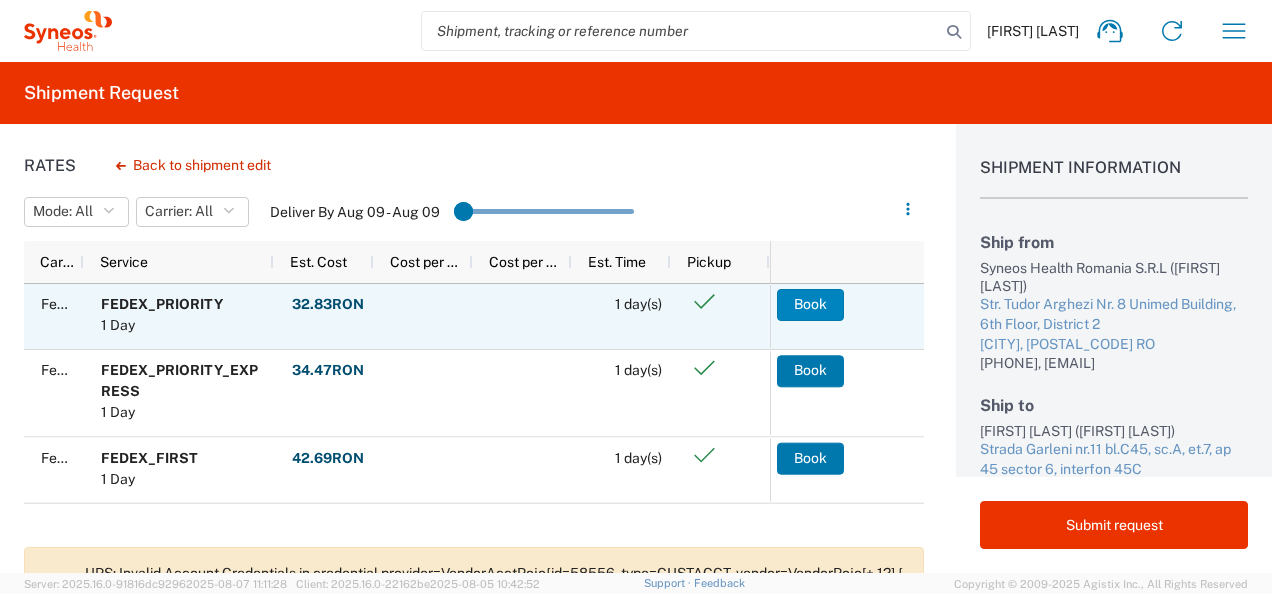 click on "Book" 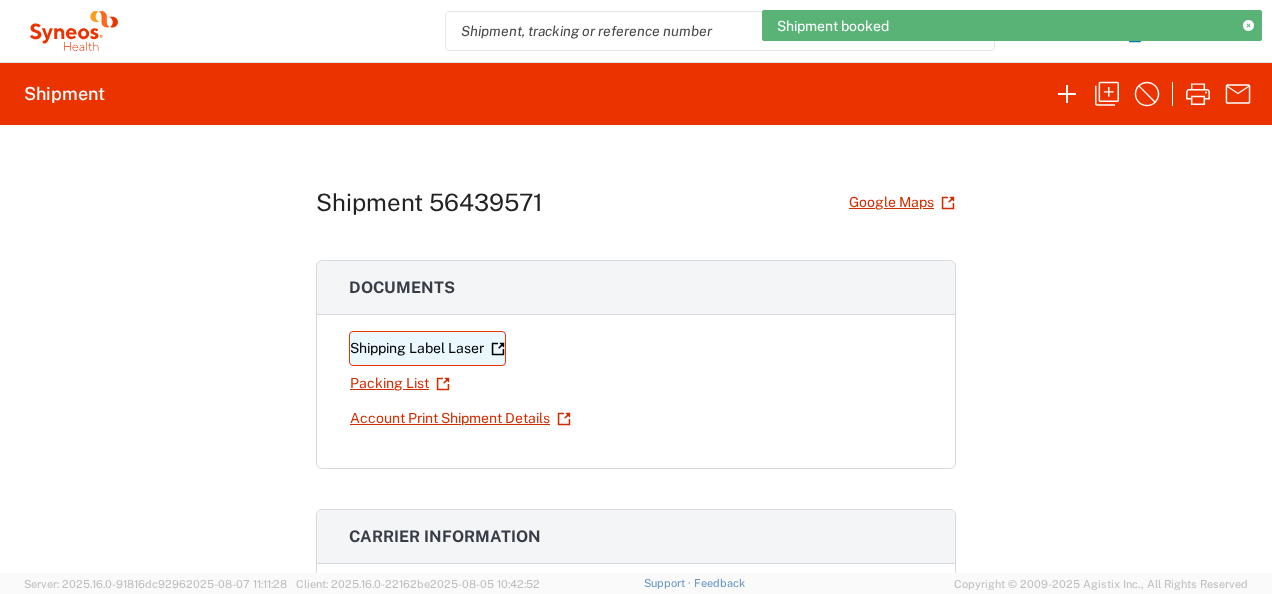click 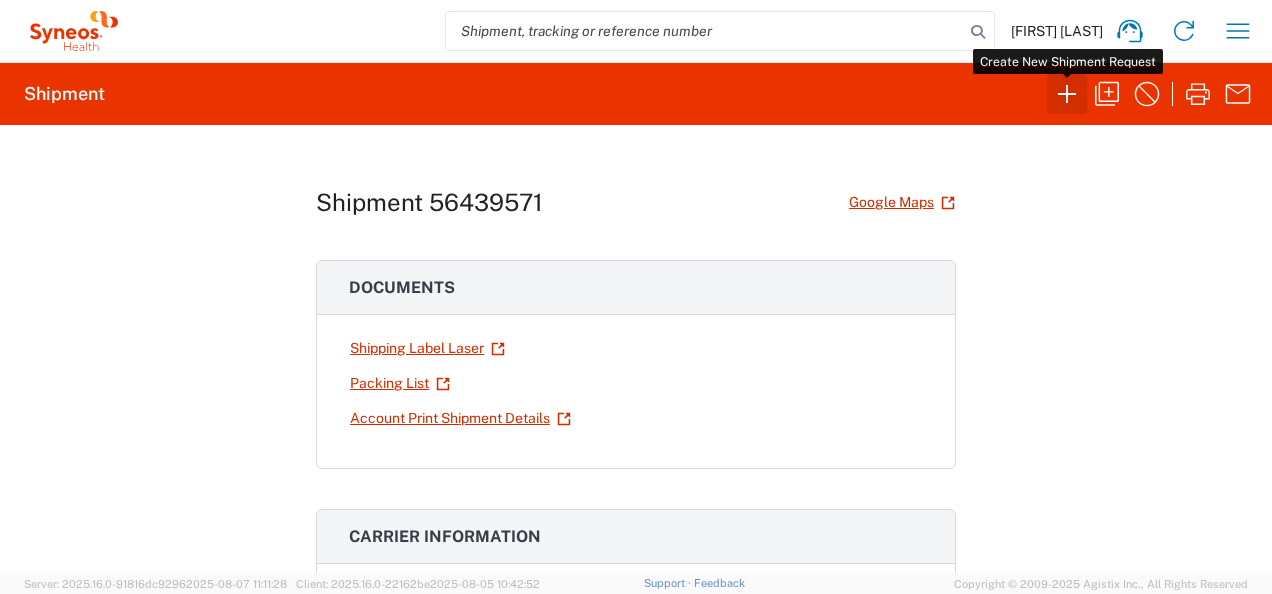 click 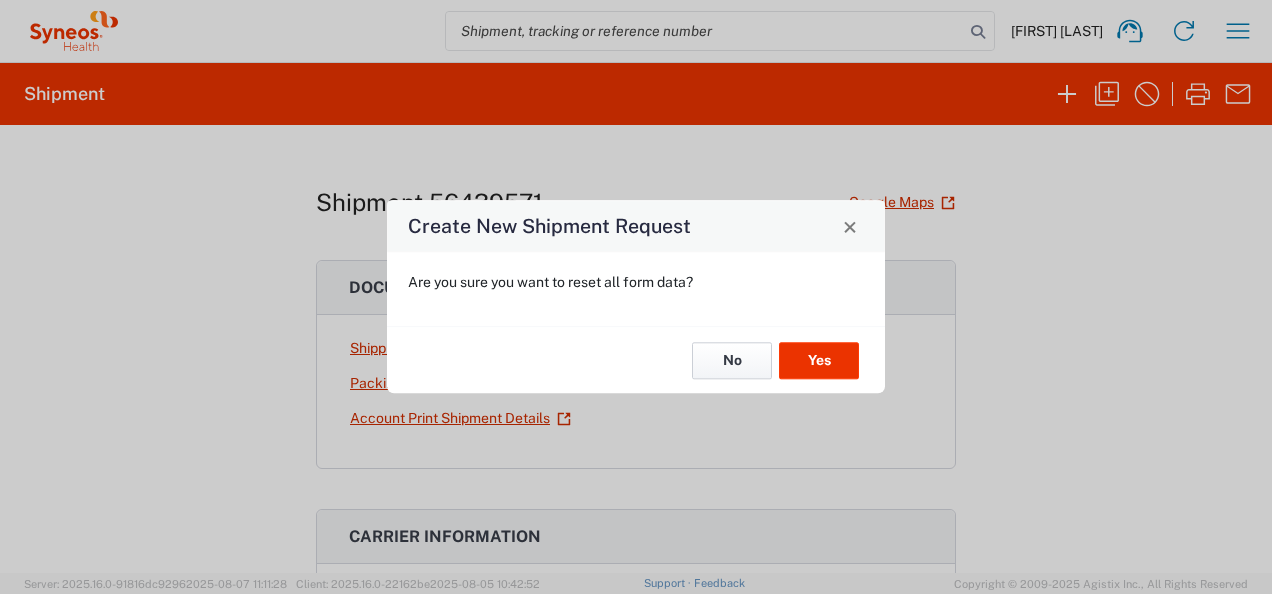 click on "No" 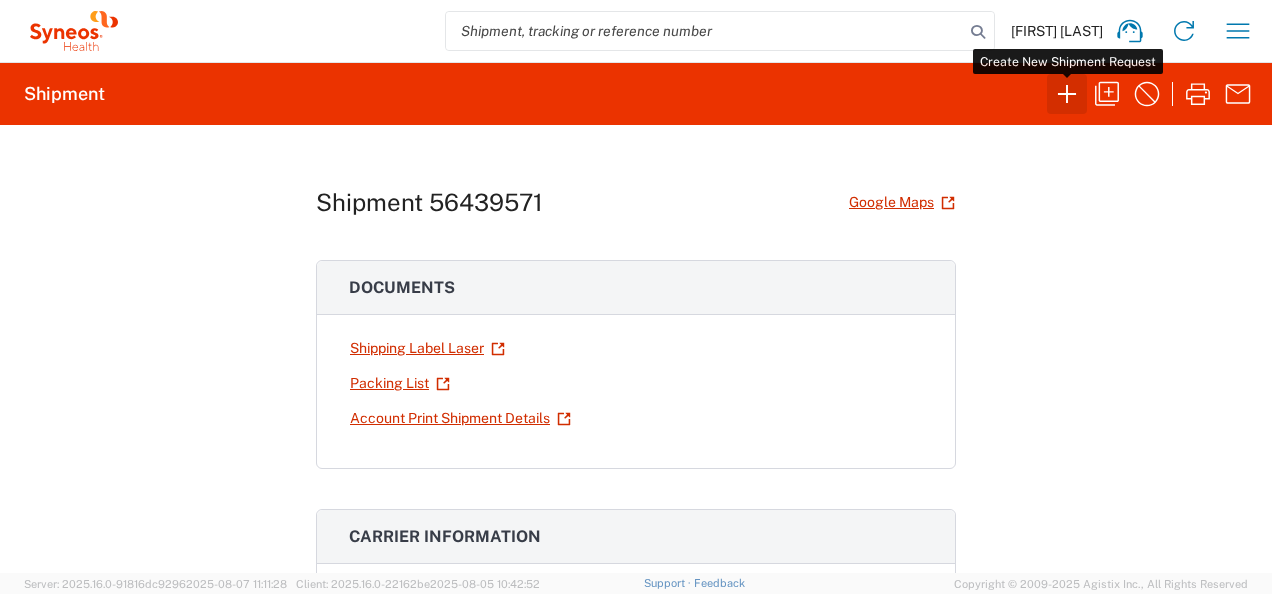 click 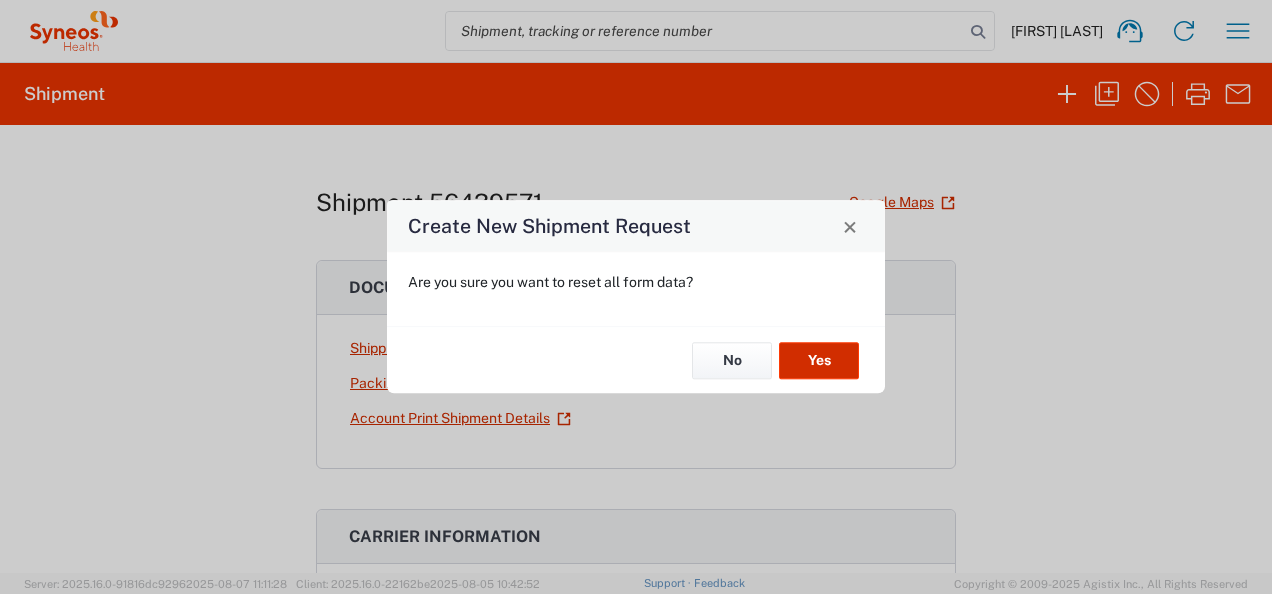 click on "Yes" 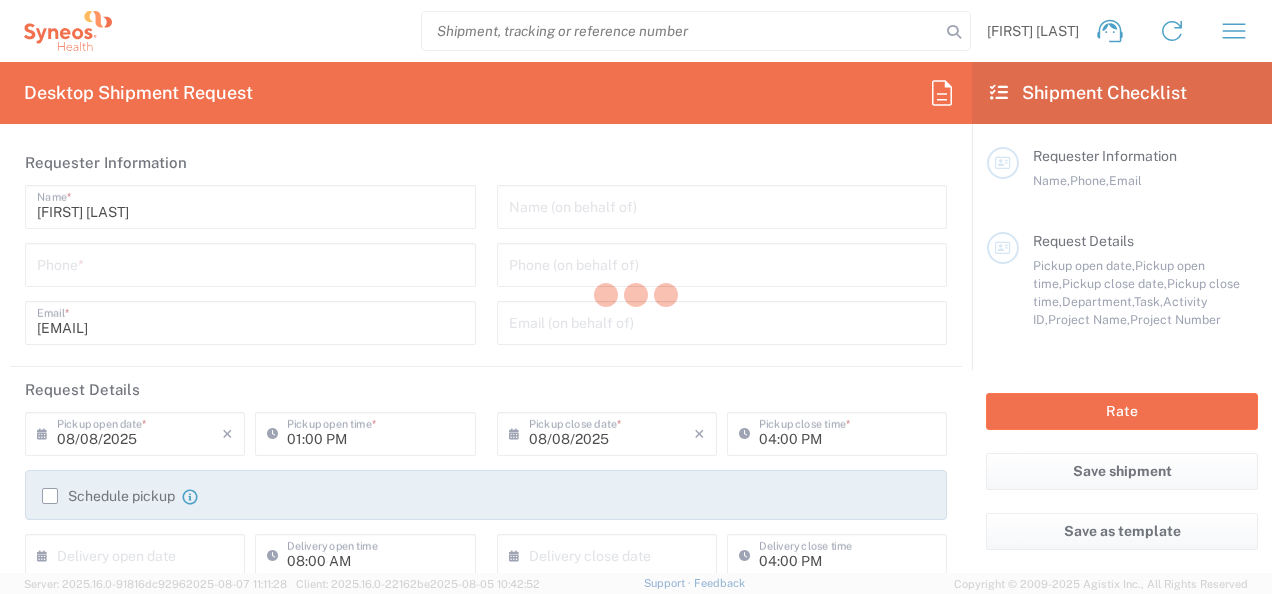 type on "8480" 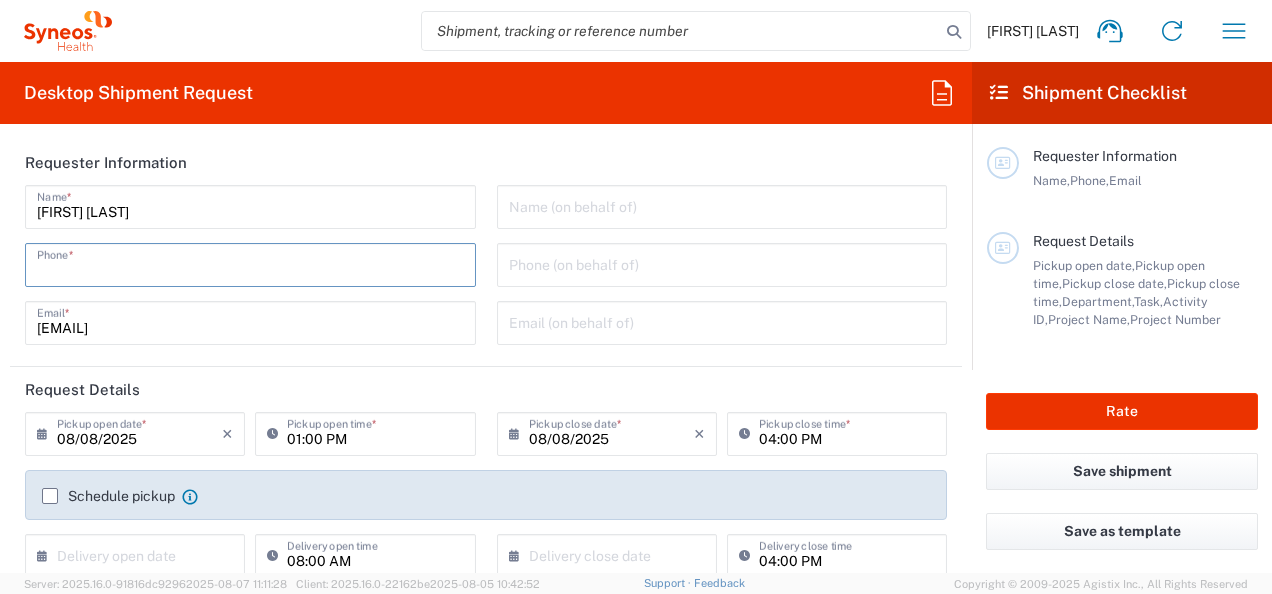 click at bounding box center (250, 263) 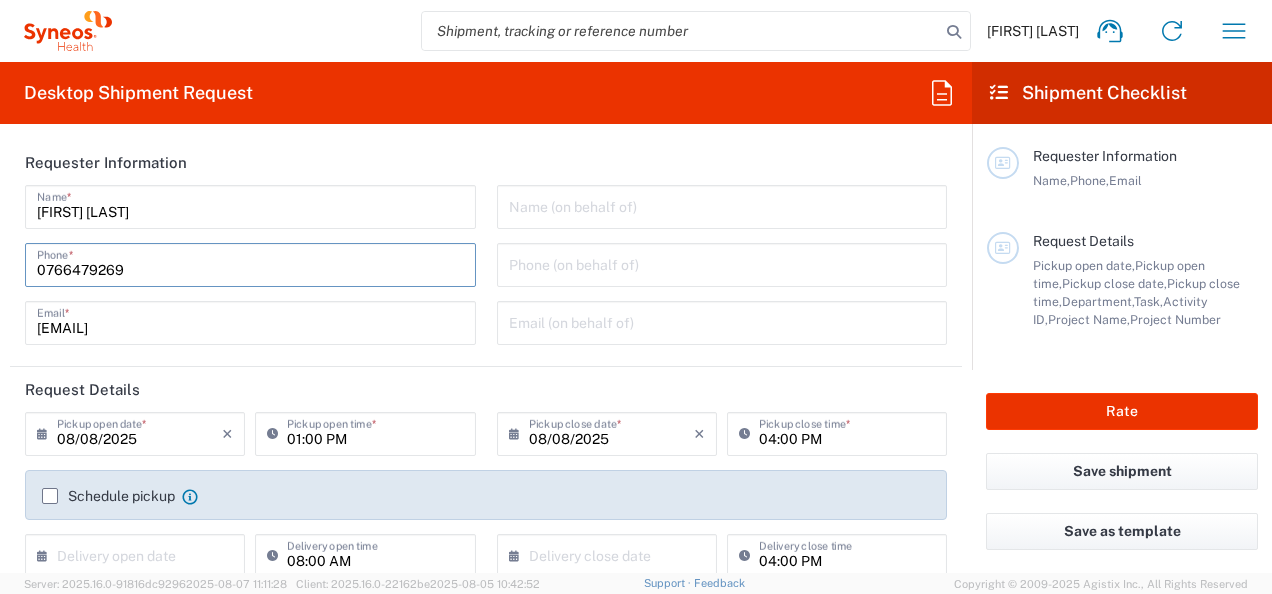 type on "[EMAIL]" 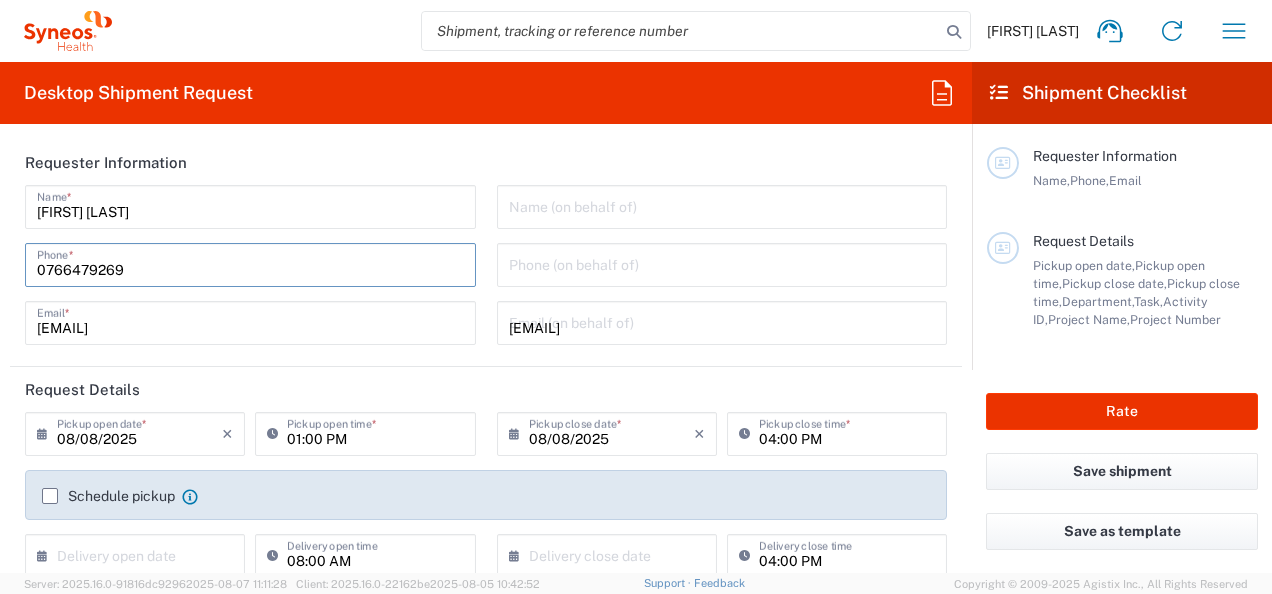 type on "08/11/2025" 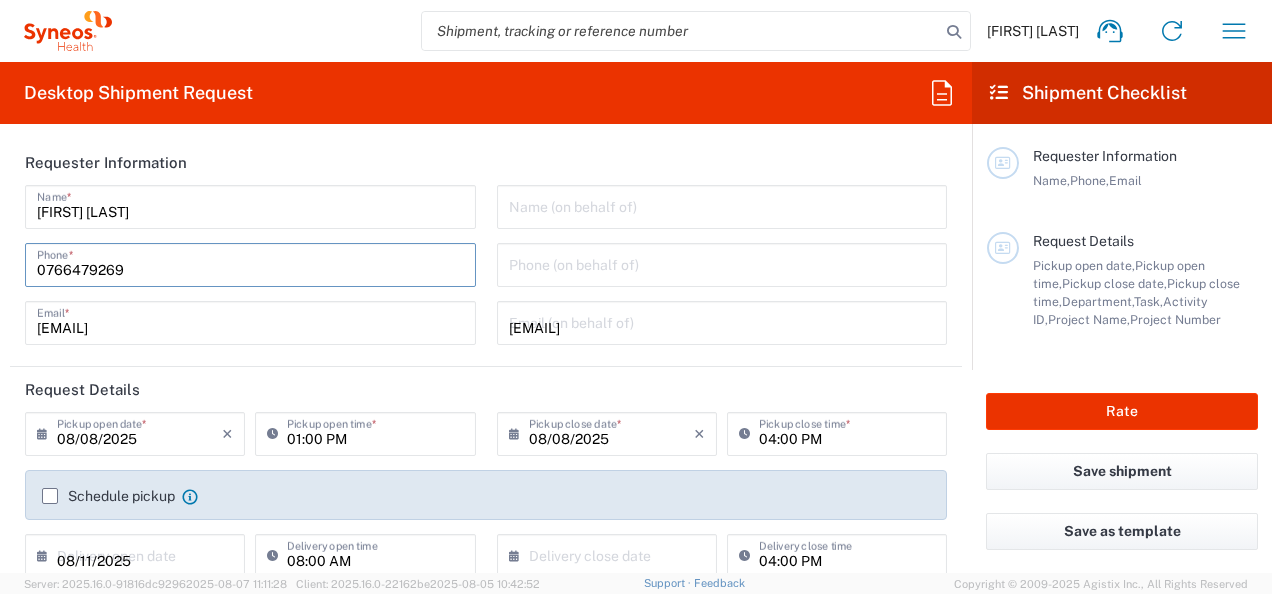 type on "08/11/2025" 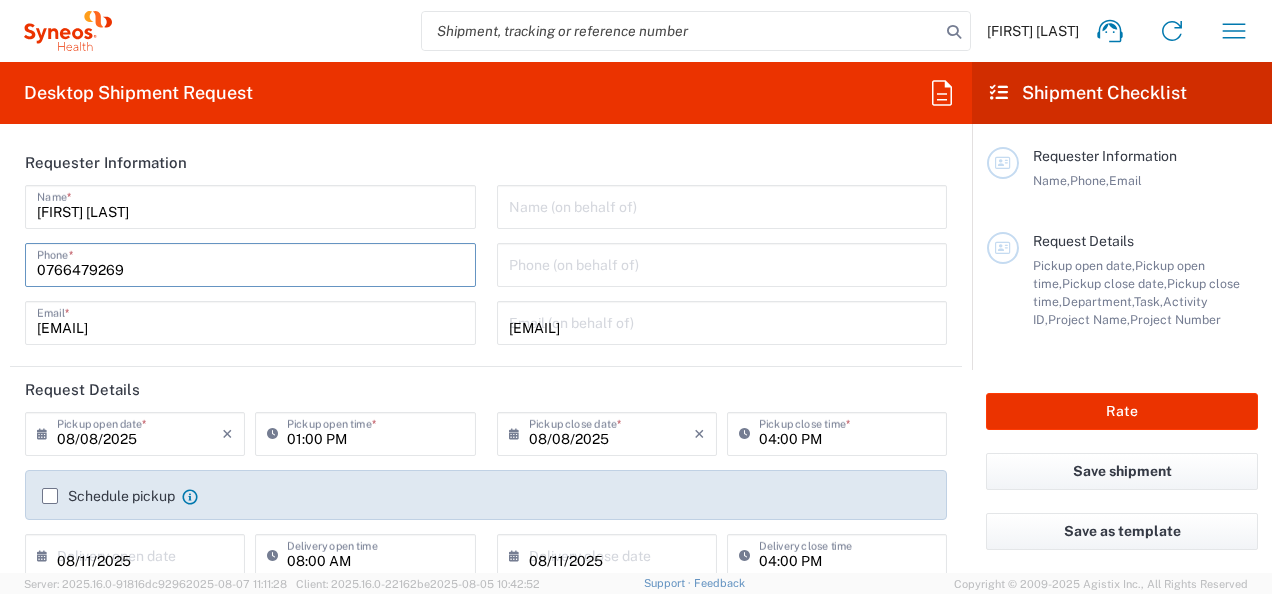 type on "8480 DEPARTMENTAL EXPENSE" 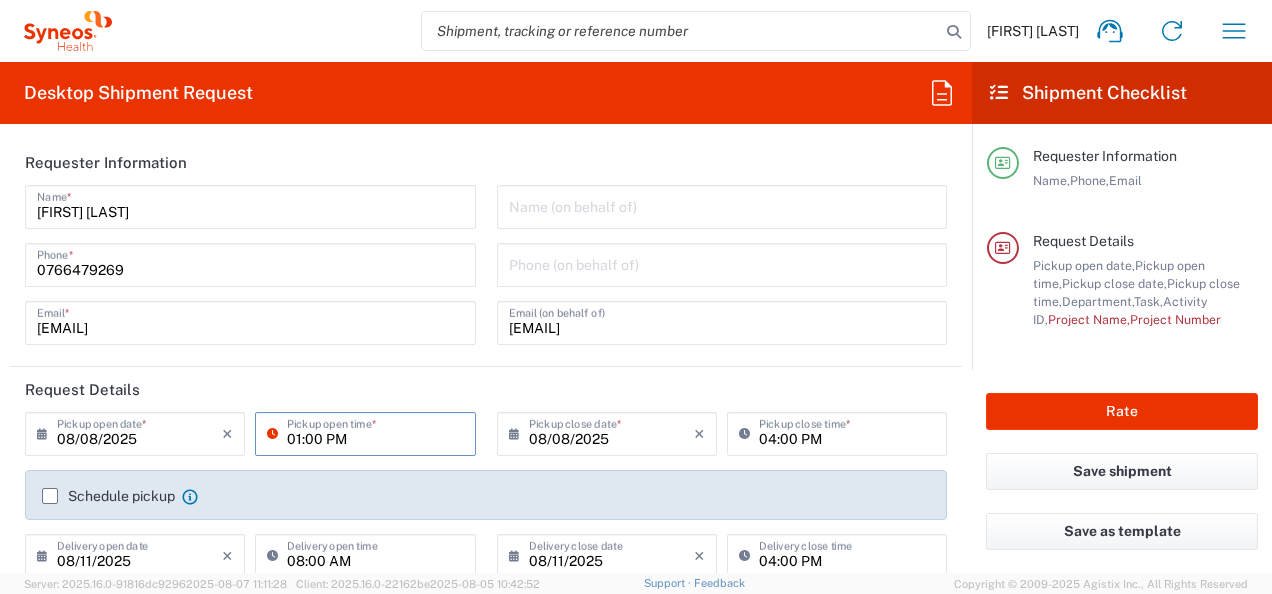 click on "01:00 PM" at bounding box center (375, 432) 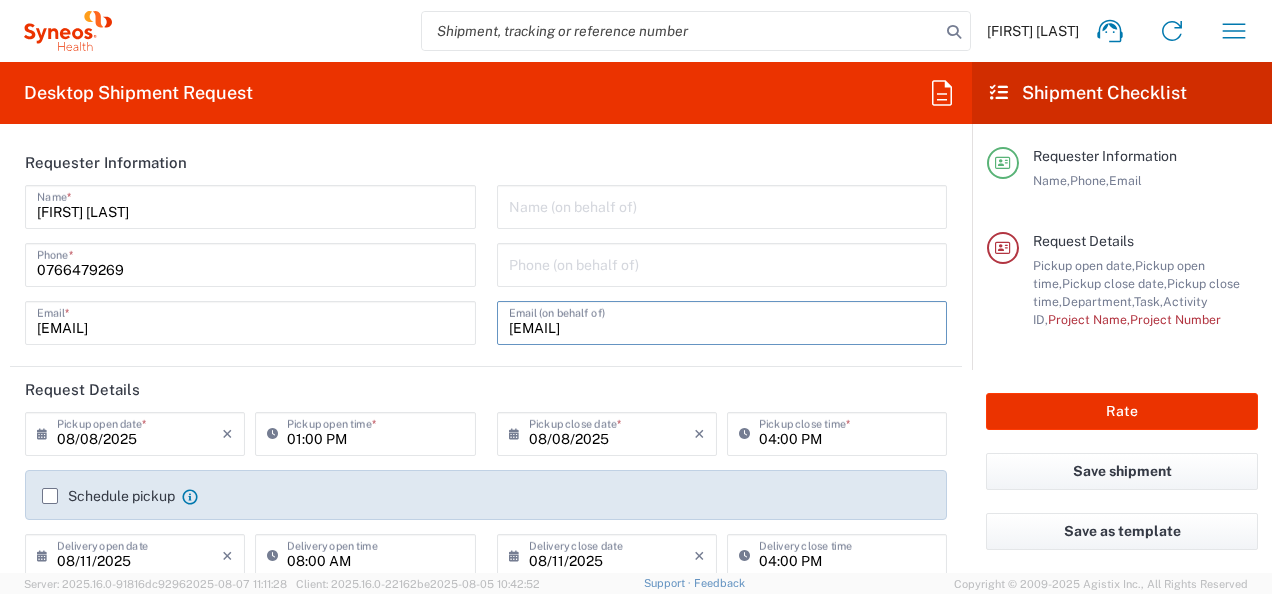 drag, startPoint x: 706, startPoint y: 325, endPoint x: 477, endPoint y: 324, distance: 229.00218 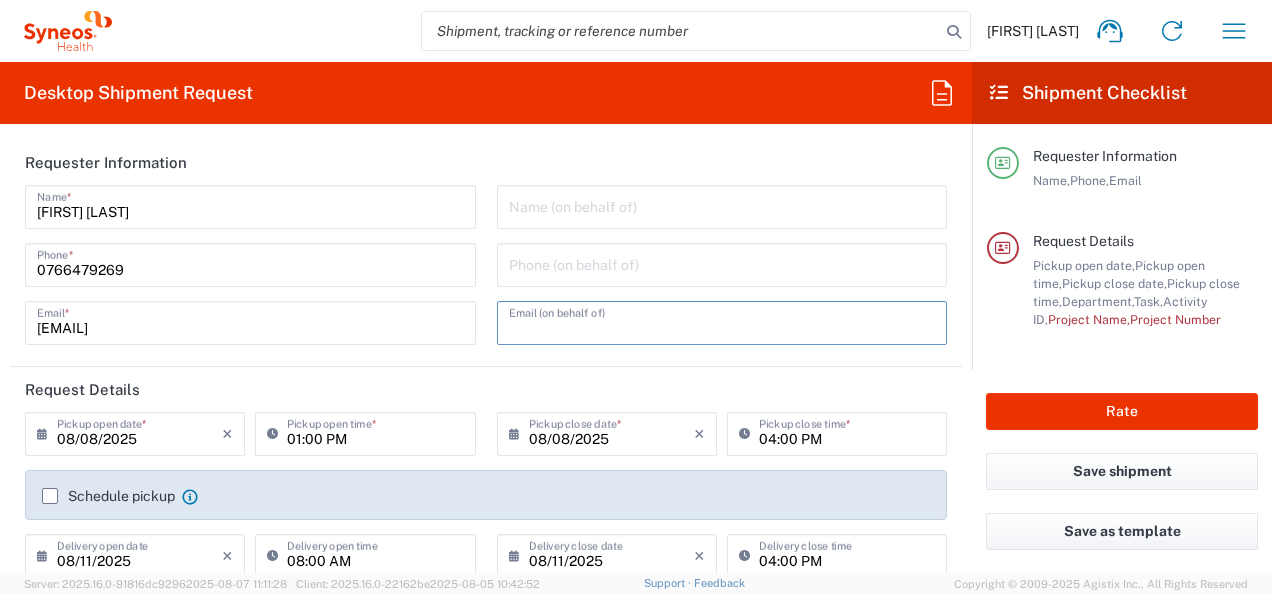 type 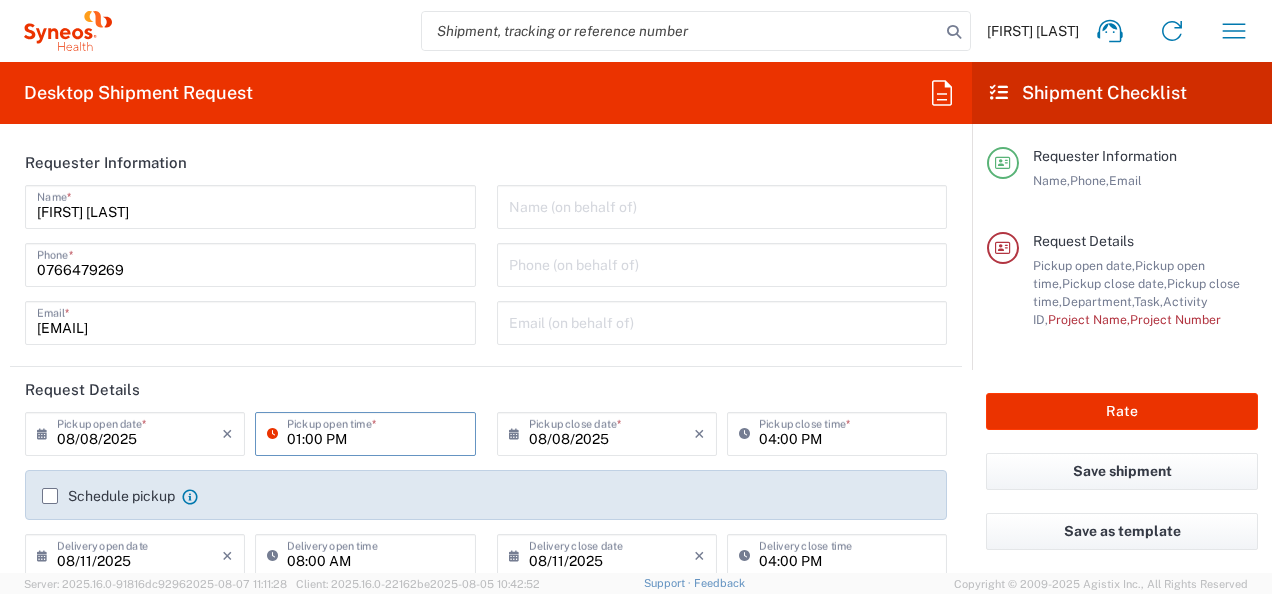 click on "01:00 PM" at bounding box center (375, 432) 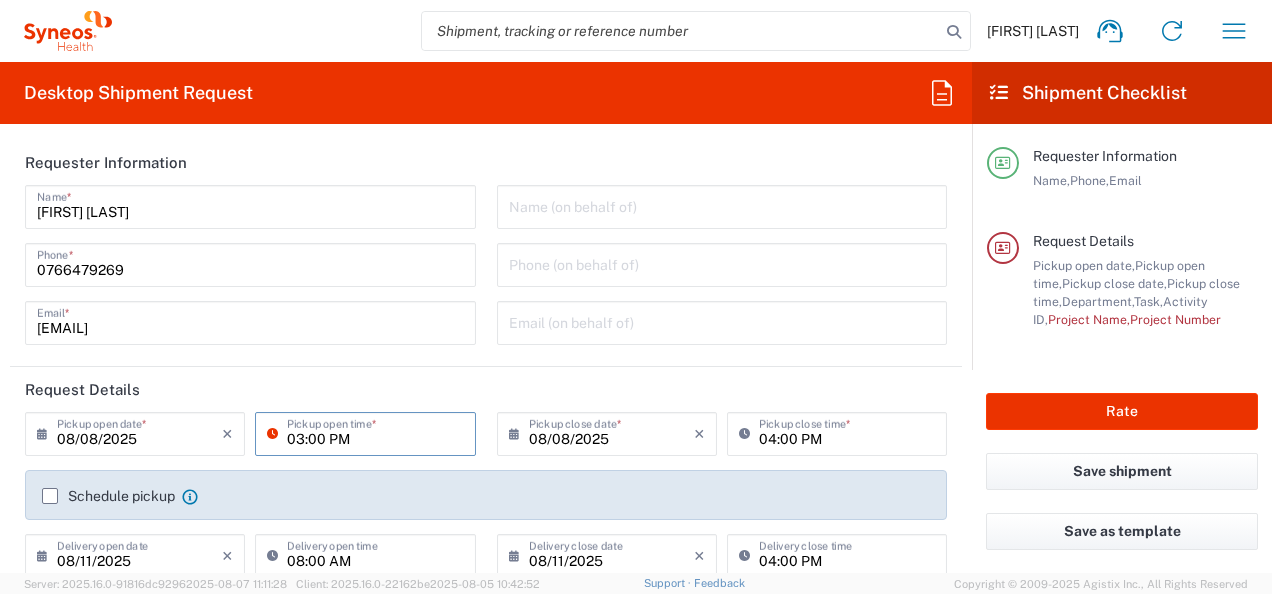type on "03:00 PM" 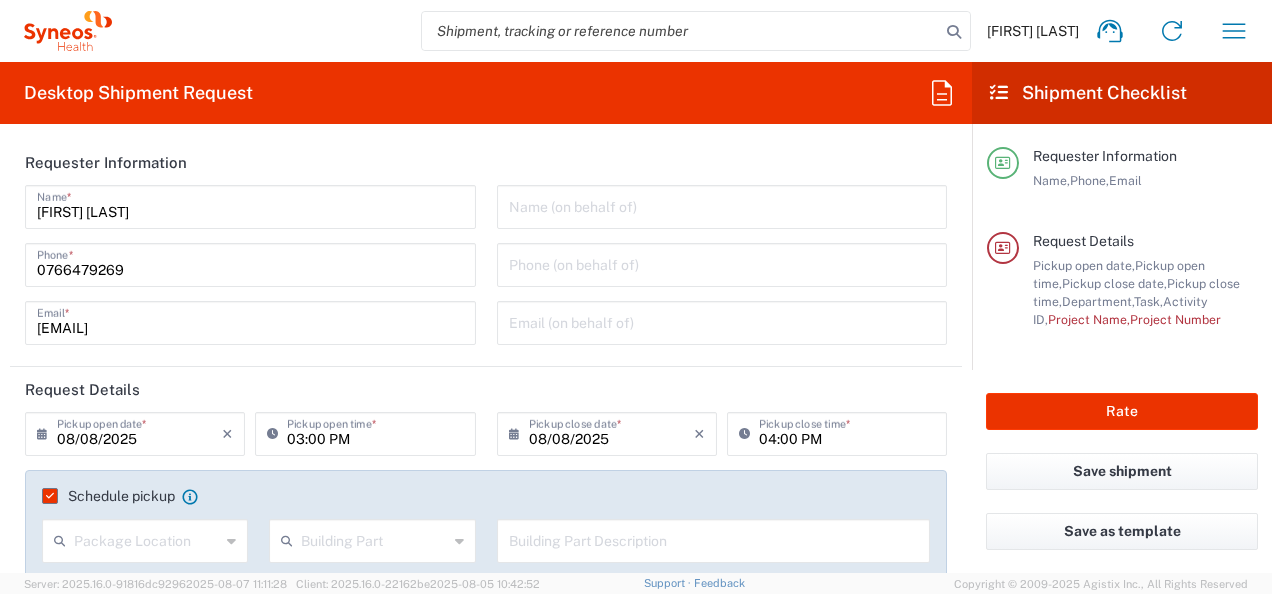 click 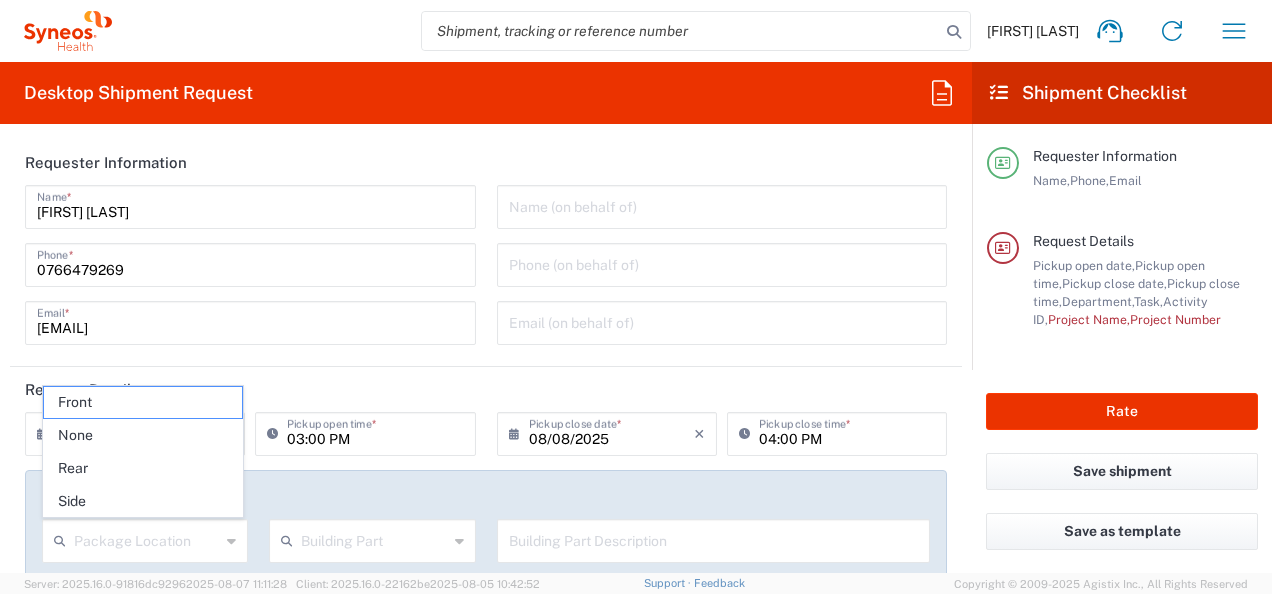 drag, startPoint x: 111, startPoint y: 409, endPoint x: 168, endPoint y: 442, distance: 65.863495 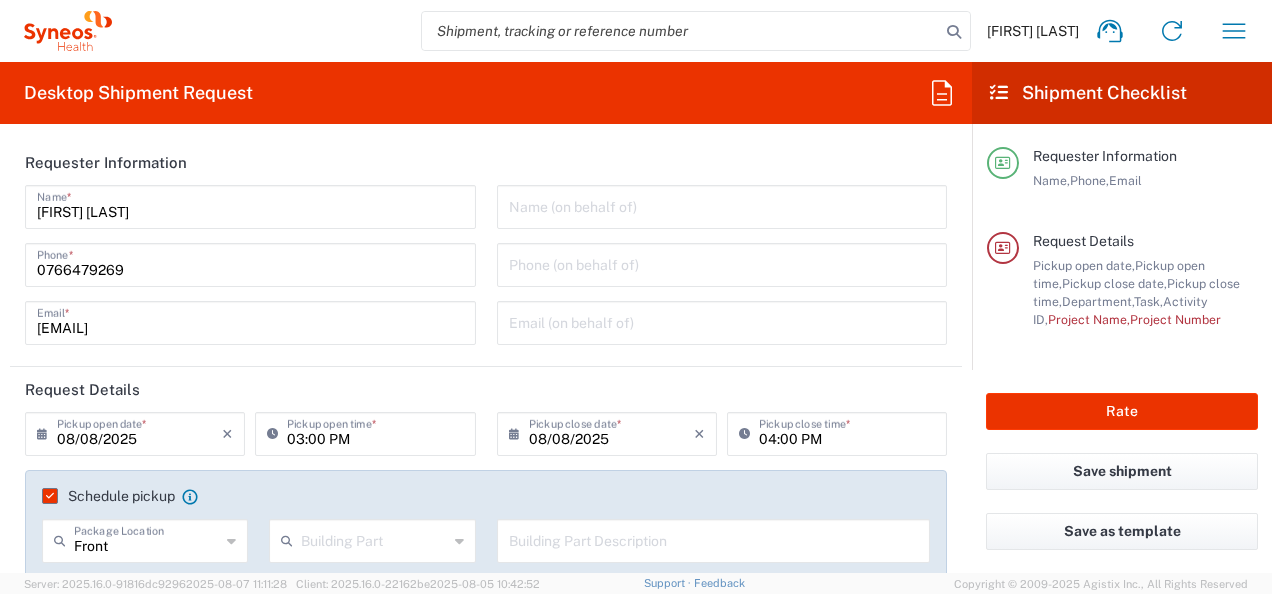 click at bounding box center [374, 539] 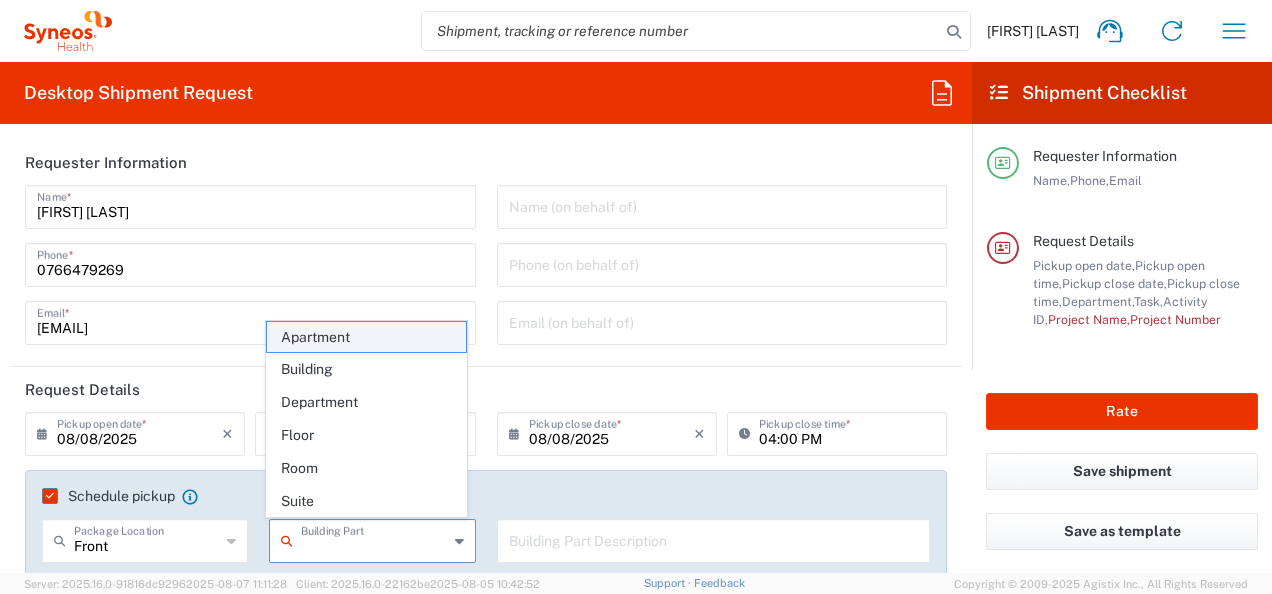 click on "Apartment" 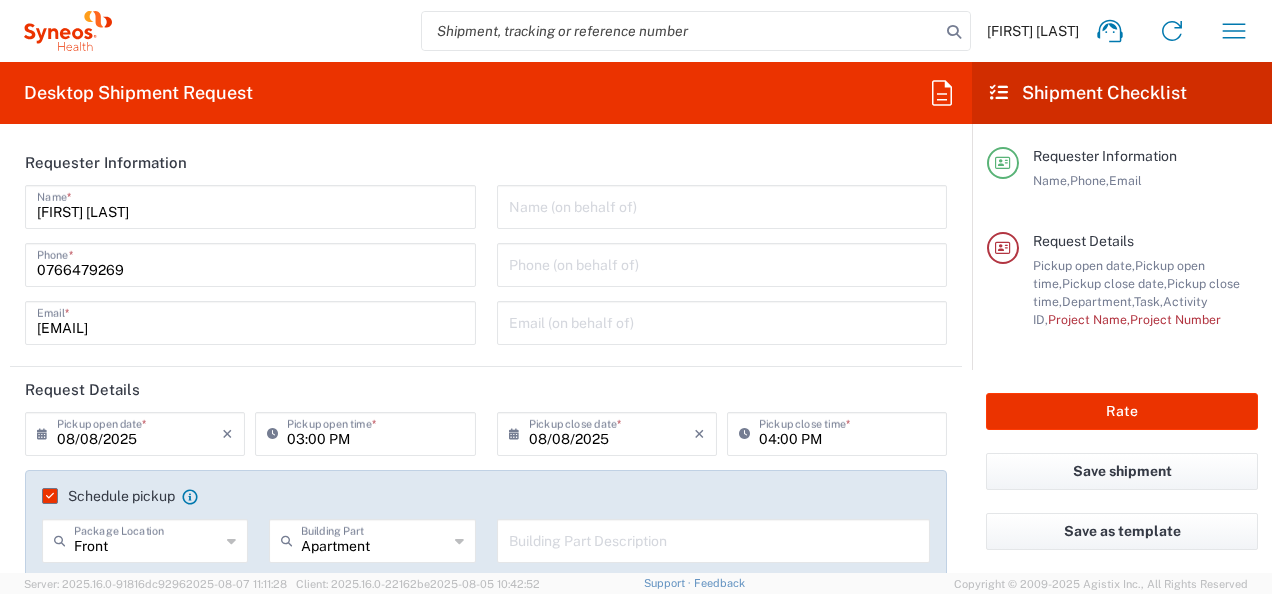 click 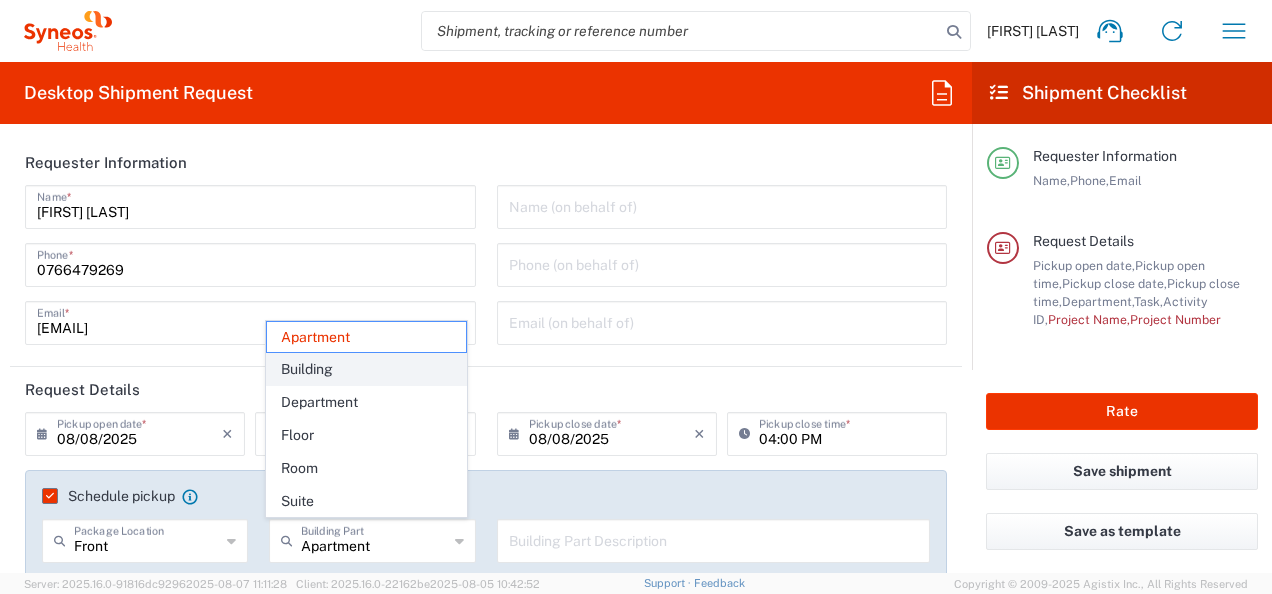click on "Building" 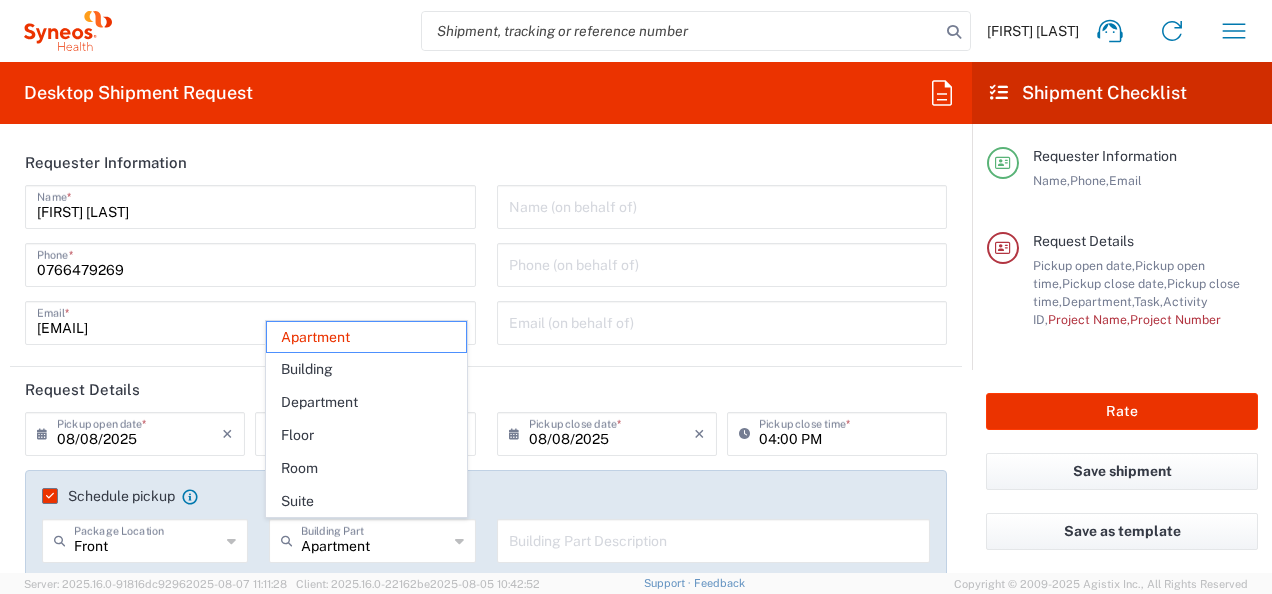 type on "Building" 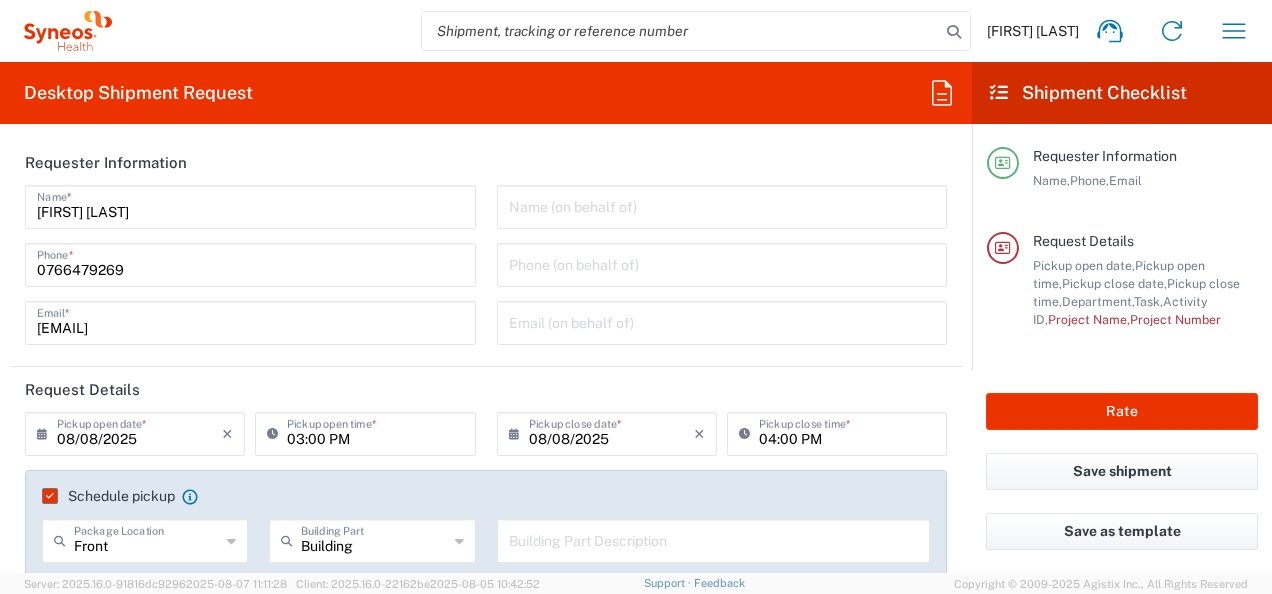 click at bounding box center (714, 539) 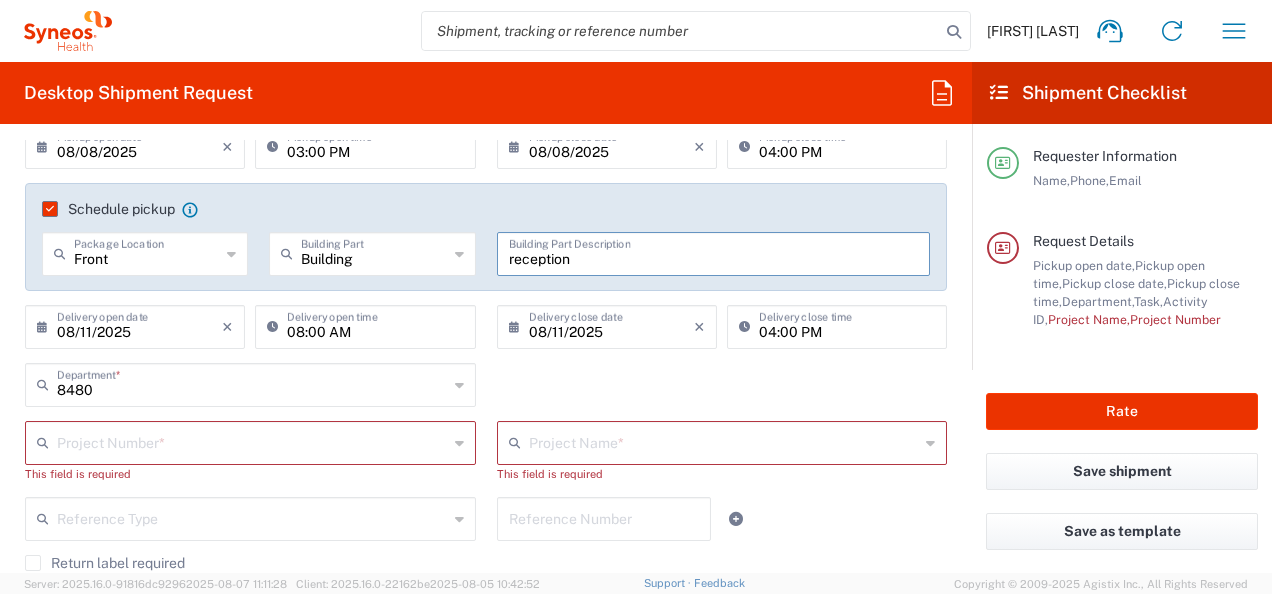 scroll, scrollTop: 400, scrollLeft: 0, axis: vertical 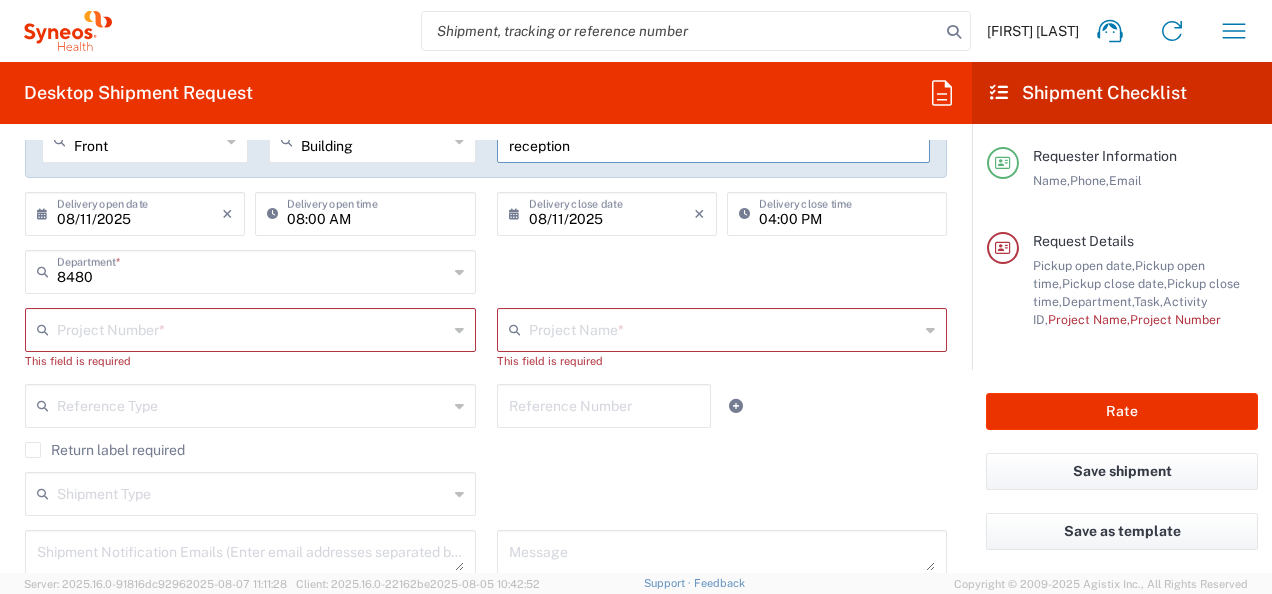 type on "reception" 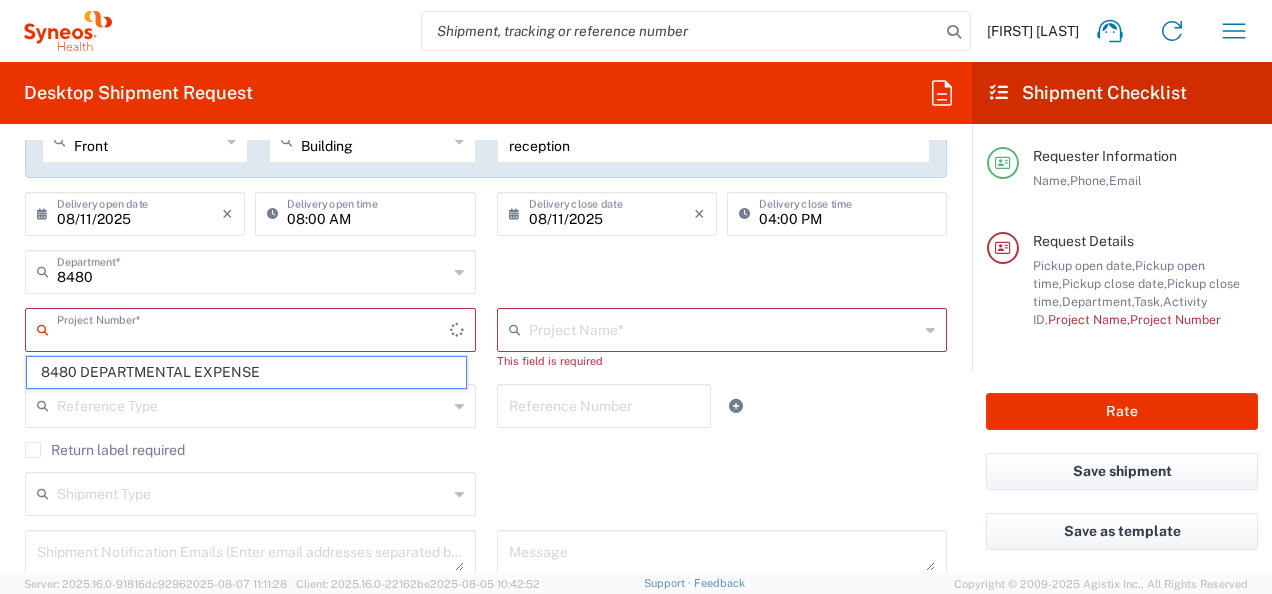 click at bounding box center (253, 328) 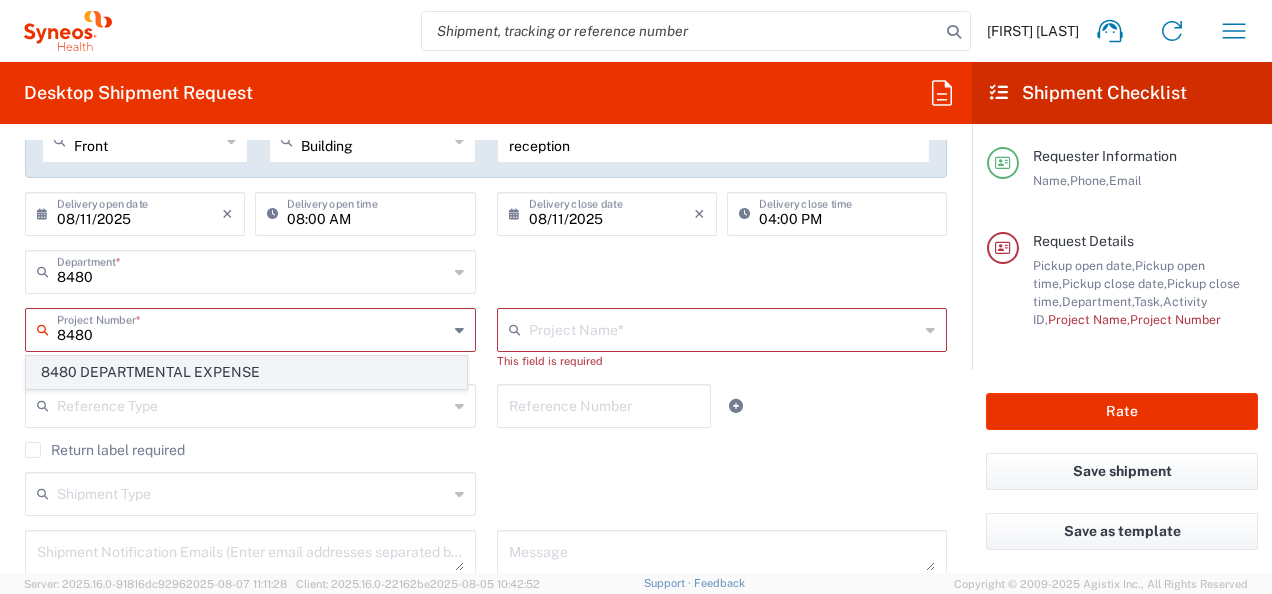 click on "8480 DEPARTMENTAL EXPENSE" 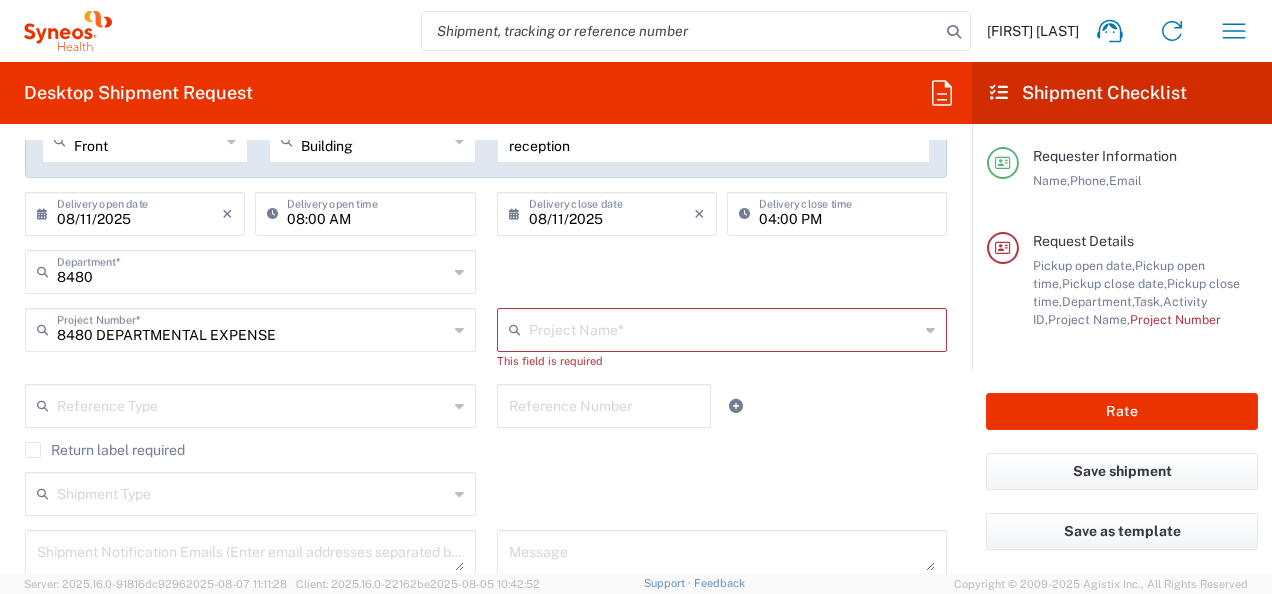 type on "8480 DEPARTMENTAL EXPENSE" 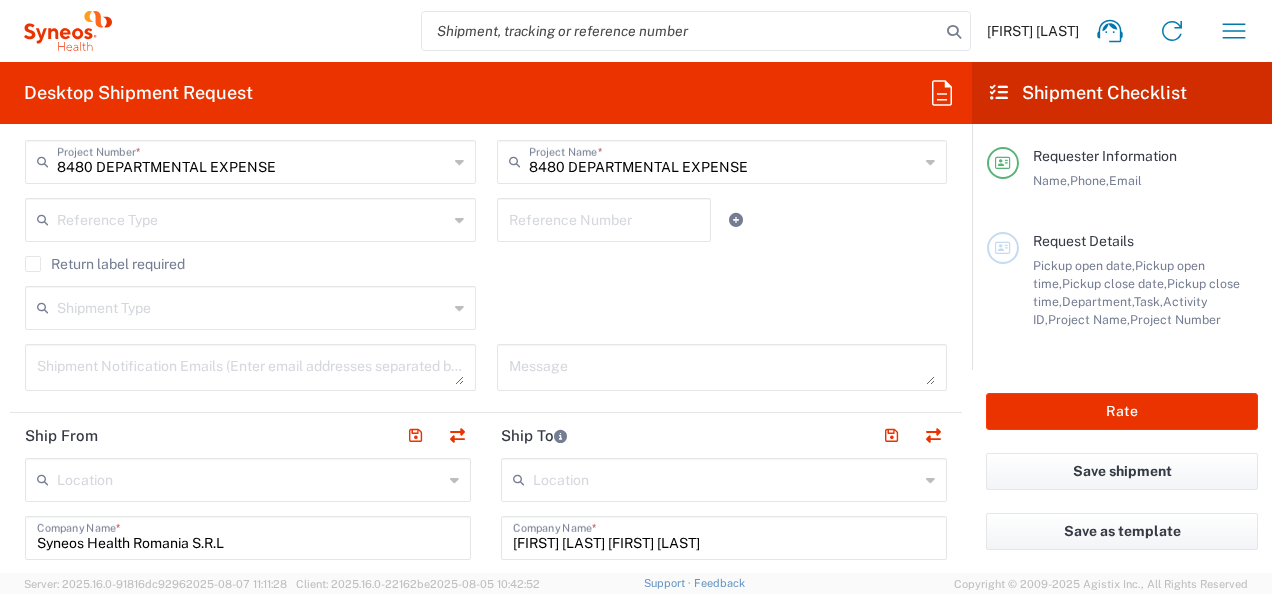 scroll, scrollTop: 600, scrollLeft: 0, axis: vertical 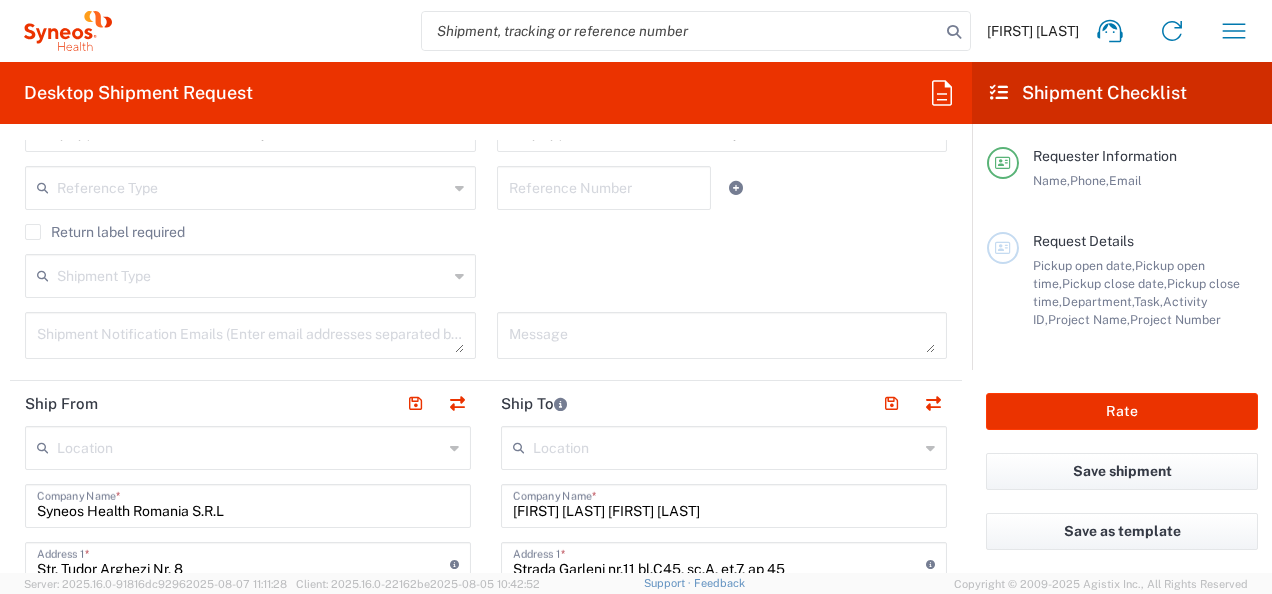 click at bounding box center (250, 446) 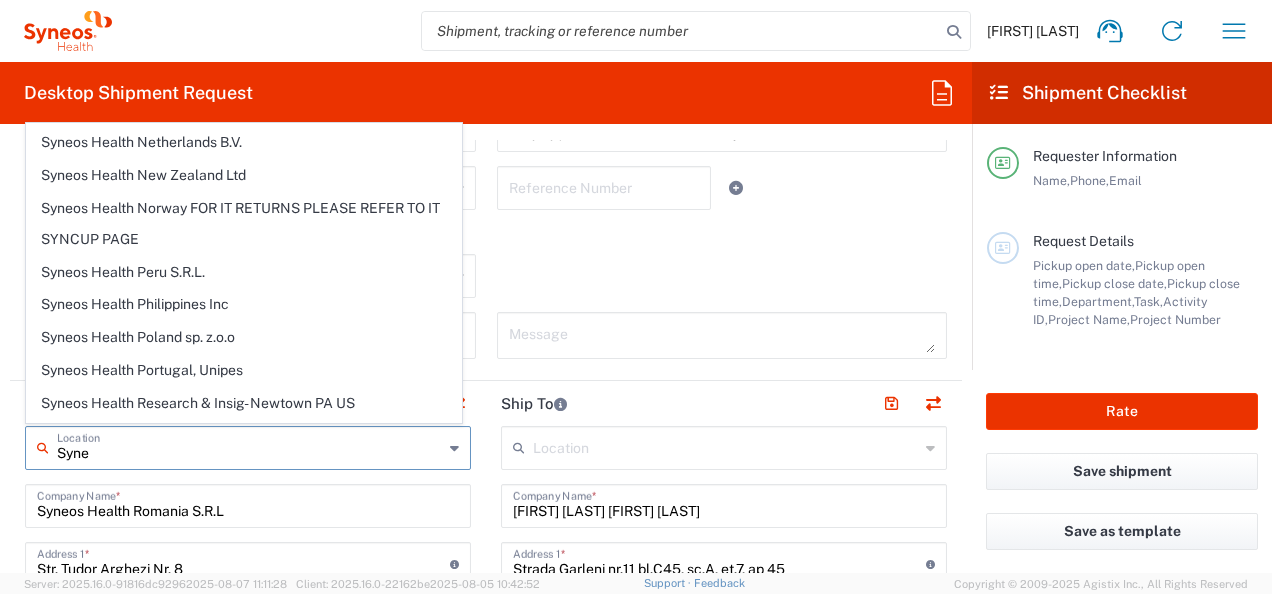 scroll, scrollTop: 2200, scrollLeft: 0, axis: vertical 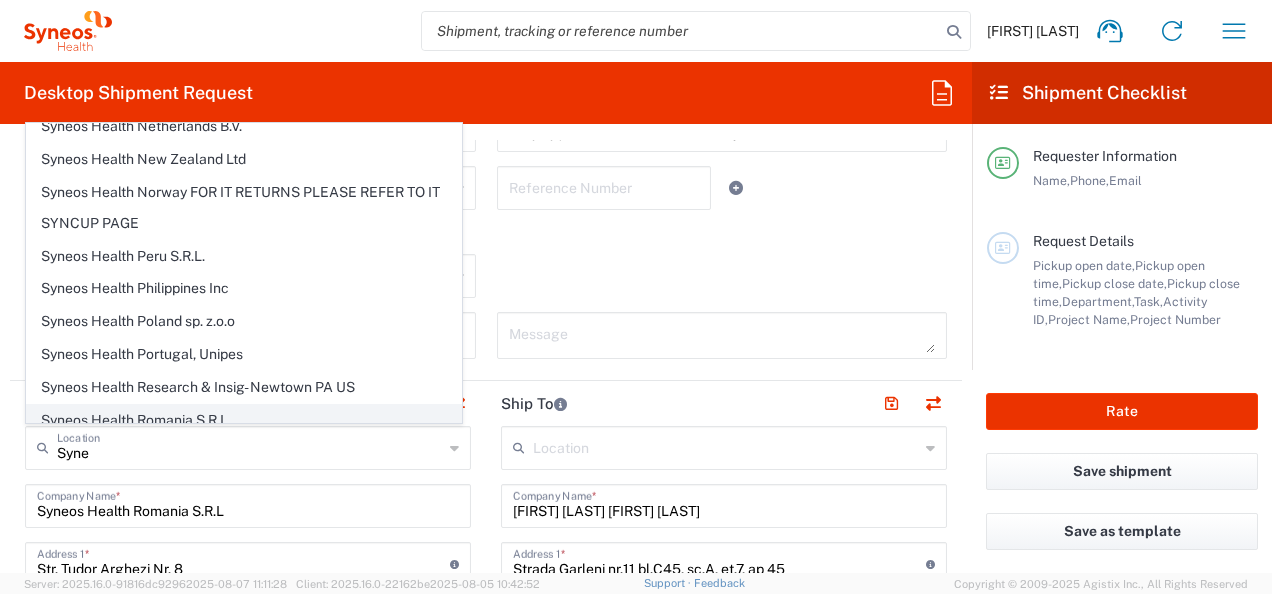 click on "Syneos Health Romania S.R.L" 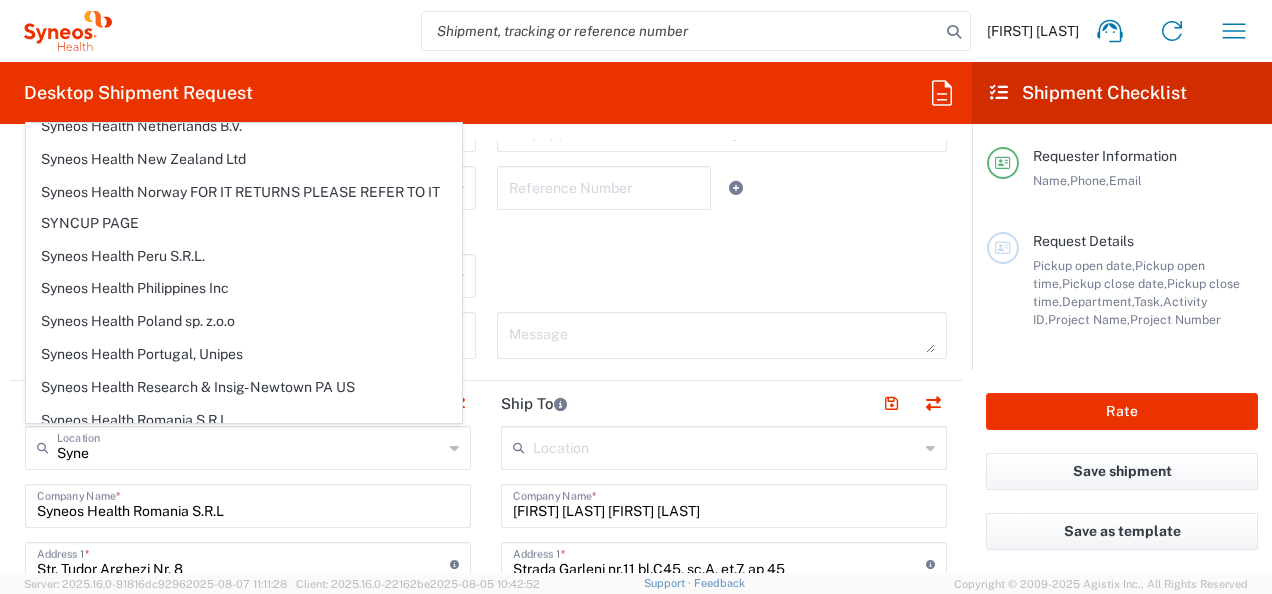 type on "Syneos Health Romania S.R.L" 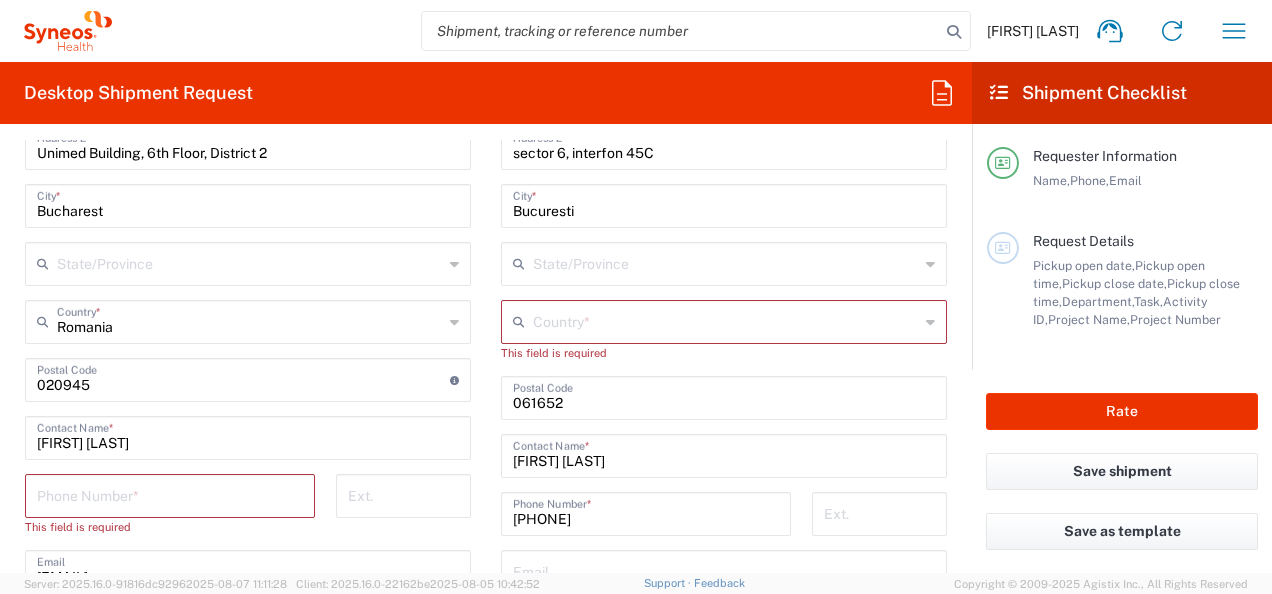 scroll, scrollTop: 1100, scrollLeft: 0, axis: vertical 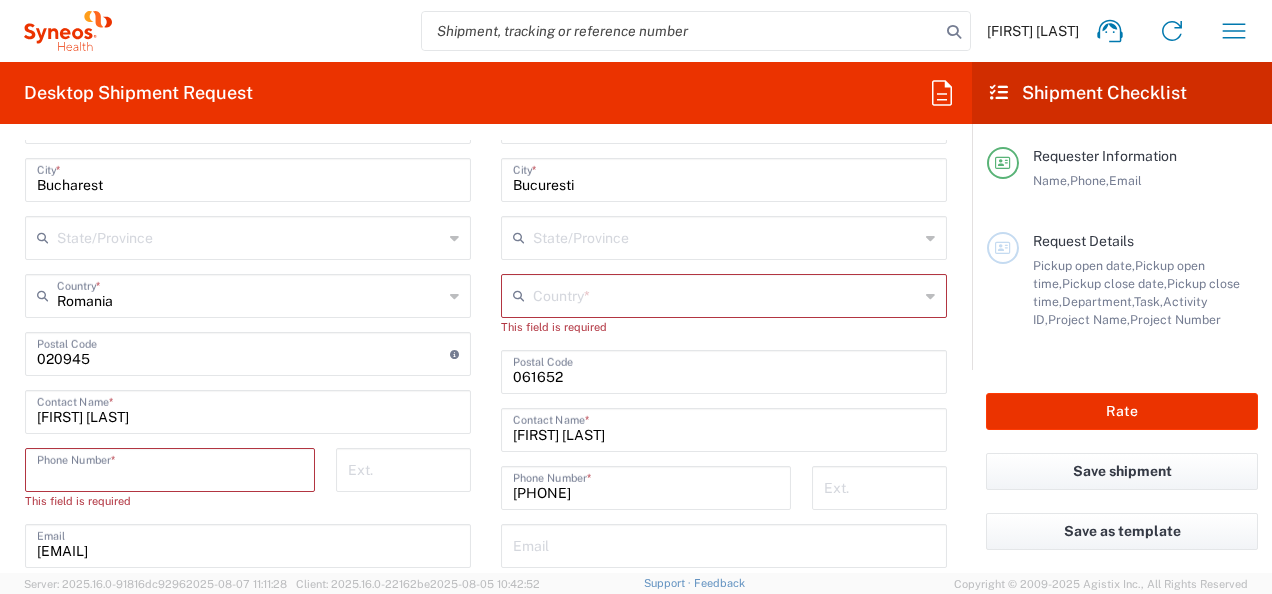 click at bounding box center [170, 468] 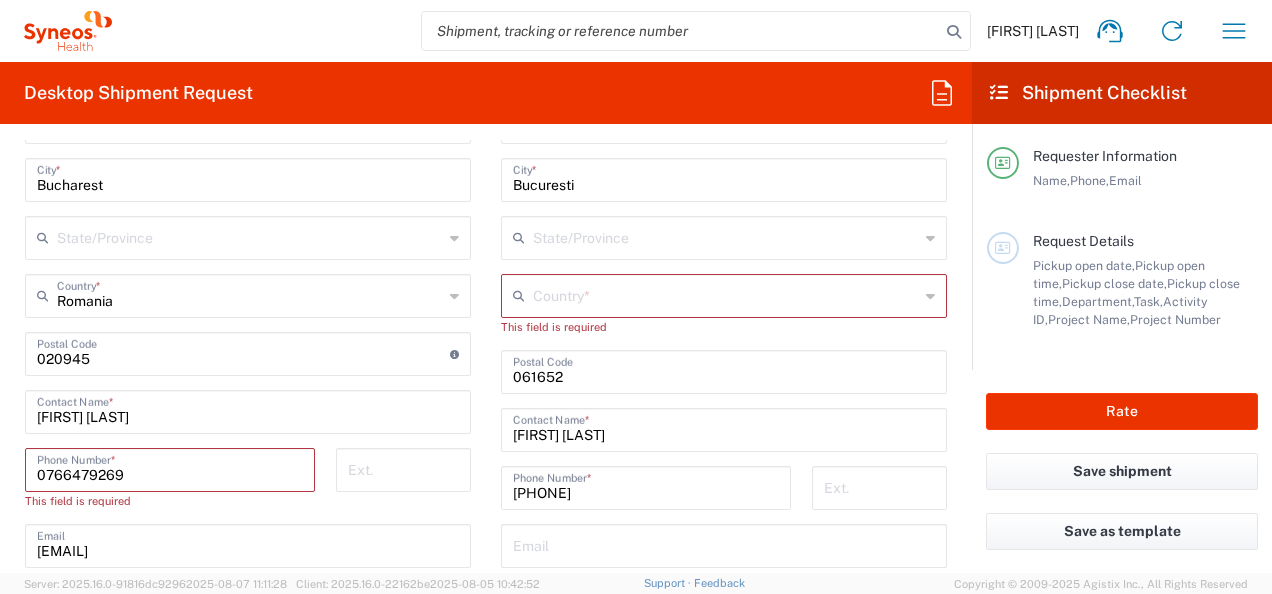type on "[EMAIL]" 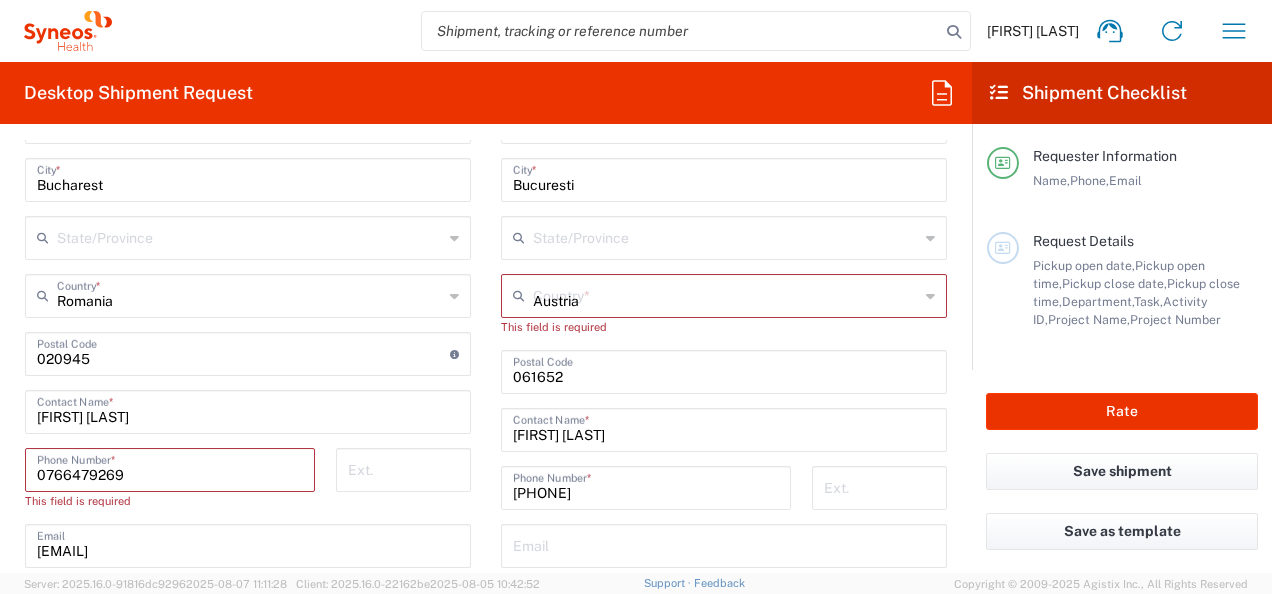 type on "[EMAIL]" 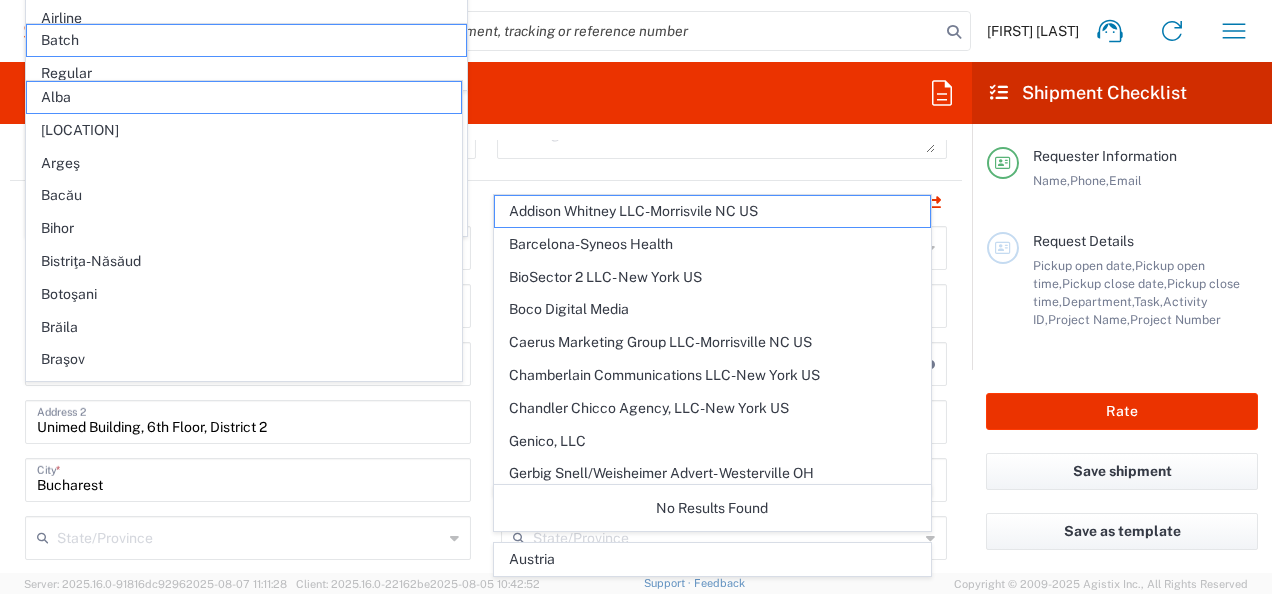 scroll, scrollTop: 1100, scrollLeft: 0, axis: vertical 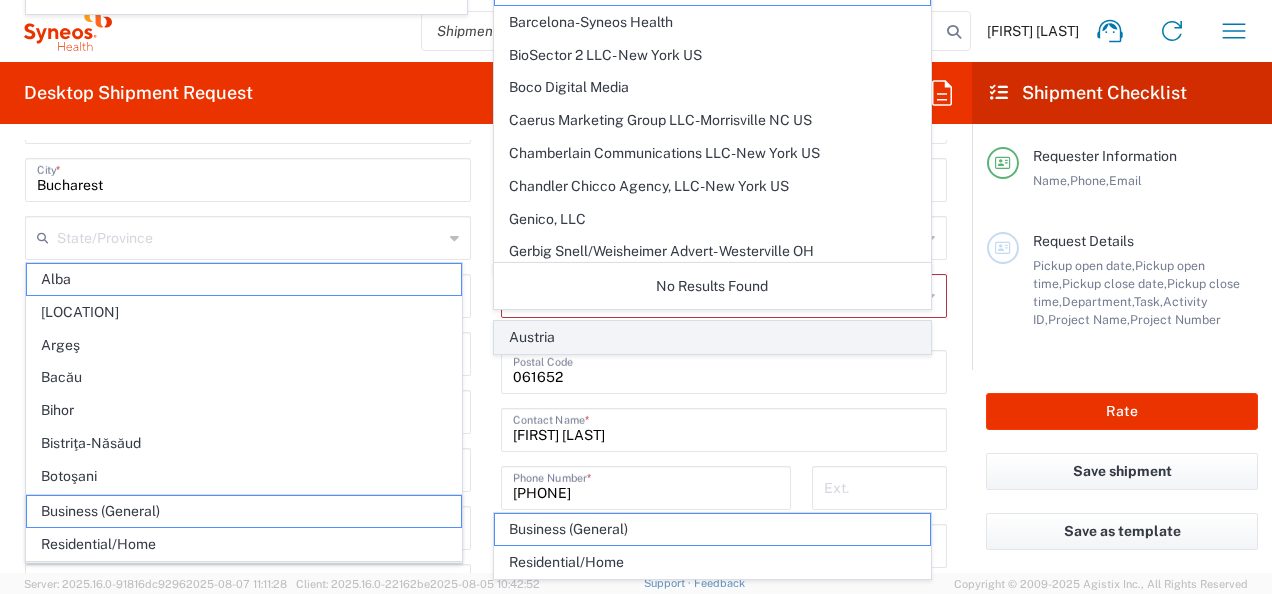 click on "Austria" 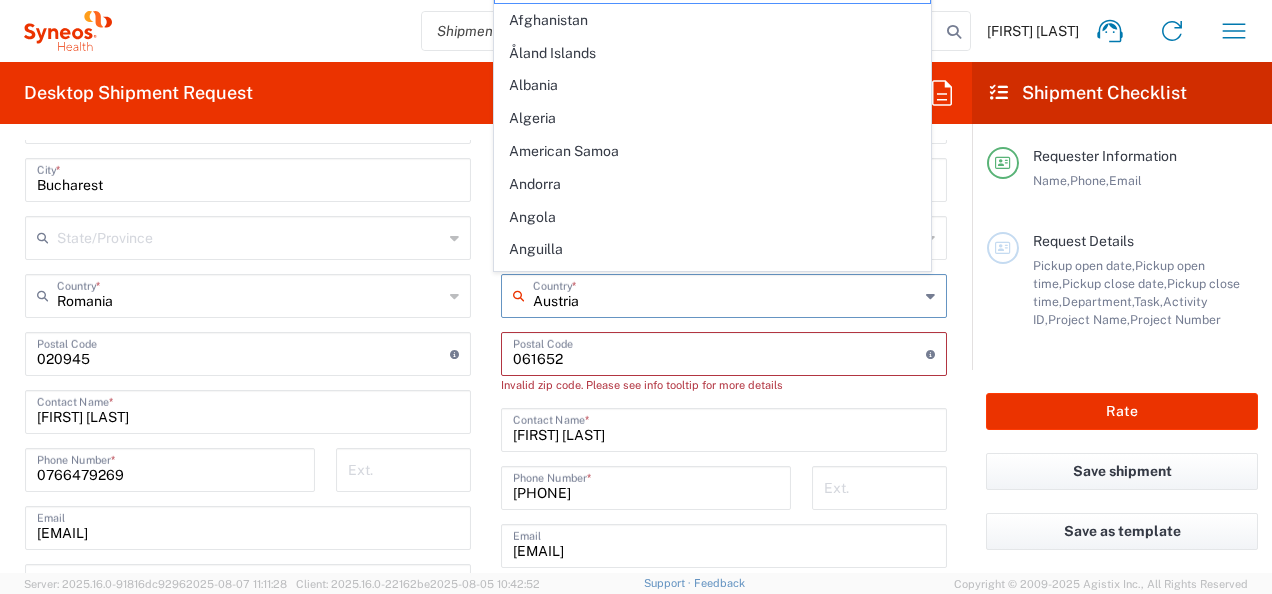 drag, startPoint x: 590, startPoint y: 300, endPoint x: 510, endPoint y: 306, distance: 80.224686 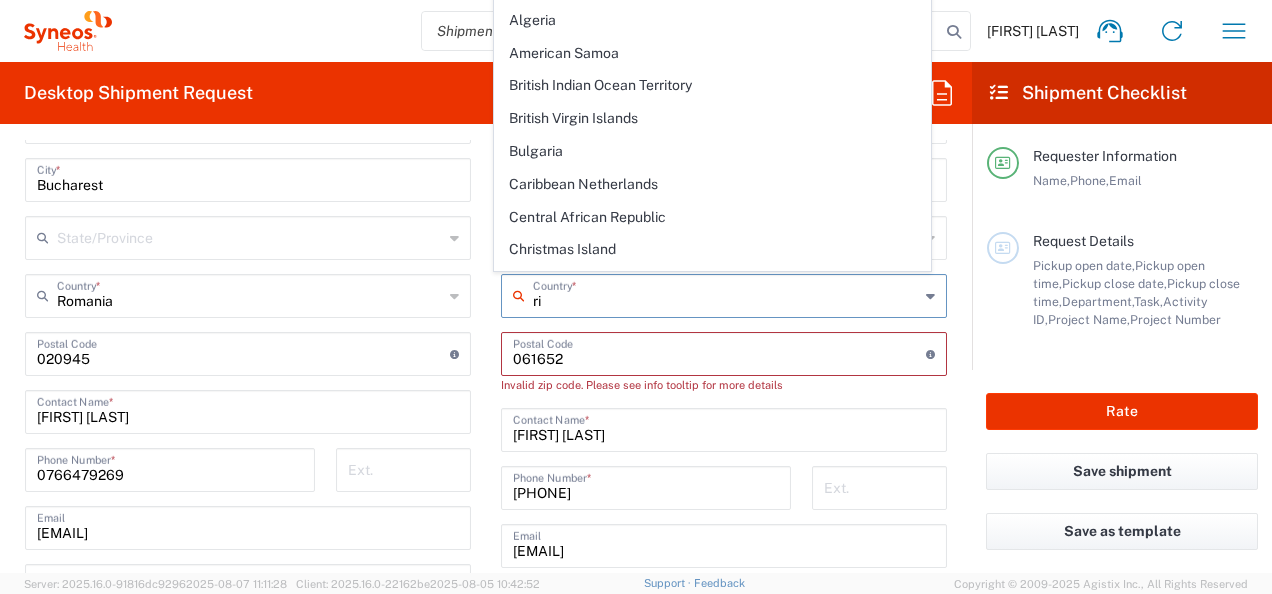 type on "r" 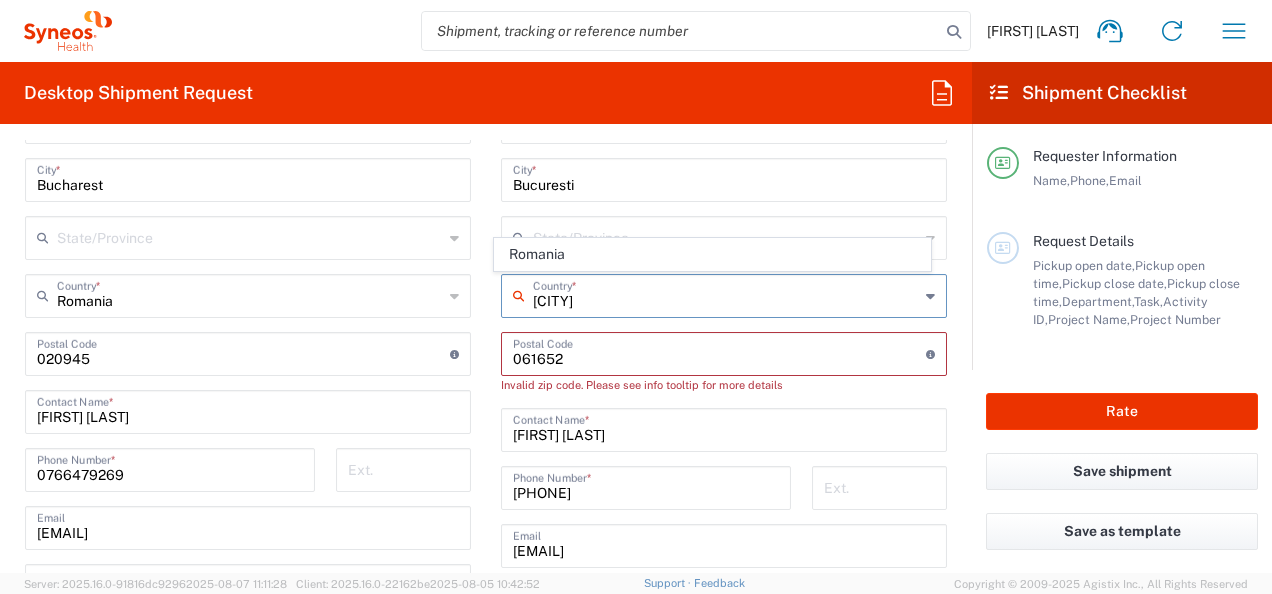 click on "Romania" 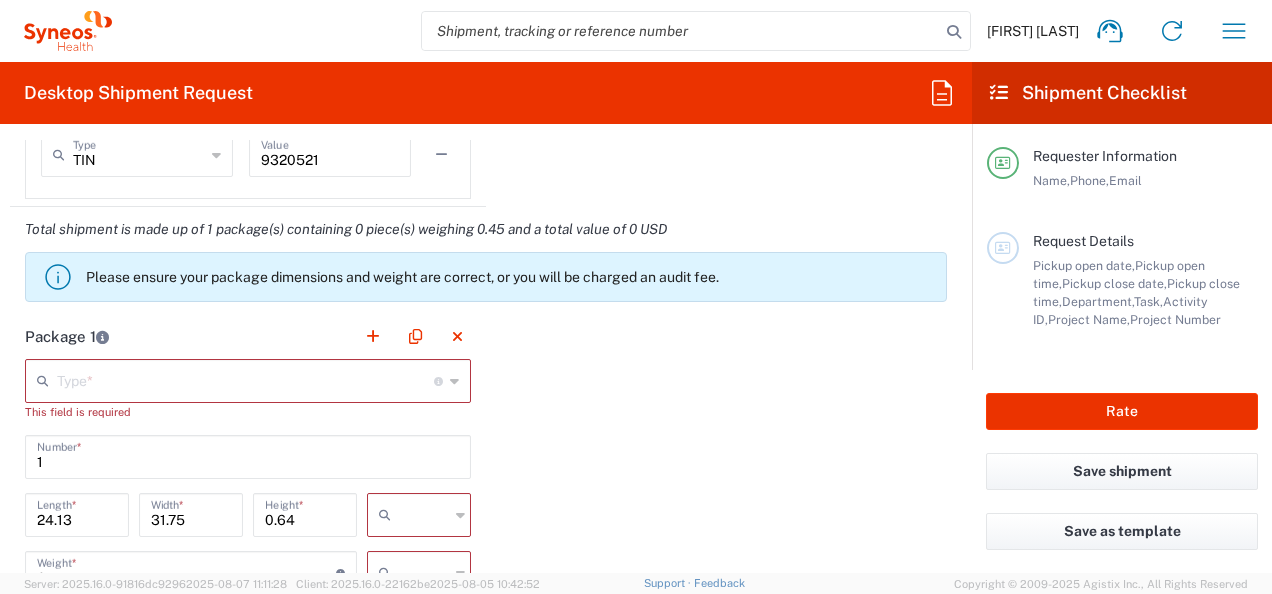 scroll, scrollTop: 1900, scrollLeft: 0, axis: vertical 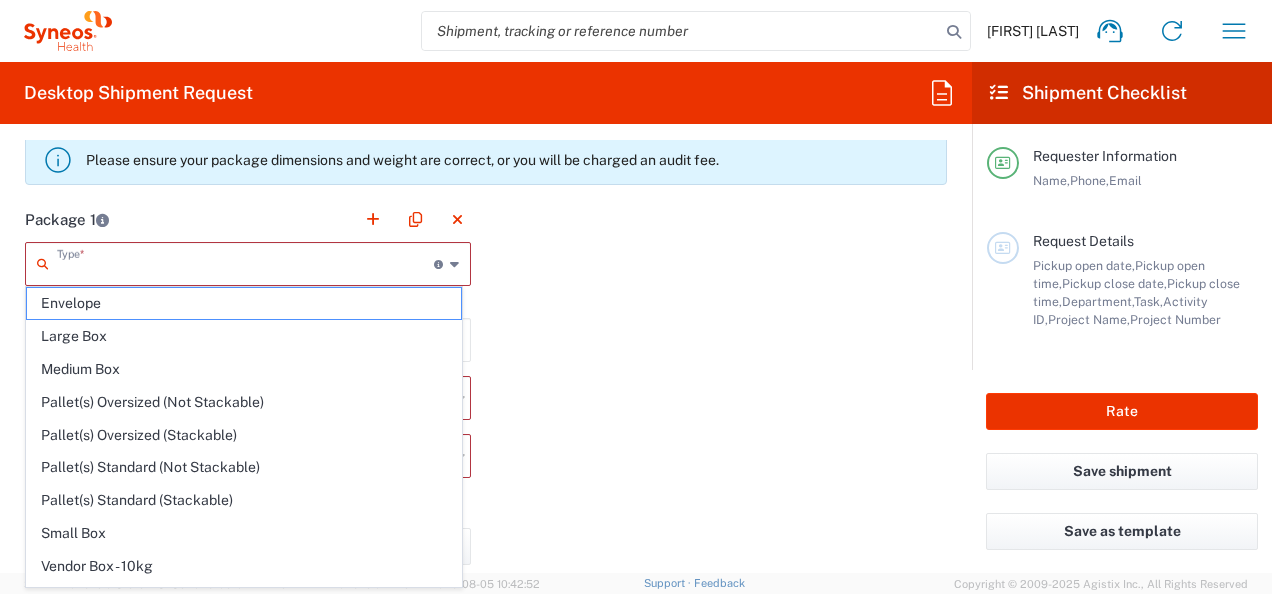 click at bounding box center [245, 262] 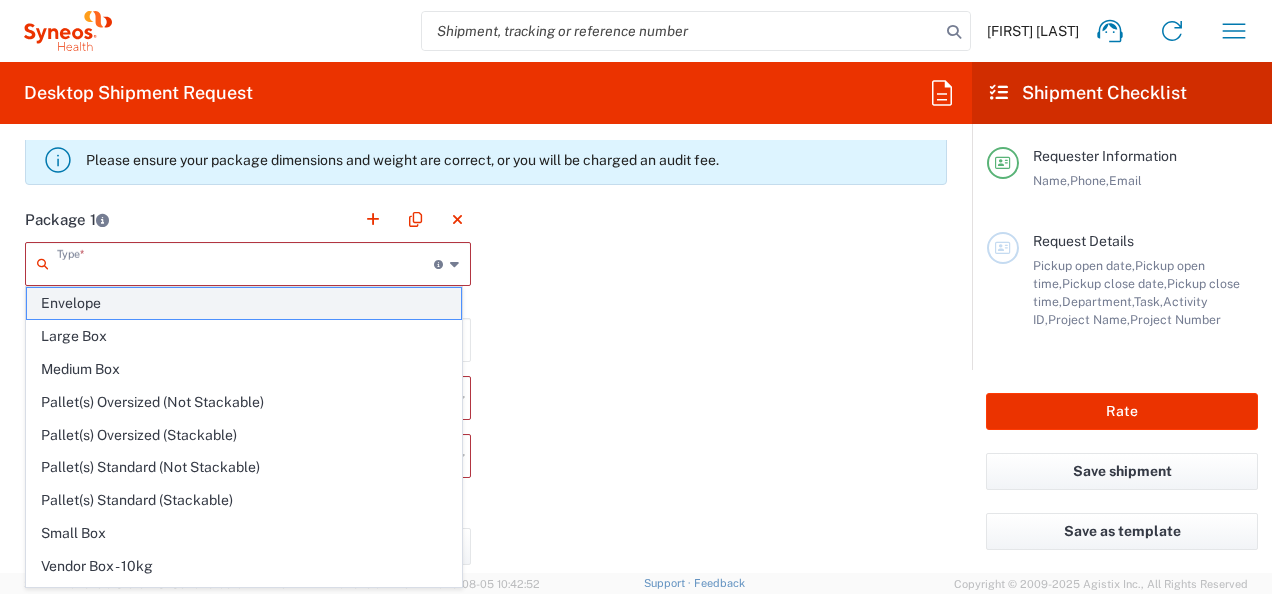 click on "Envelope" 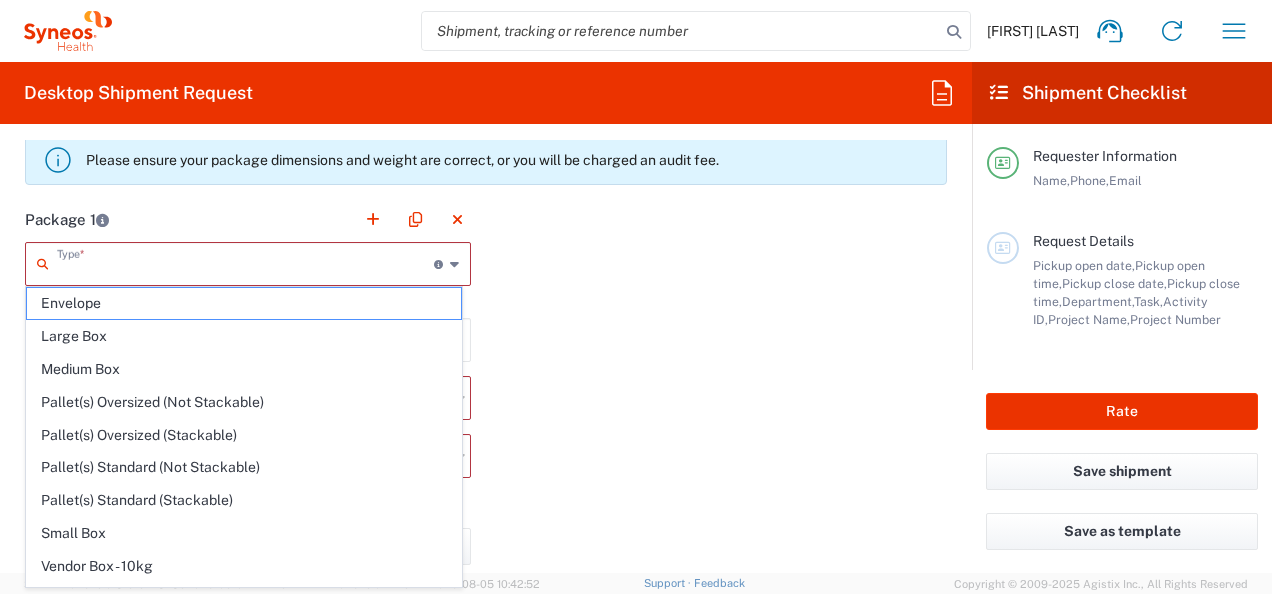 type on "Envelope" 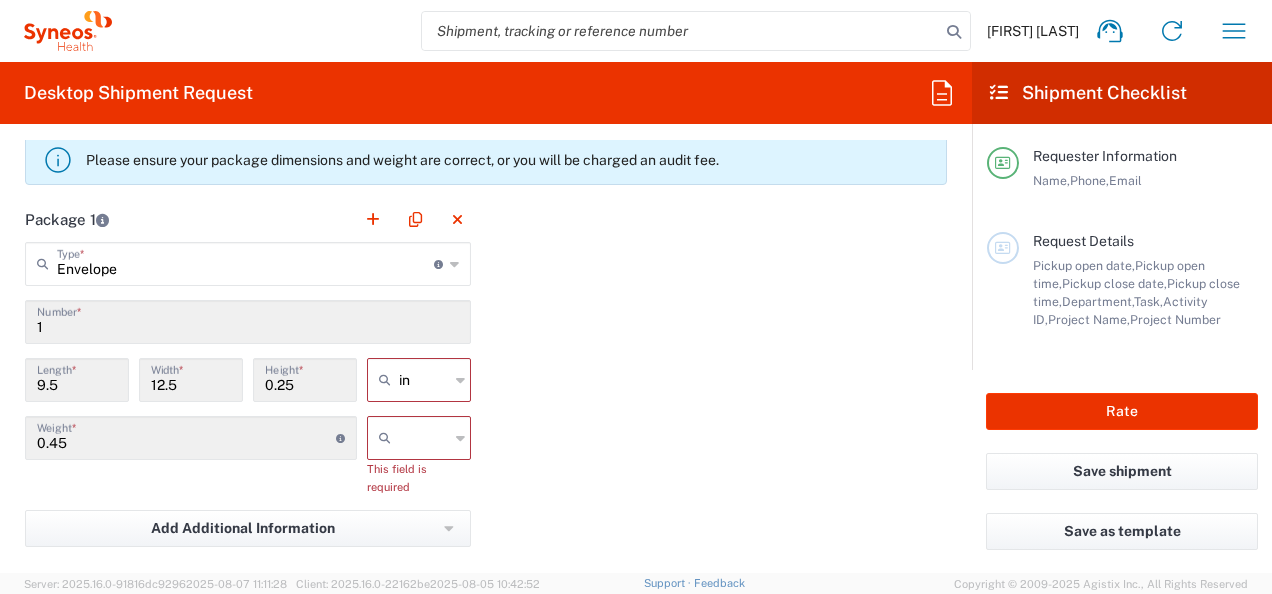 type 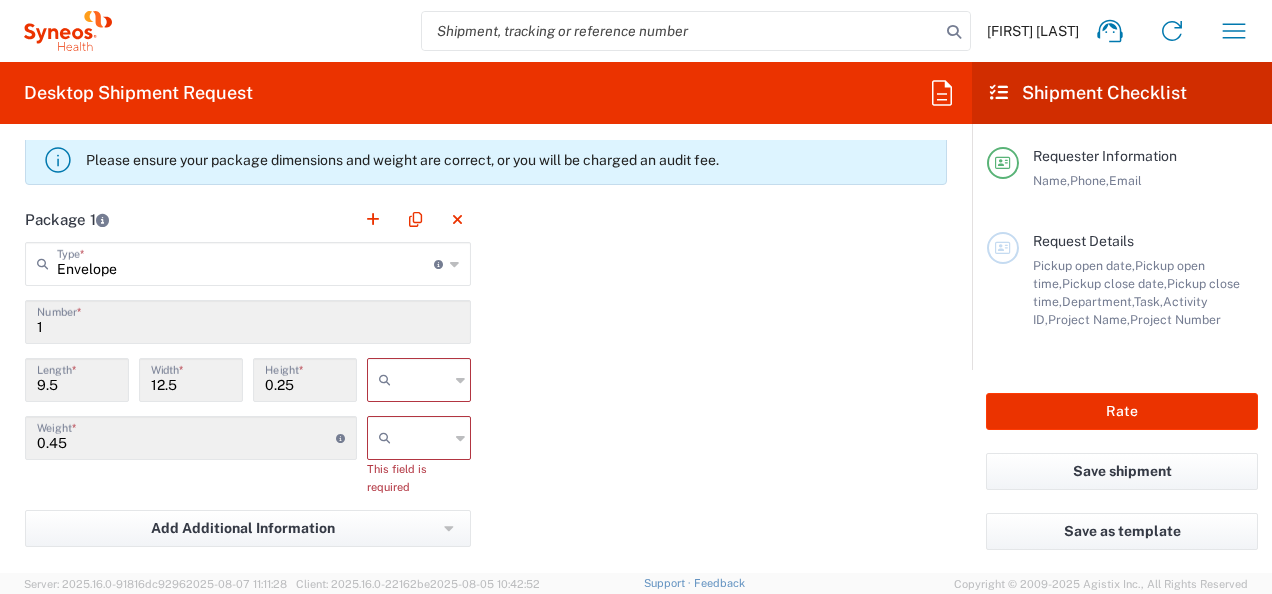click at bounding box center (424, 380) 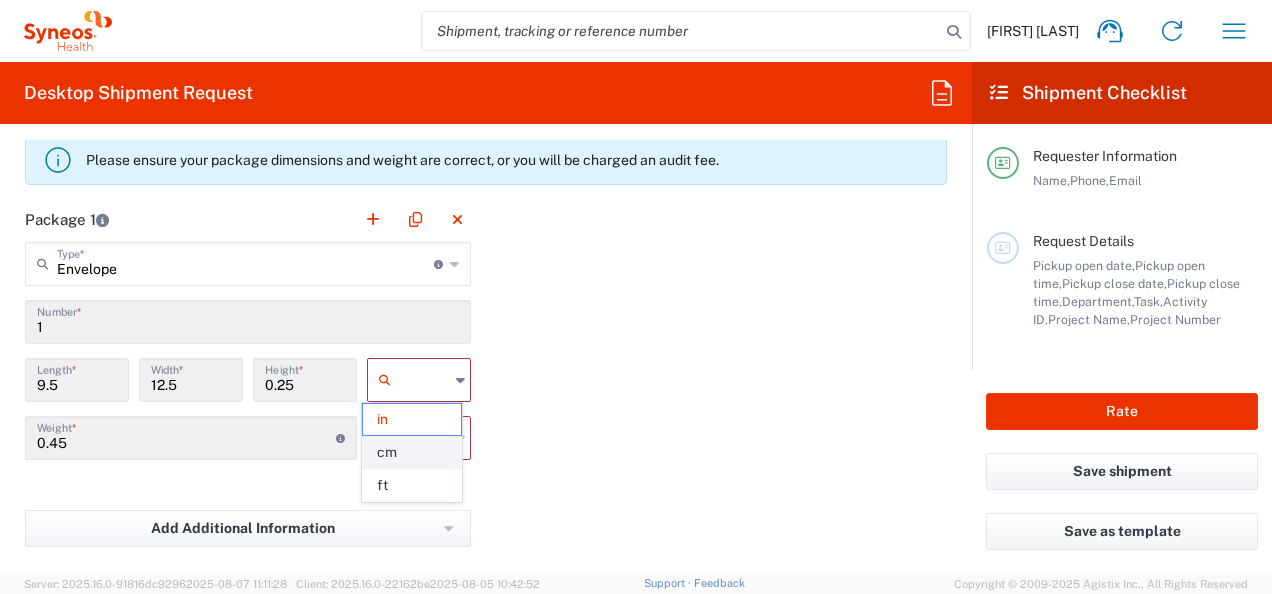 click on "cm" 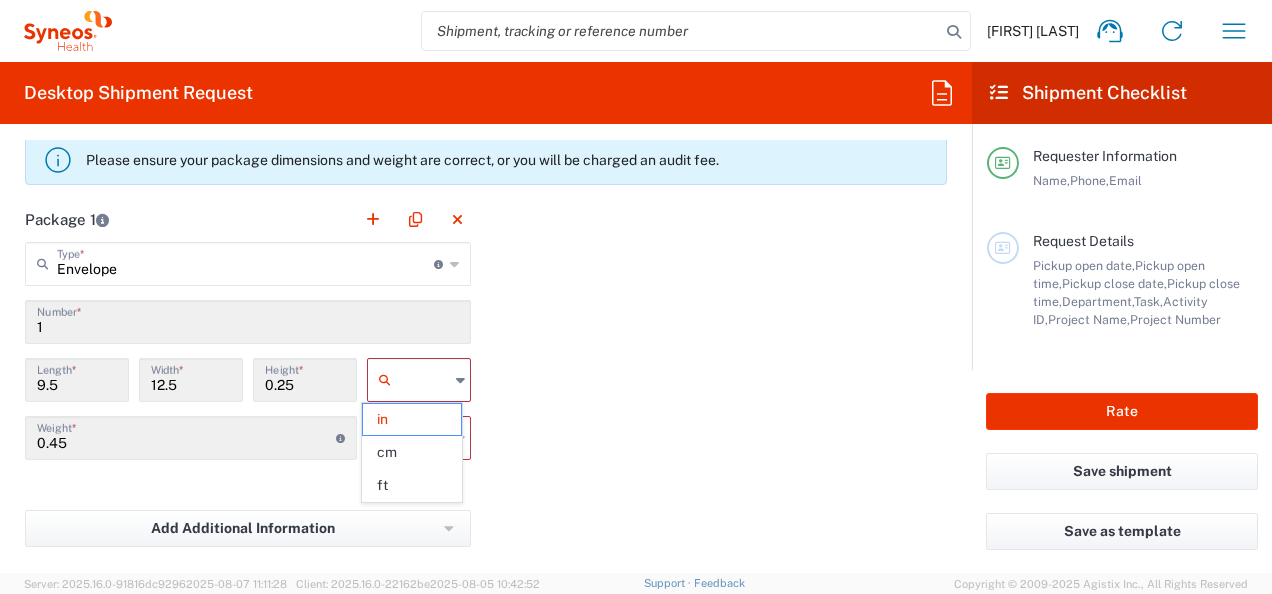 type on "24.13" 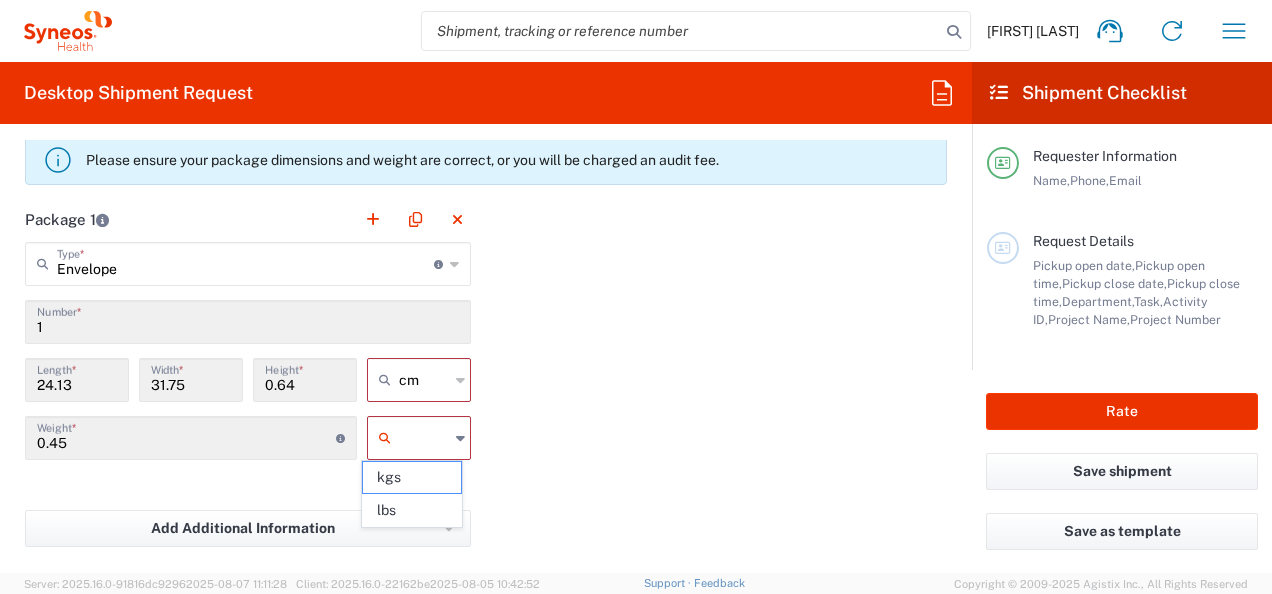 click at bounding box center (424, 438) 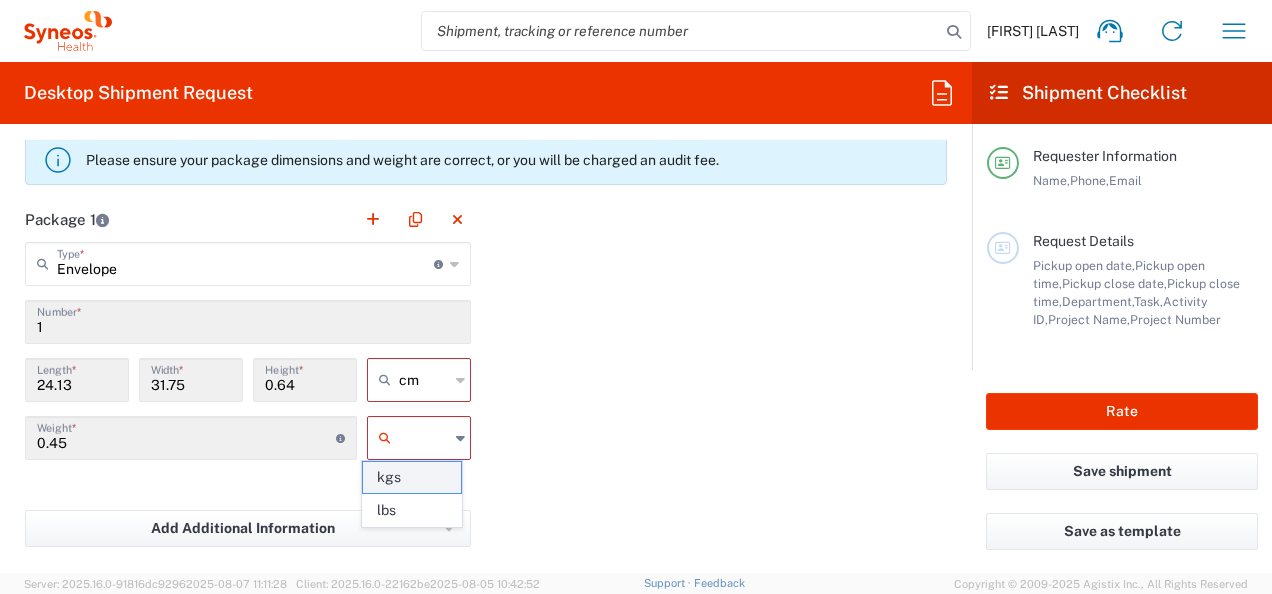 click on "kgs" 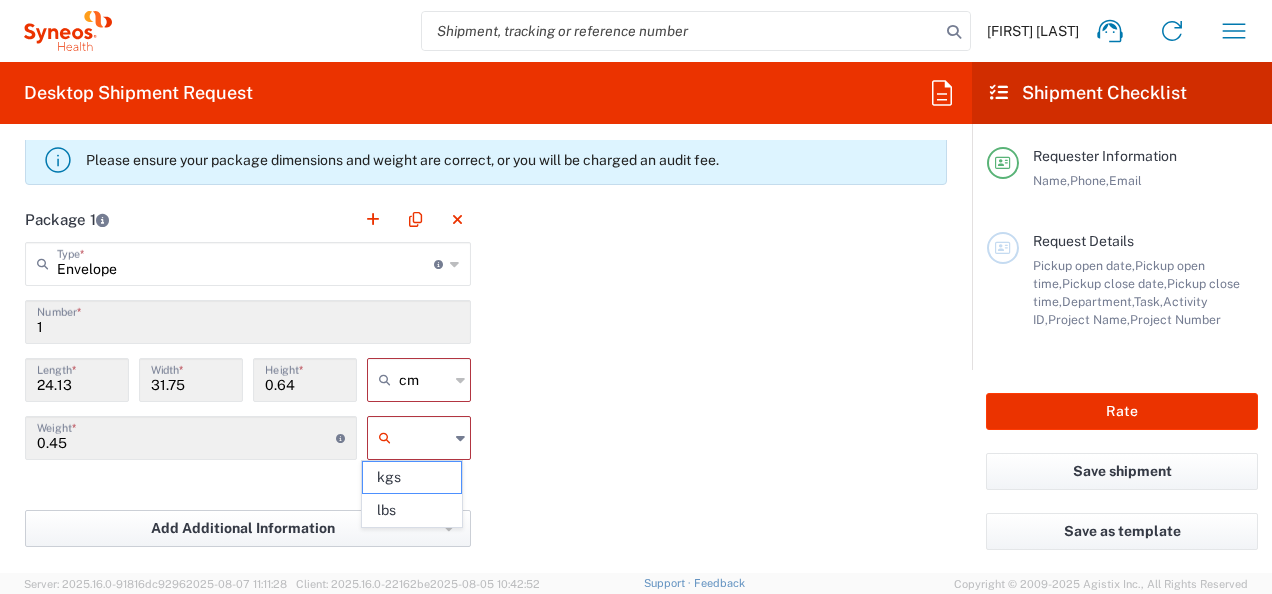 type on "kgs" 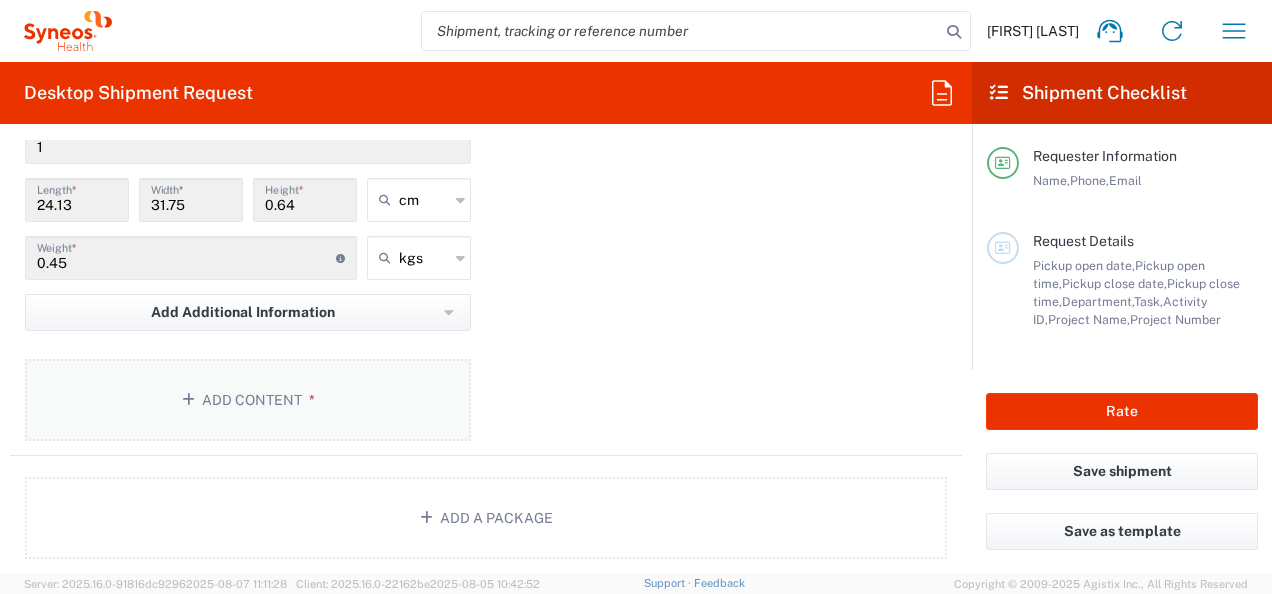 scroll, scrollTop: 2100, scrollLeft: 0, axis: vertical 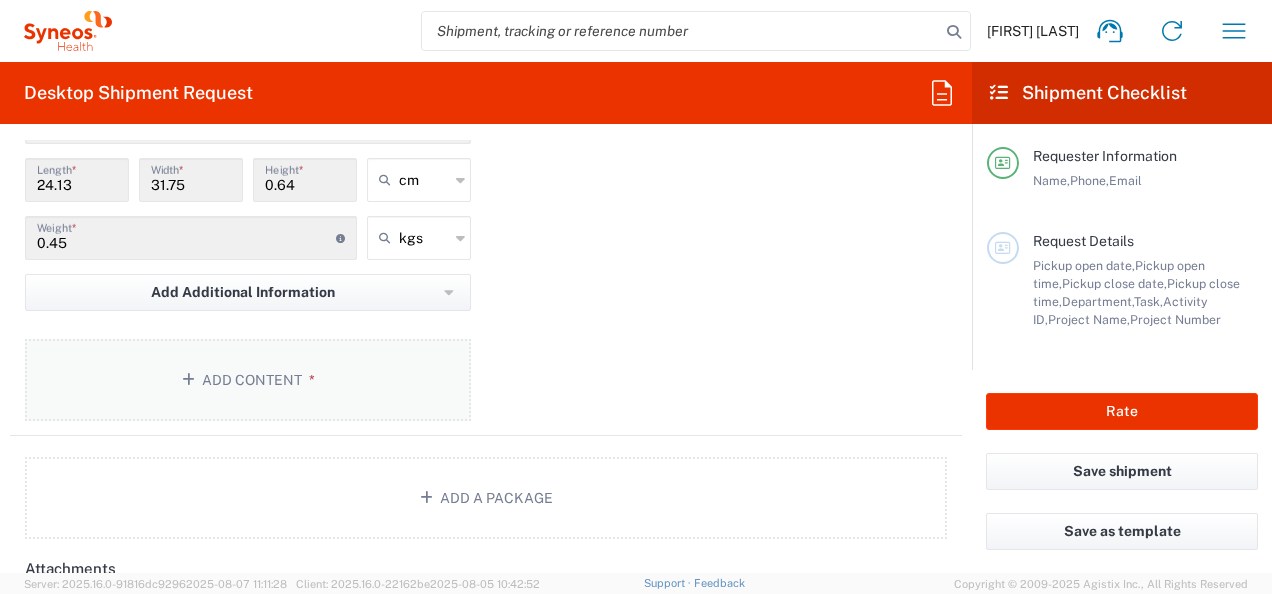click on "Add Content *" 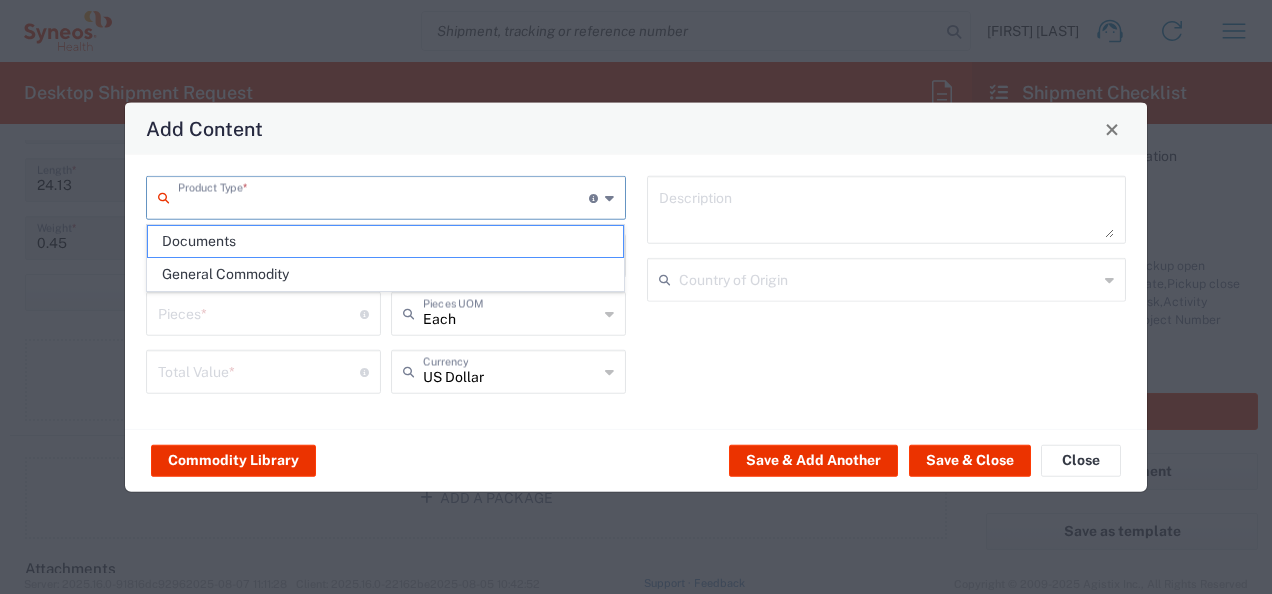 click at bounding box center (383, 196) 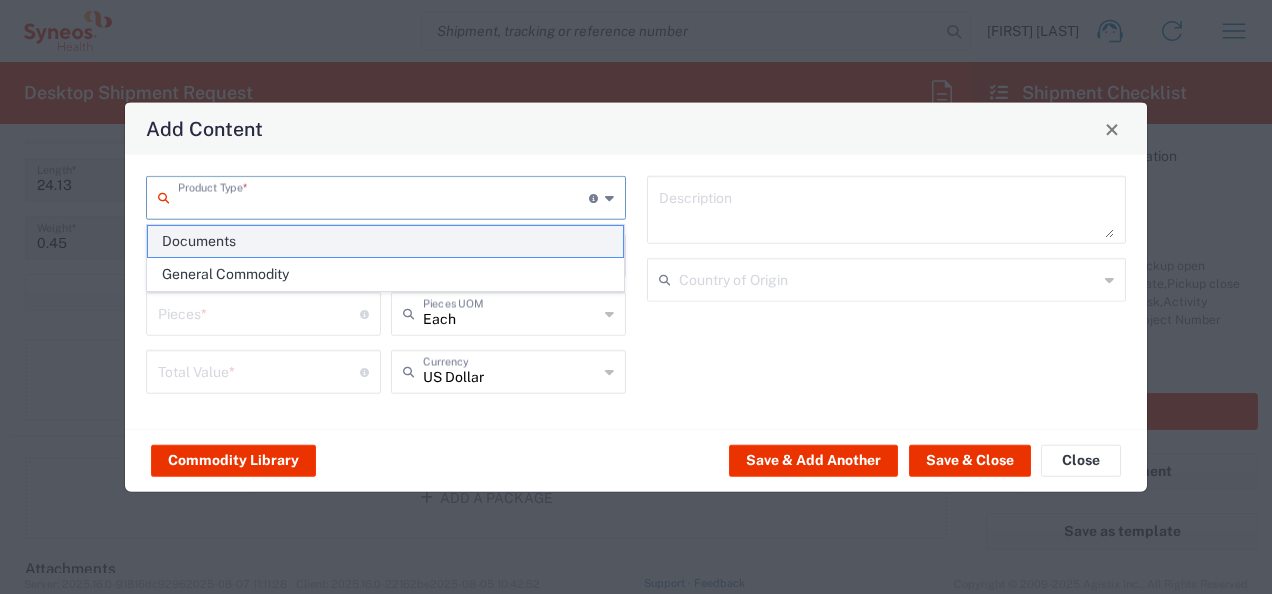 click on "Documents" 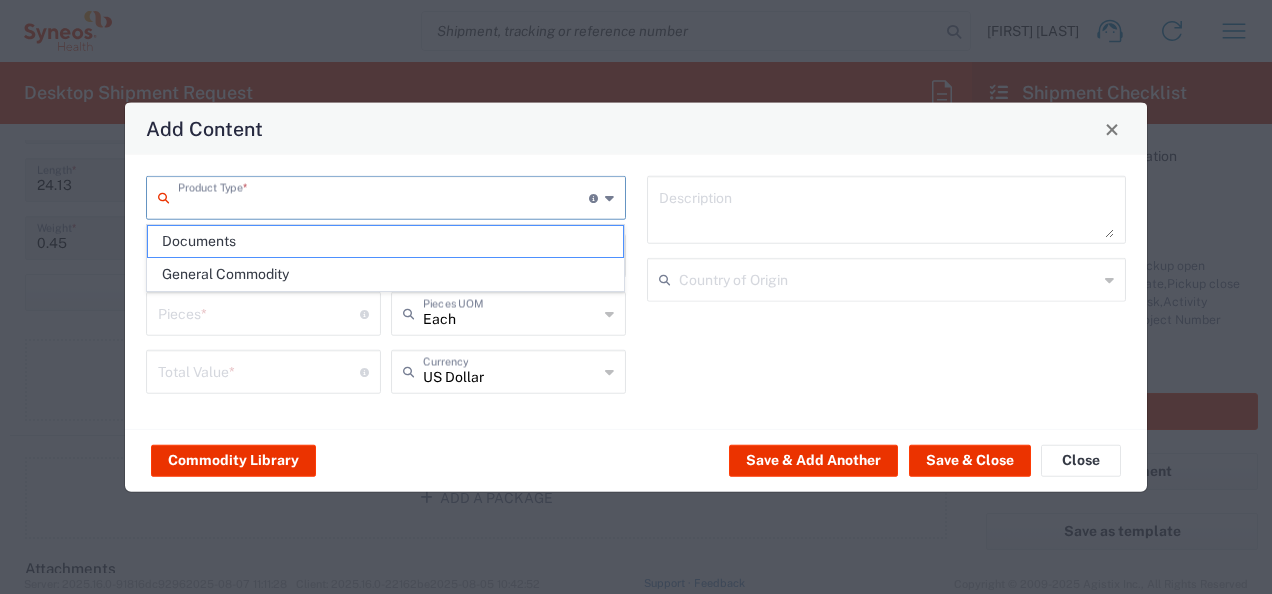 type on "Documents" 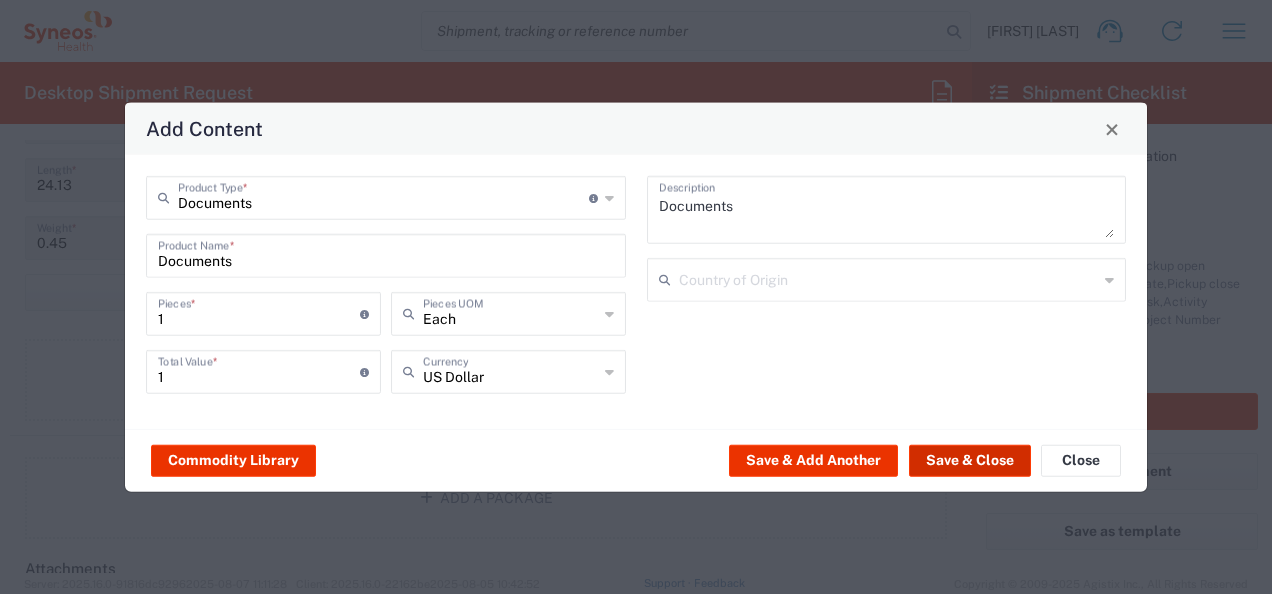 click on "Save & Close" 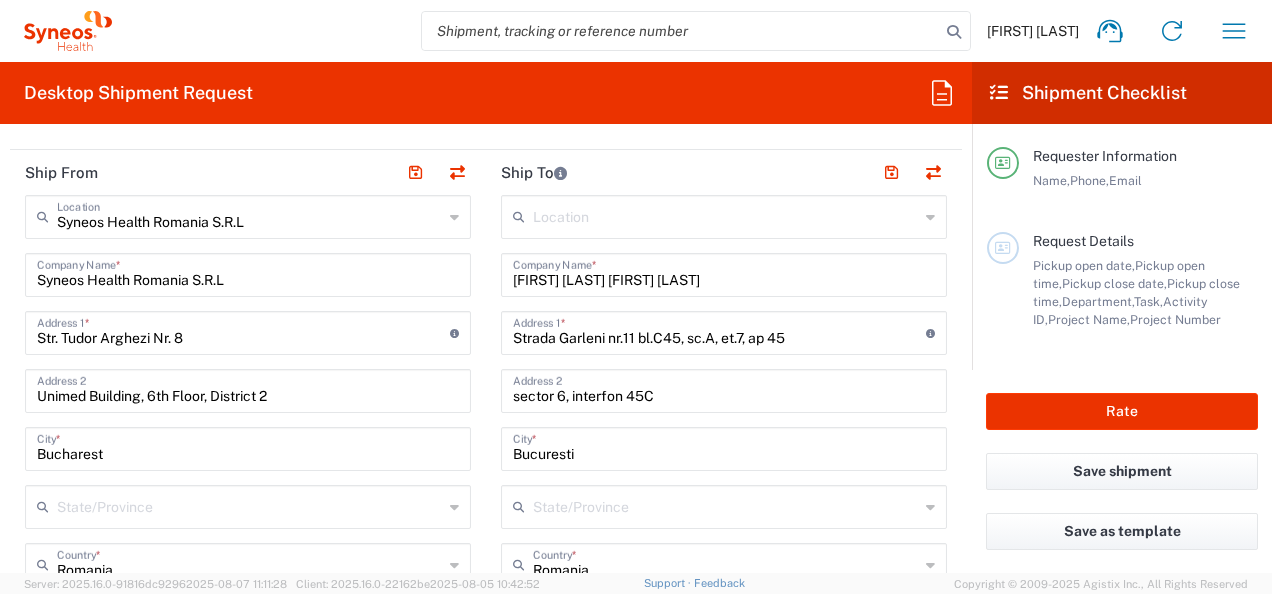 scroll, scrollTop: 800, scrollLeft: 0, axis: vertical 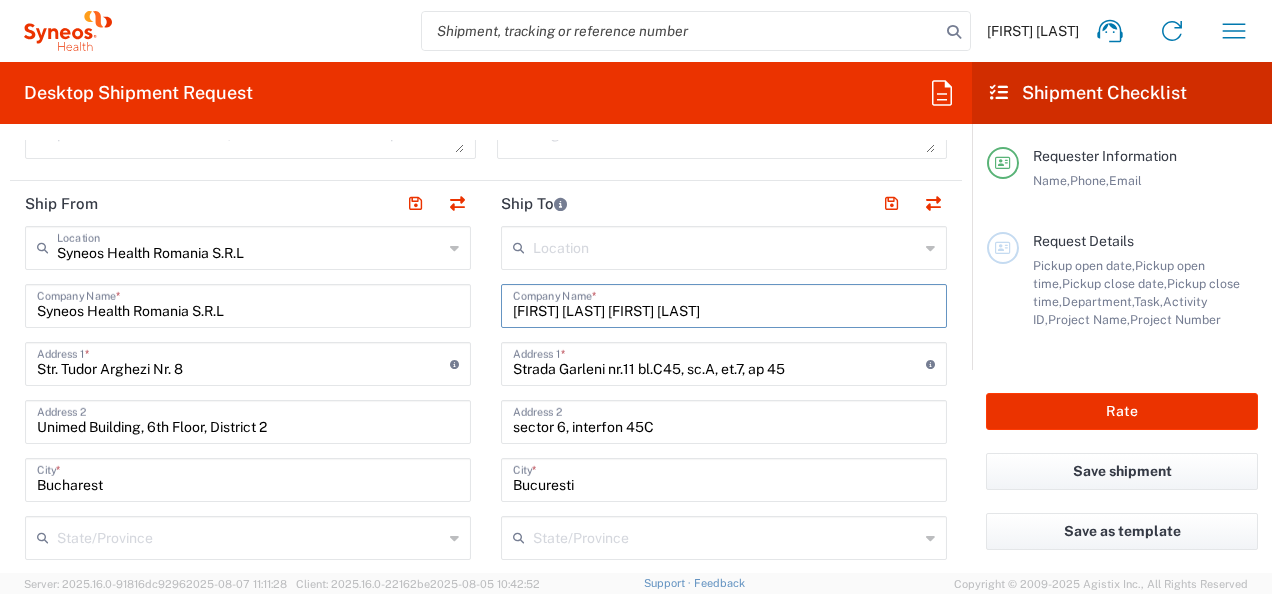 drag, startPoint x: 704, startPoint y: 316, endPoint x: 468, endPoint y: 303, distance: 236.35777 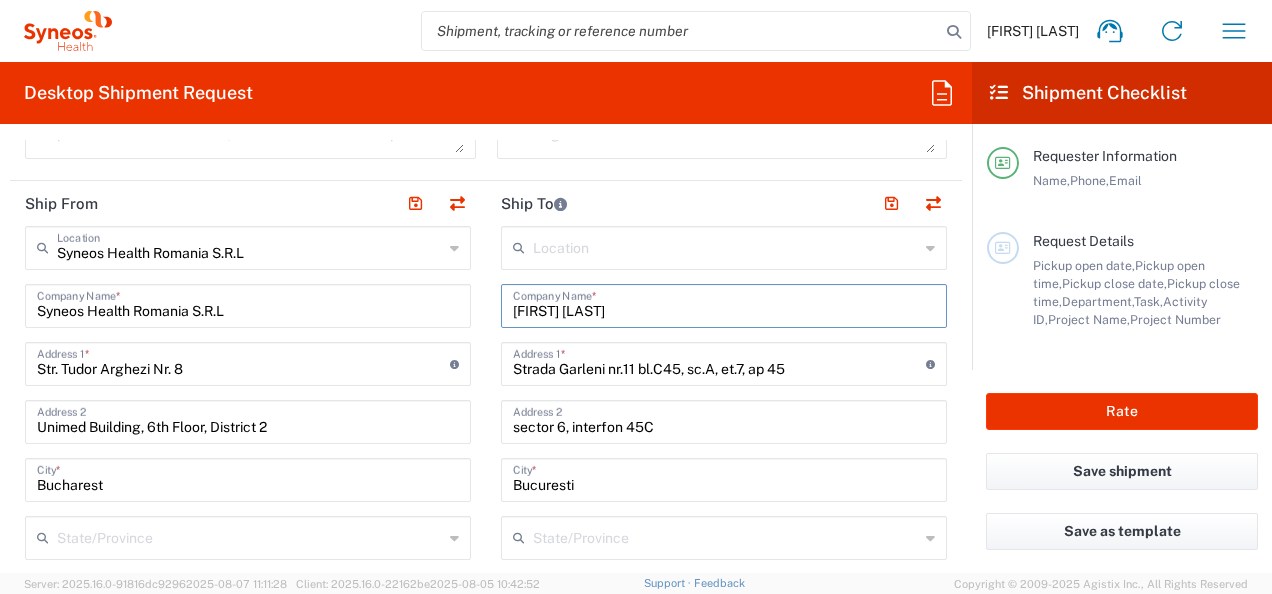 type on "[FIRST] [LAST]" 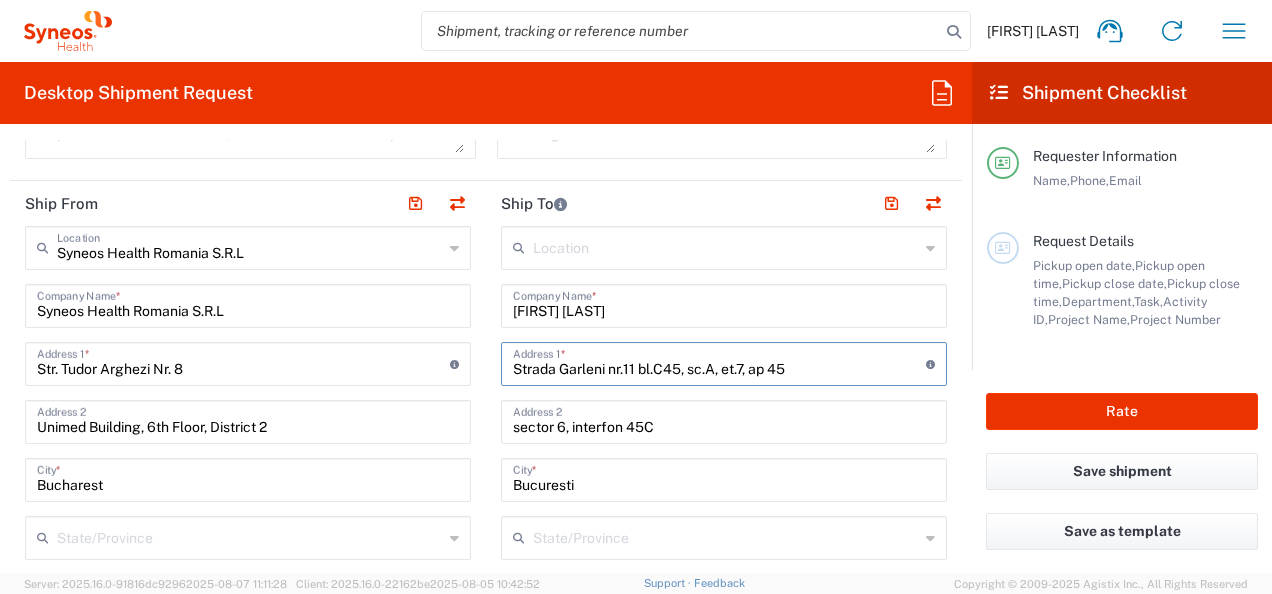 drag, startPoint x: 798, startPoint y: 362, endPoint x: 470, endPoint y: 372, distance: 328.1524 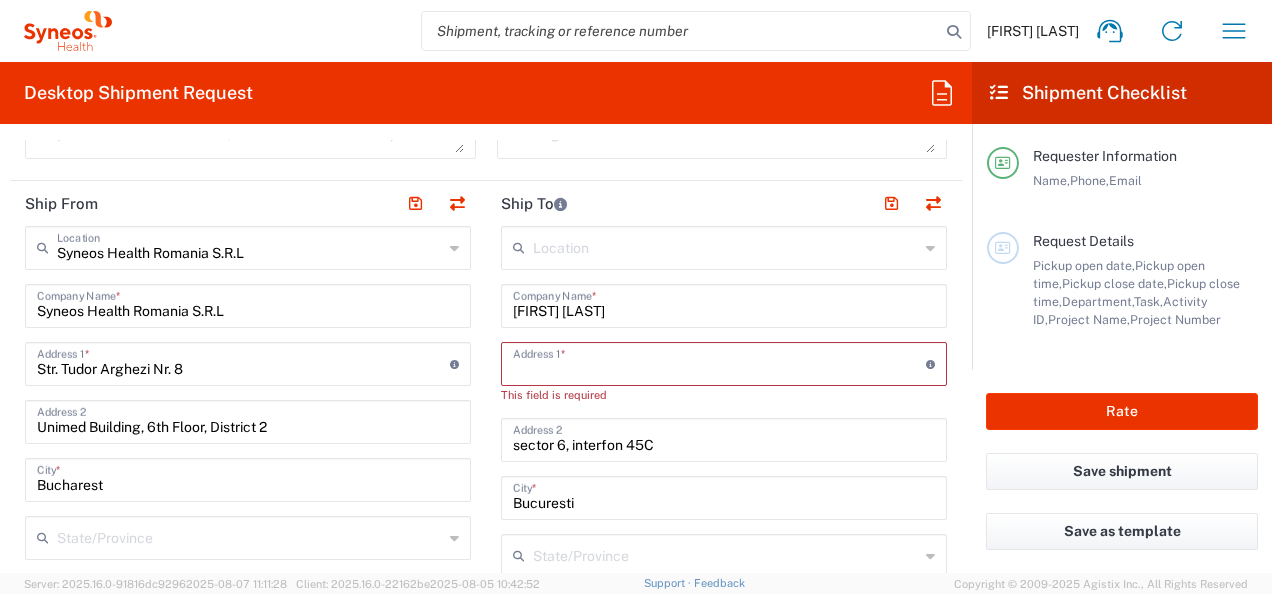 type 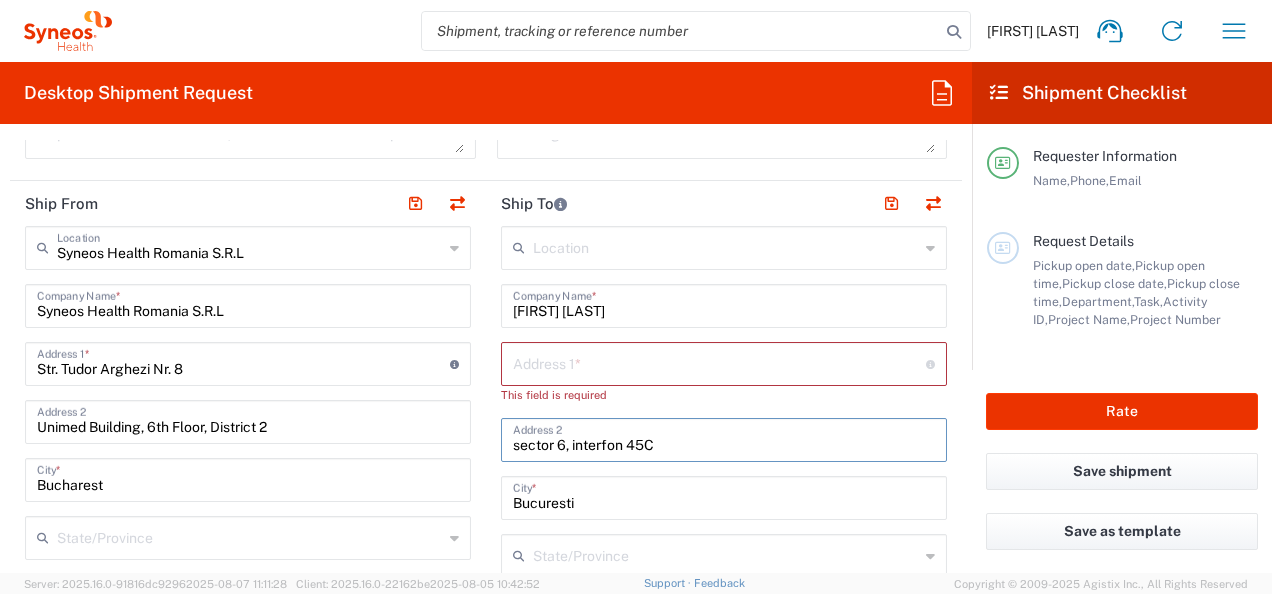 drag, startPoint x: 650, startPoint y: 440, endPoint x: 453, endPoint y: 451, distance: 197.30687 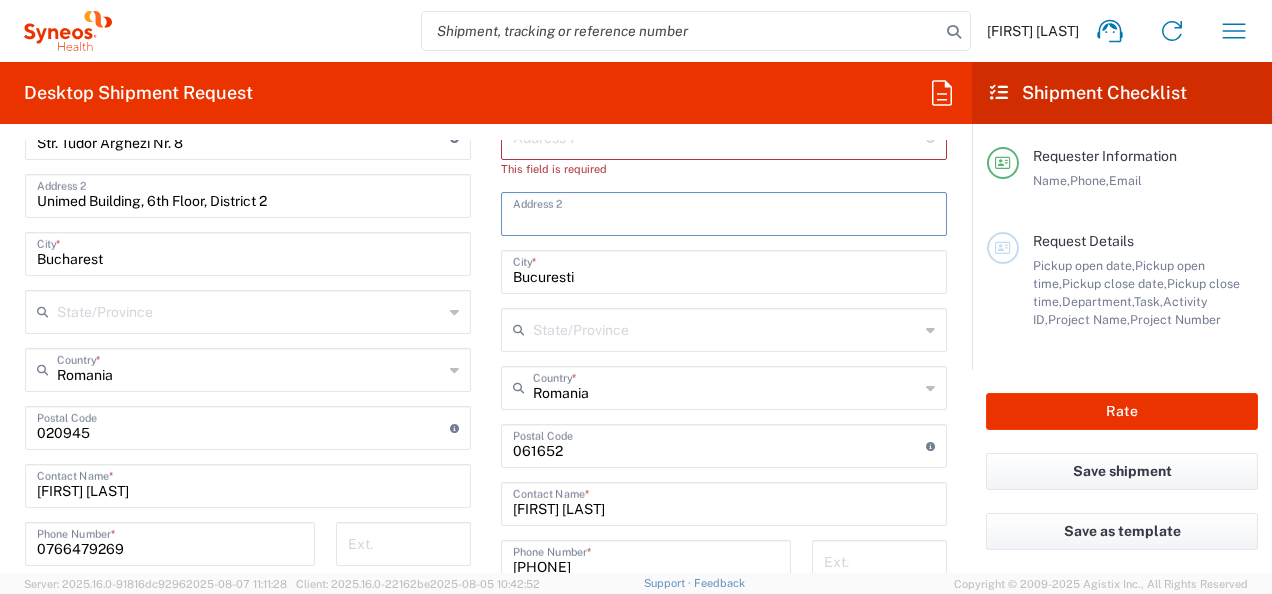 scroll, scrollTop: 1100, scrollLeft: 0, axis: vertical 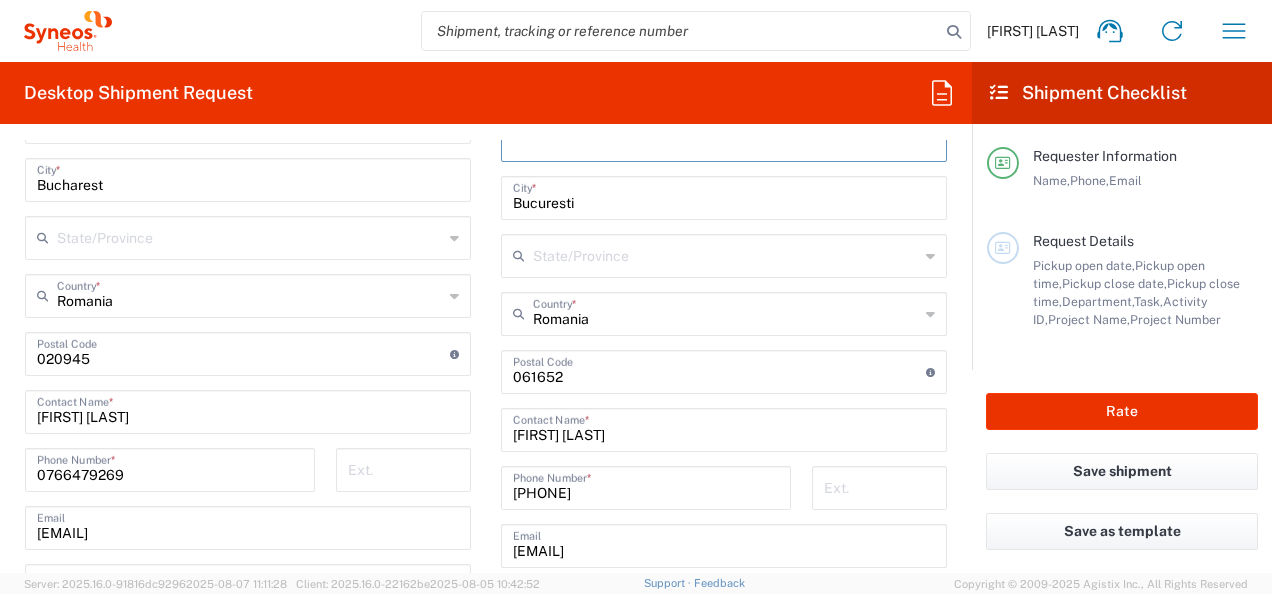 type 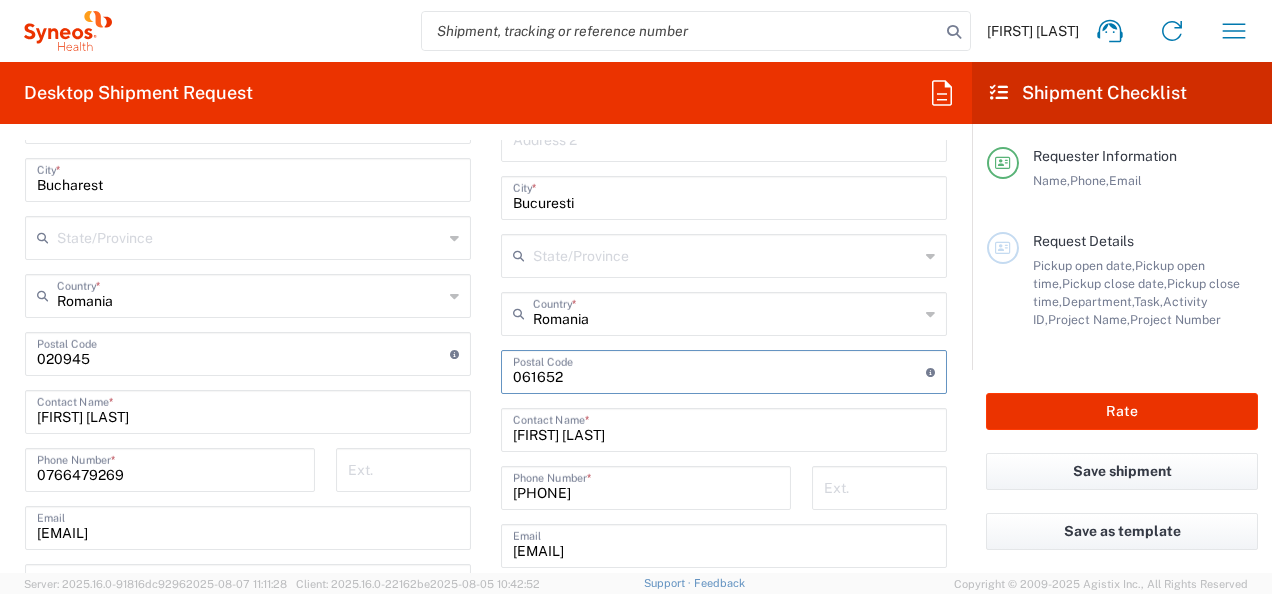 drag, startPoint x: 563, startPoint y: 374, endPoint x: 418, endPoint y: 374, distance: 145 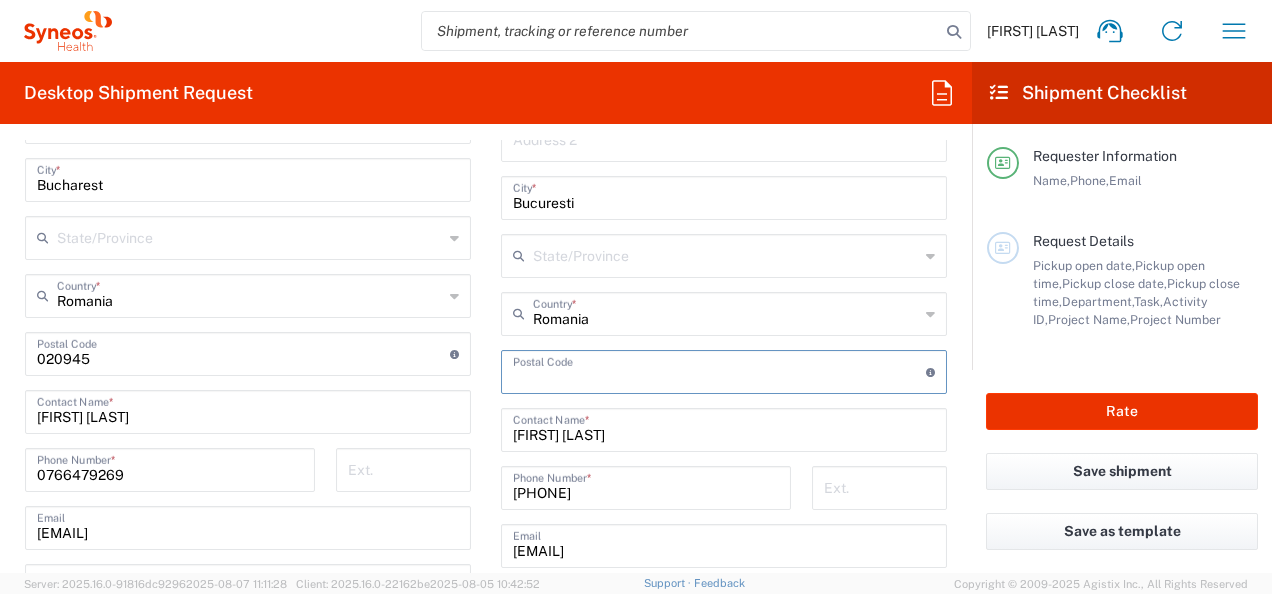 type 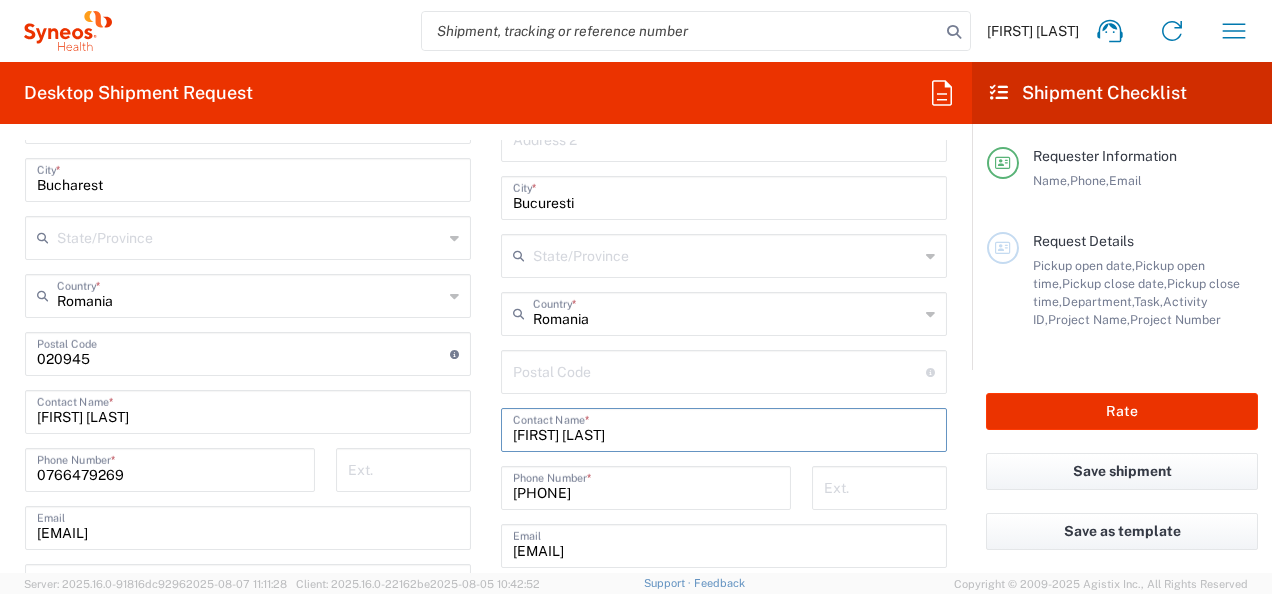 drag, startPoint x: 640, startPoint y: 429, endPoint x: 736, endPoint y: 474, distance: 106.02358 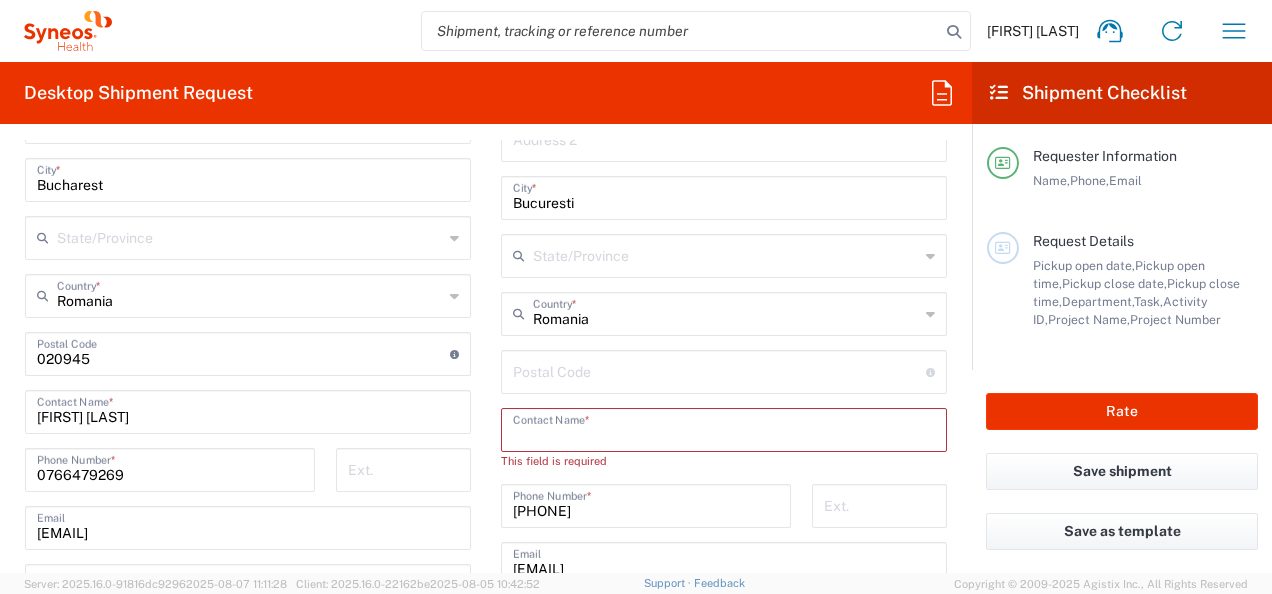 type 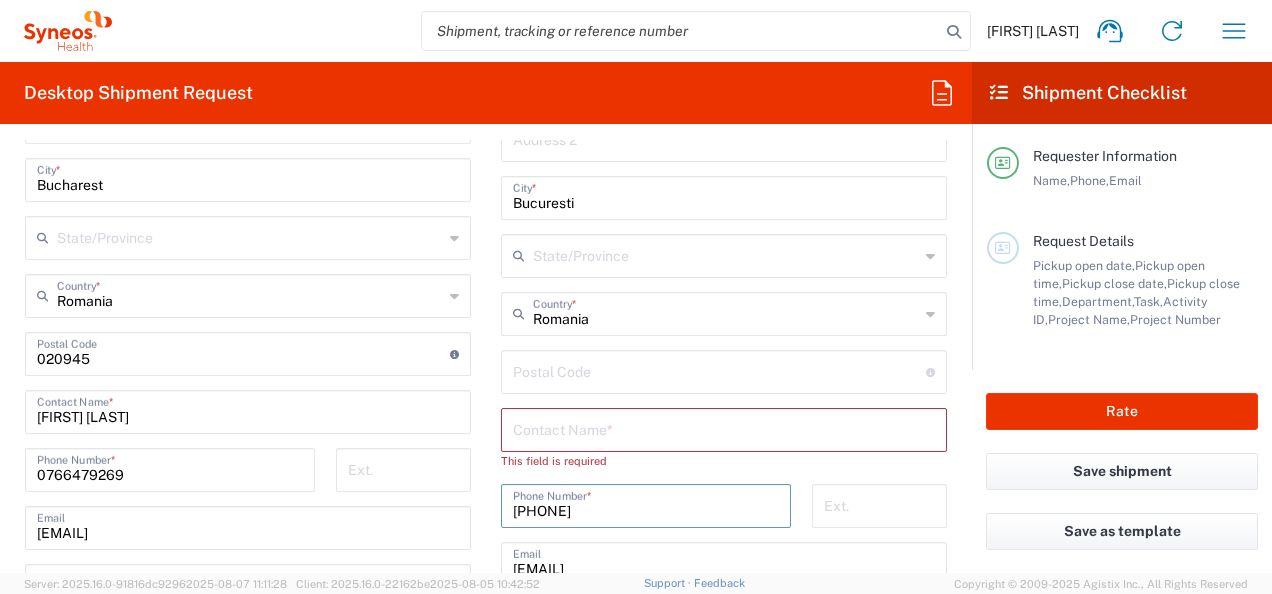 drag, startPoint x: 618, startPoint y: 504, endPoint x: 524, endPoint y: 504, distance: 94 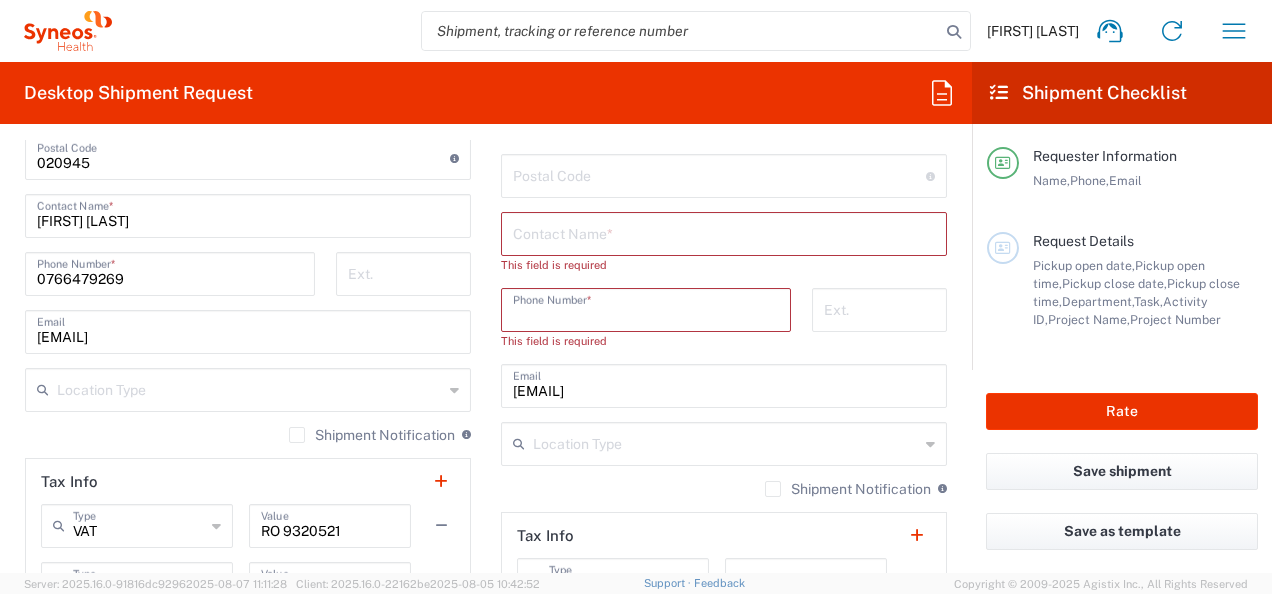 scroll, scrollTop: 1300, scrollLeft: 0, axis: vertical 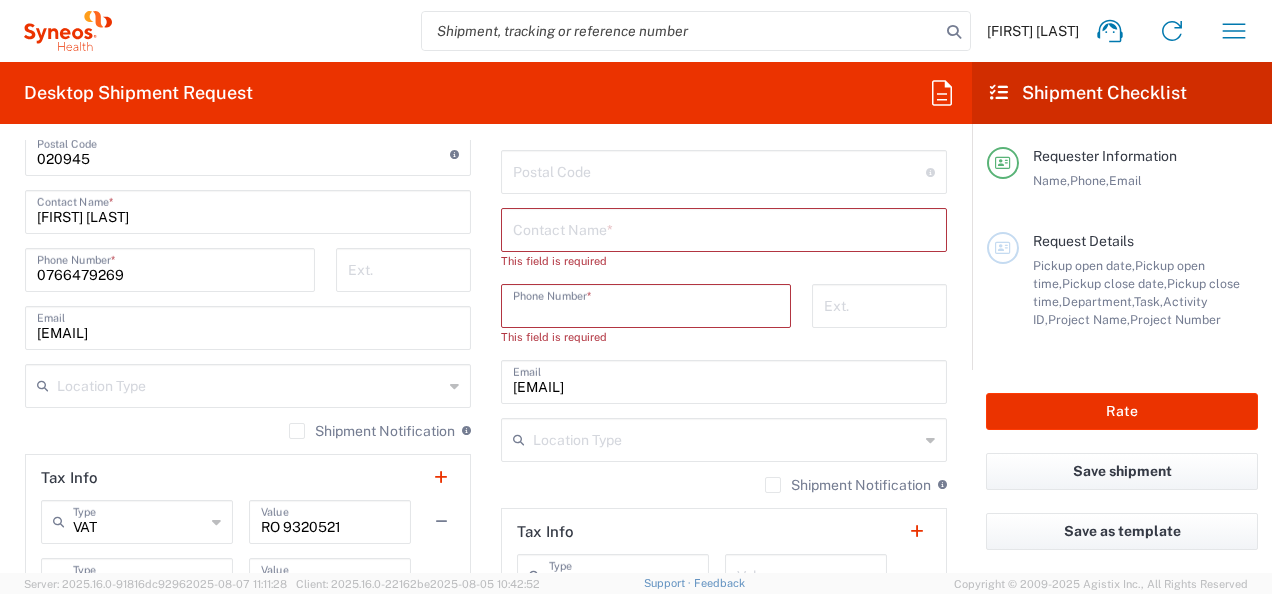 type 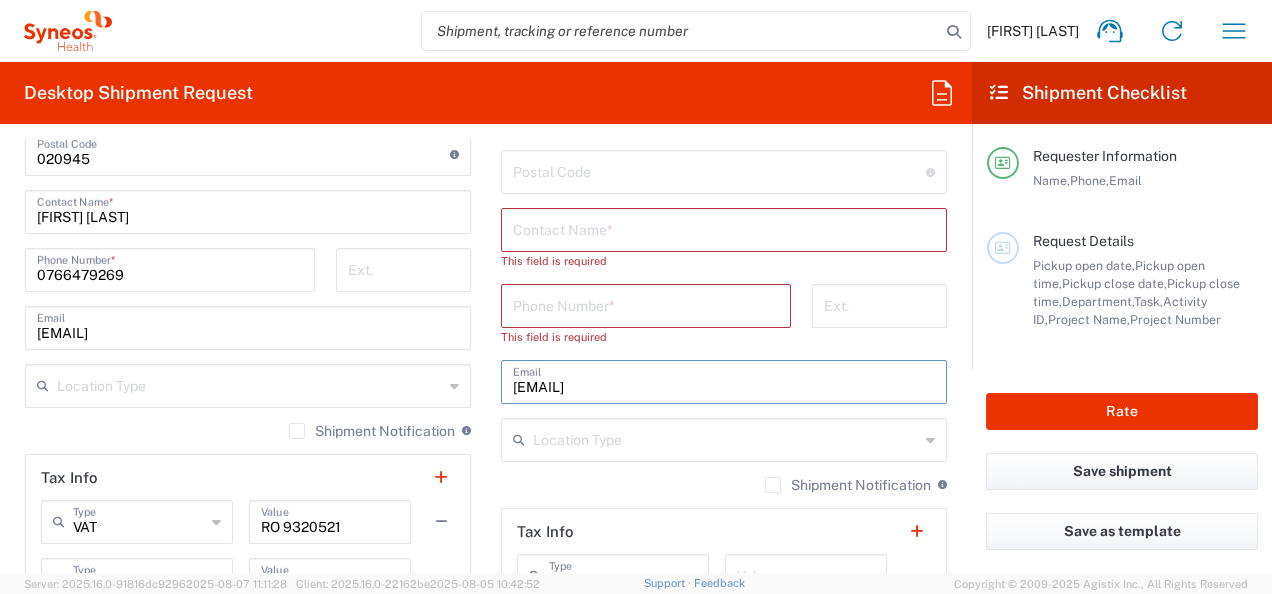 drag, startPoint x: 666, startPoint y: 382, endPoint x: 539, endPoint y: 412, distance: 130.49521 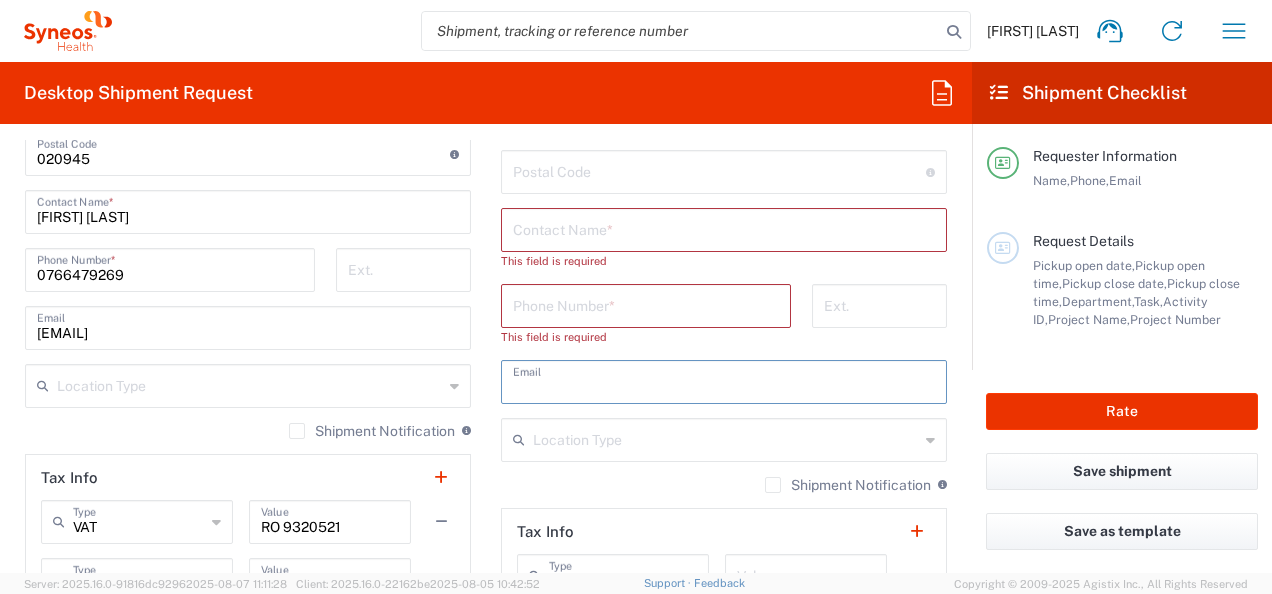 type 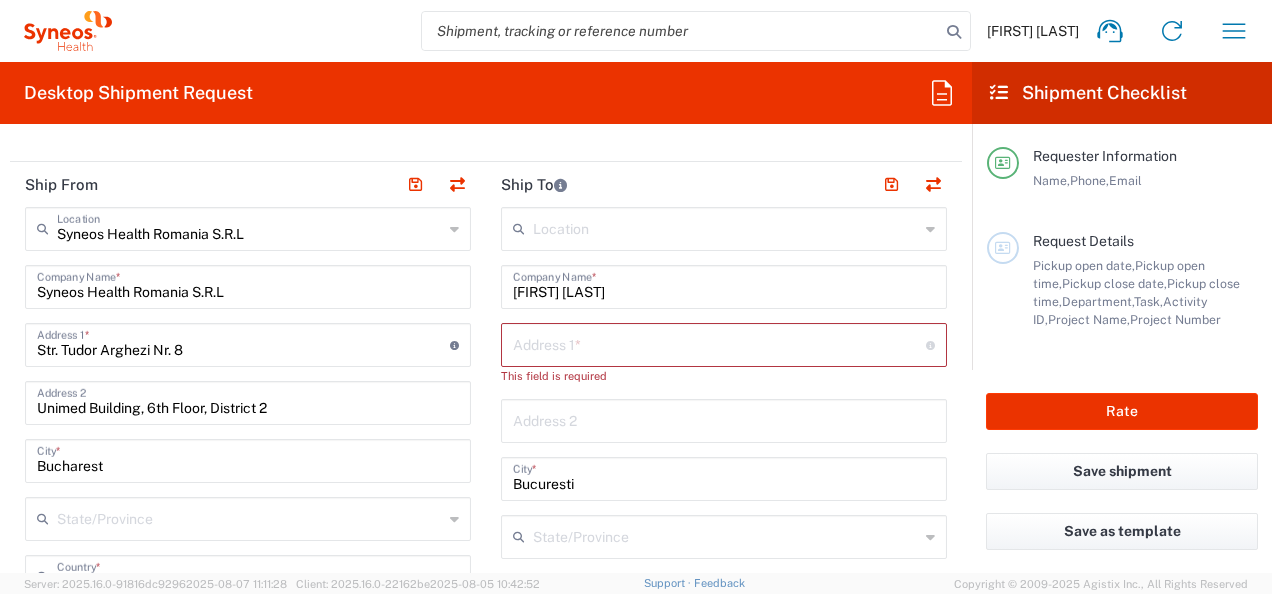 scroll, scrollTop: 800, scrollLeft: 0, axis: vertical 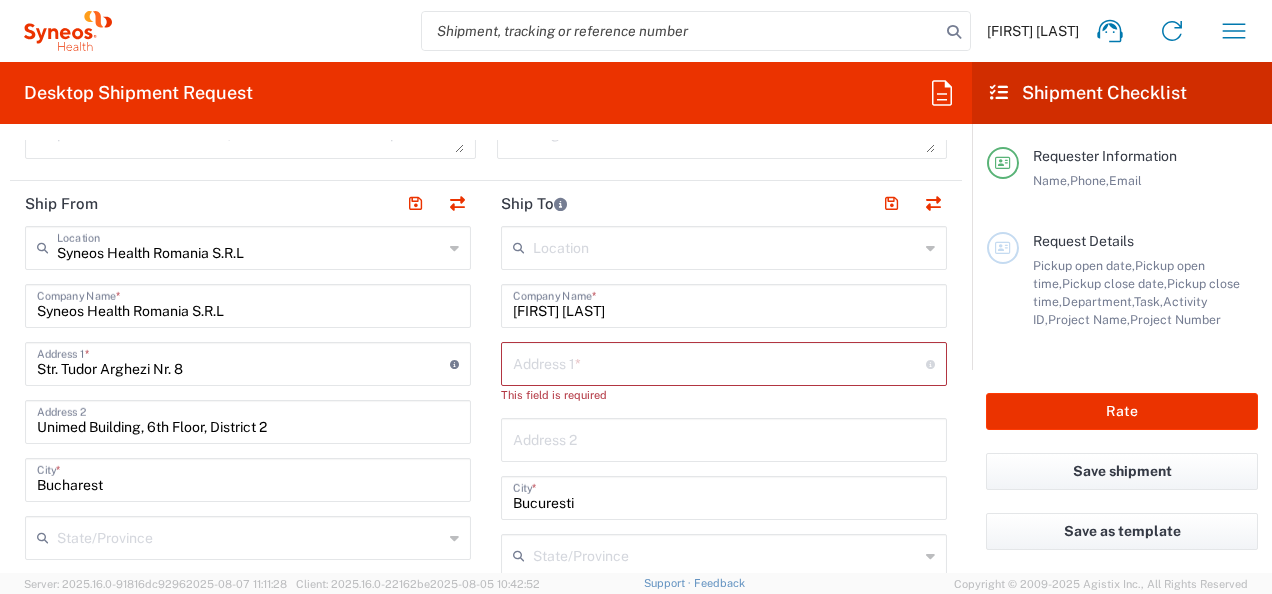 click at bounding box center (719, 362) 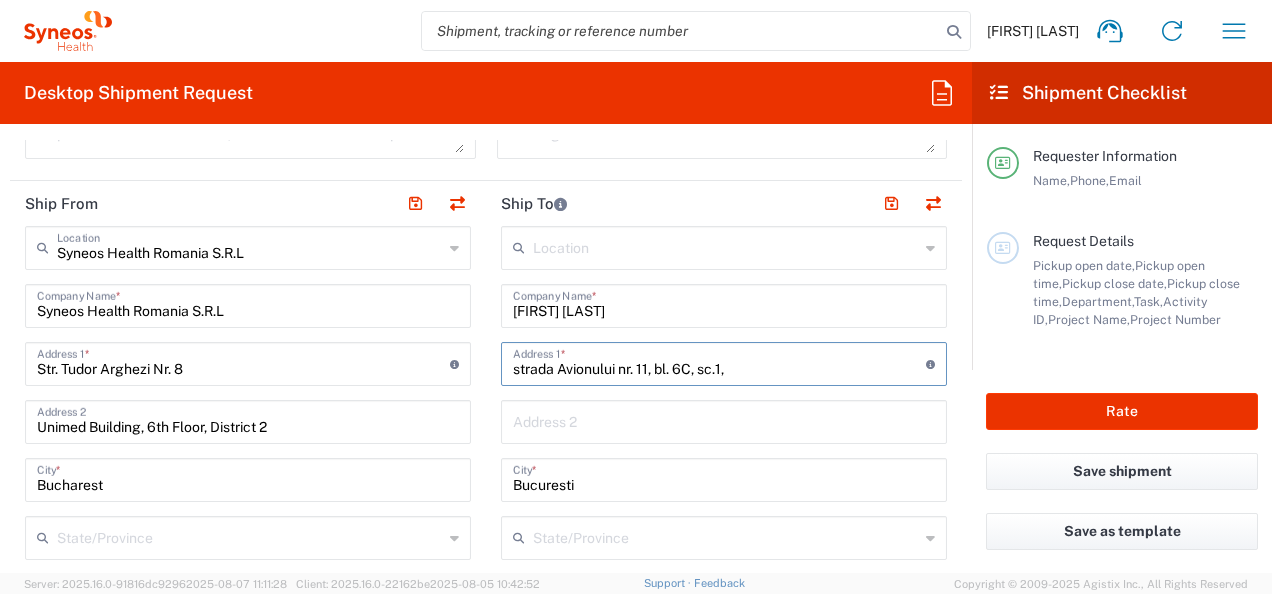 type on "strada Avionului nr. 11, bl. 6C, sc.1," 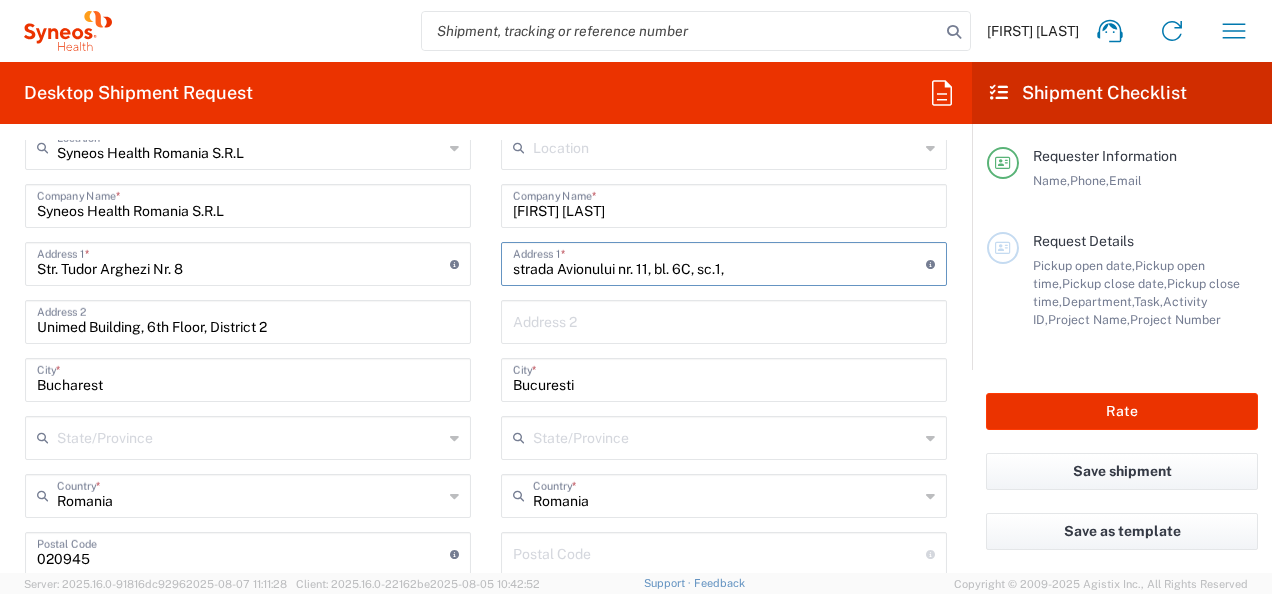 scroll, scrollTop: 1000, scrollLeft: 0, axis: vertical 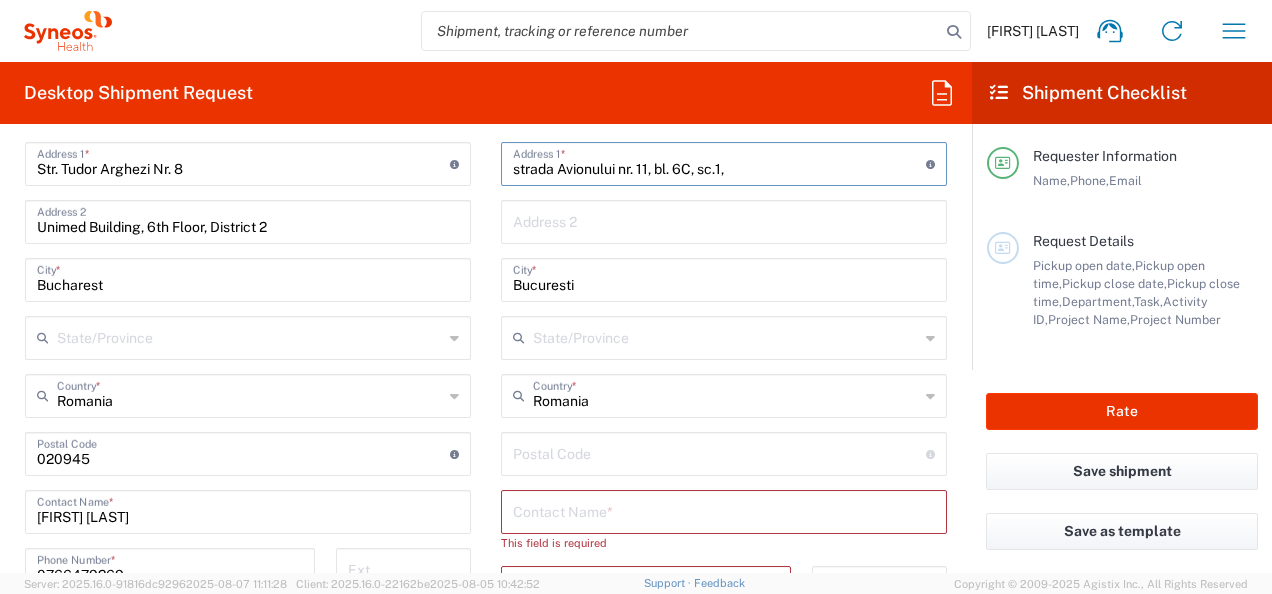 click at bounding box center (719, 452) 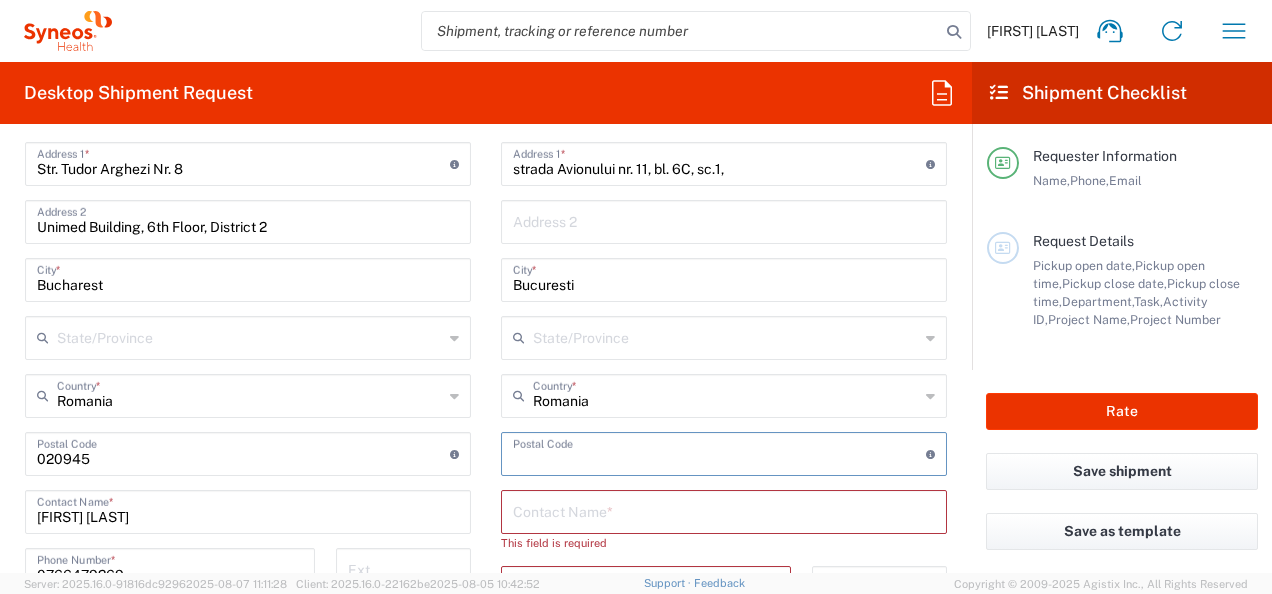 paste on "014332" 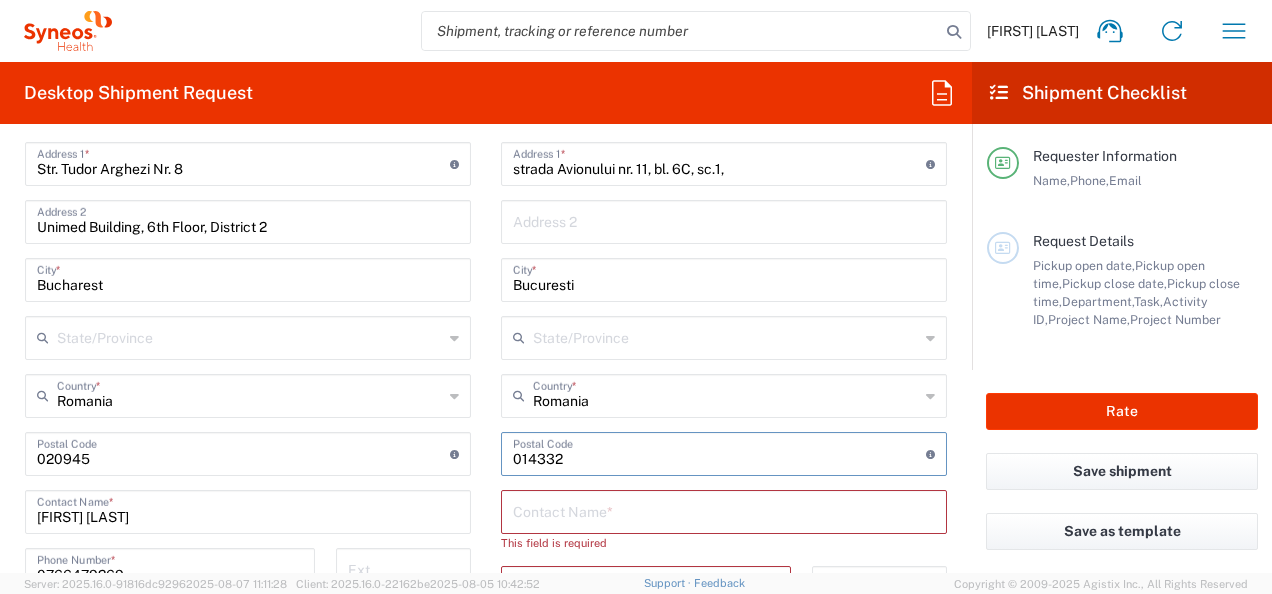 type on "014332" 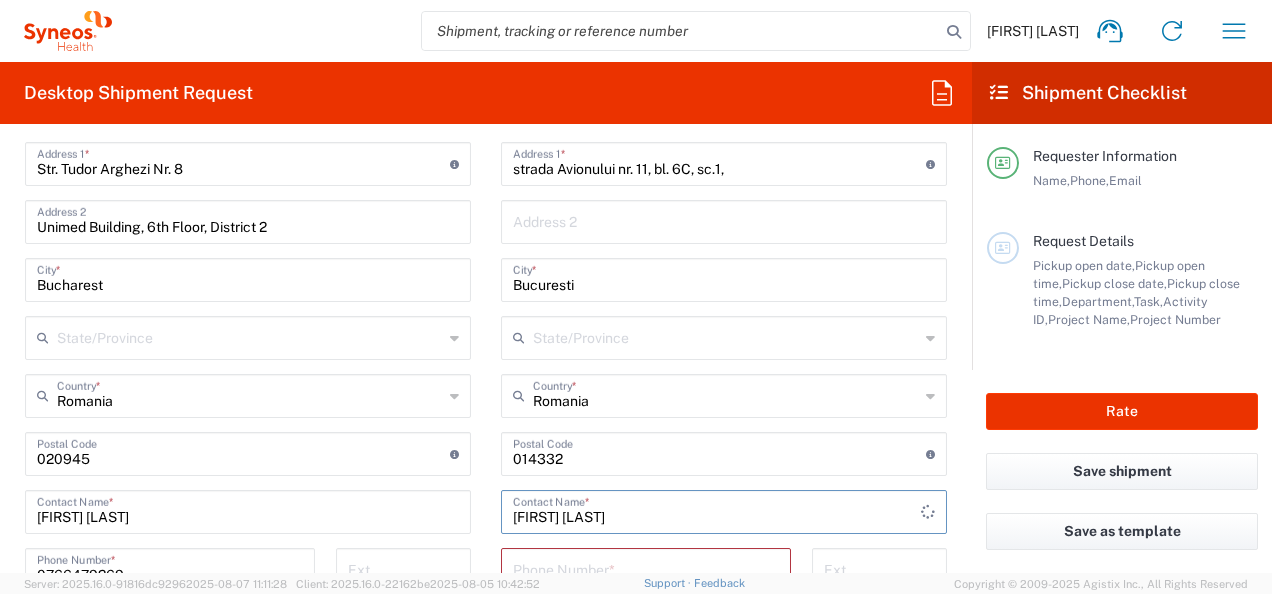 type on "[FIRST] [LAST]" 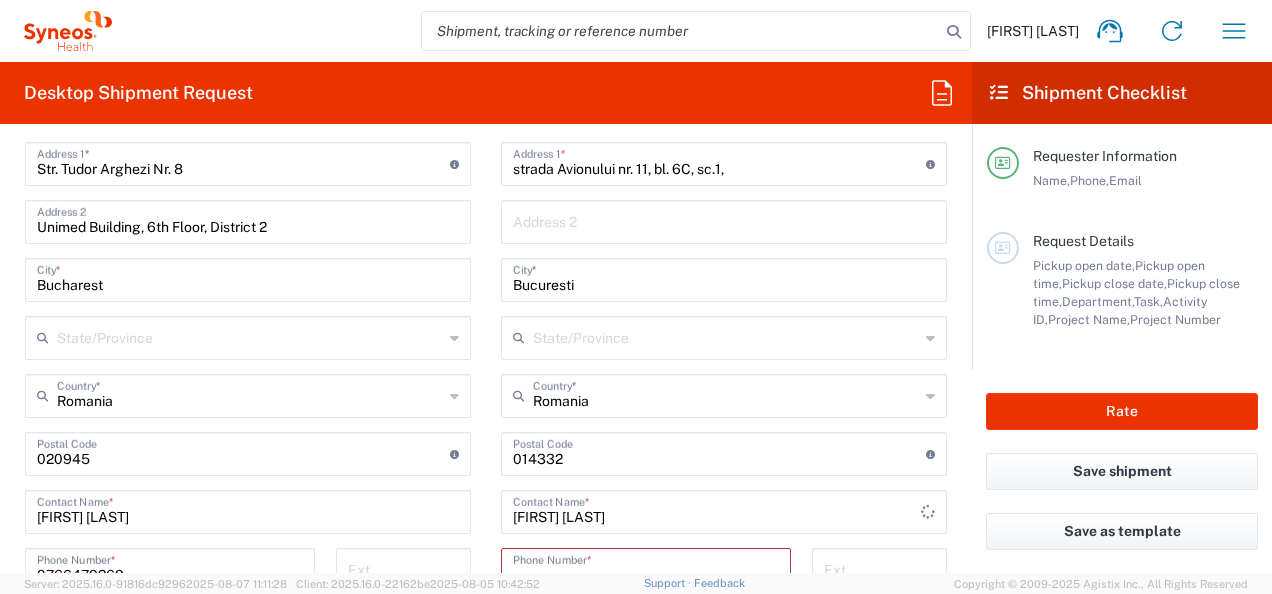 scroll, scrollTop: 1011, scrollLeft: 0, axis: vertical 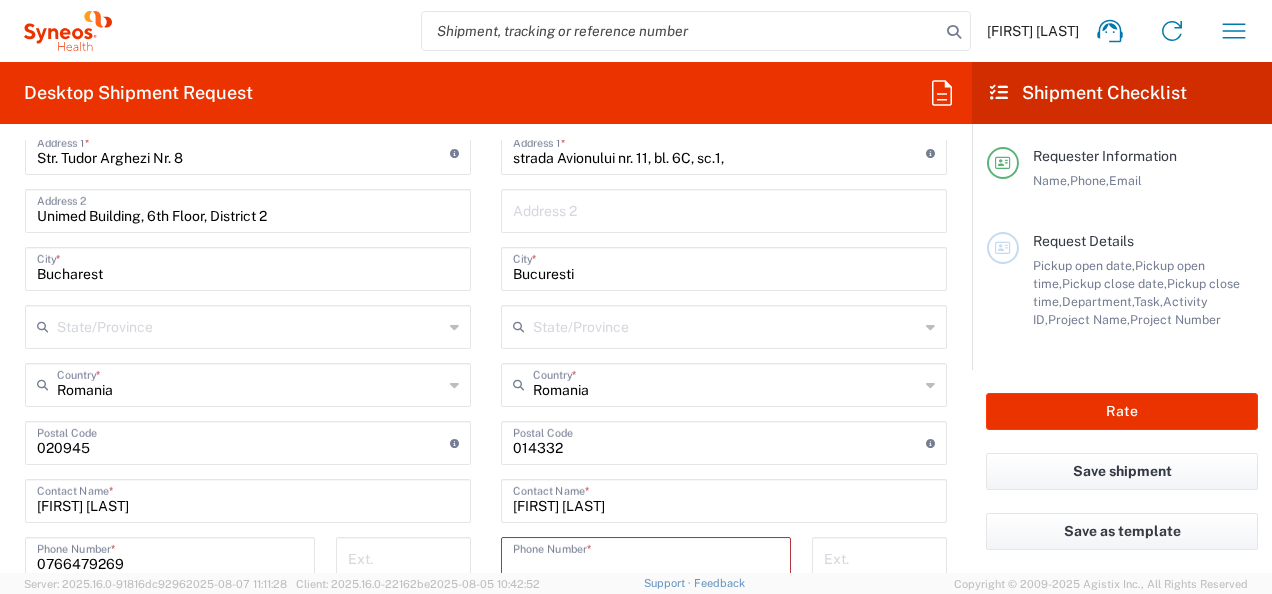 paste on "+40[PHONE]" 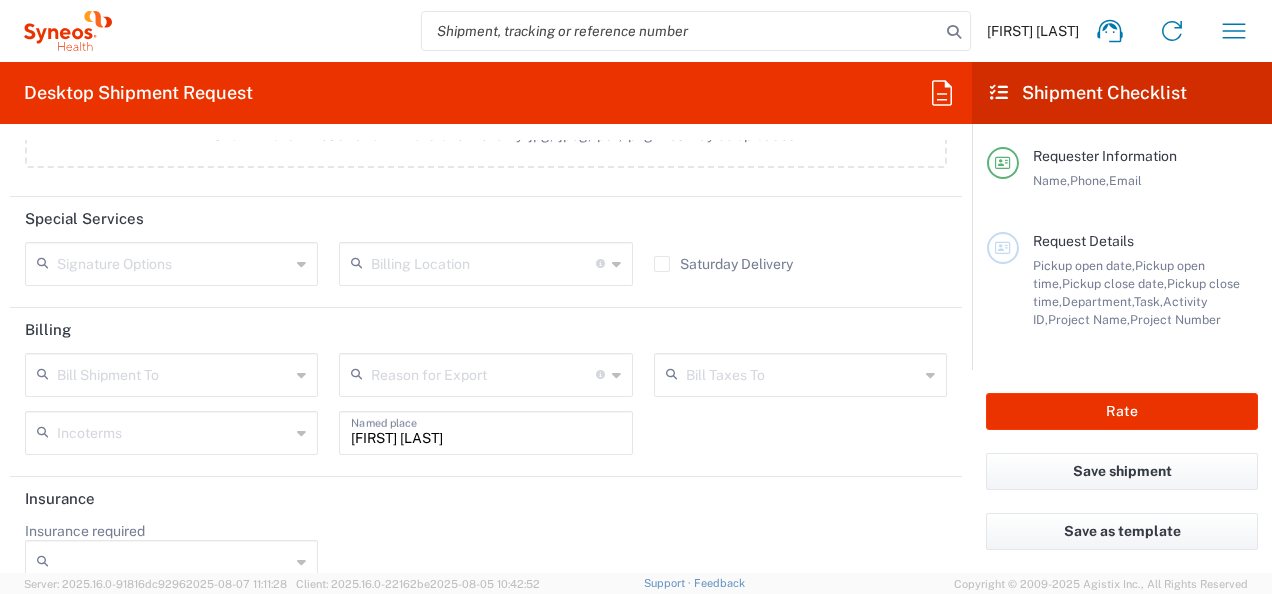 scroll, scrollTop: 2762, scrollLeft: 0, axis: vertical 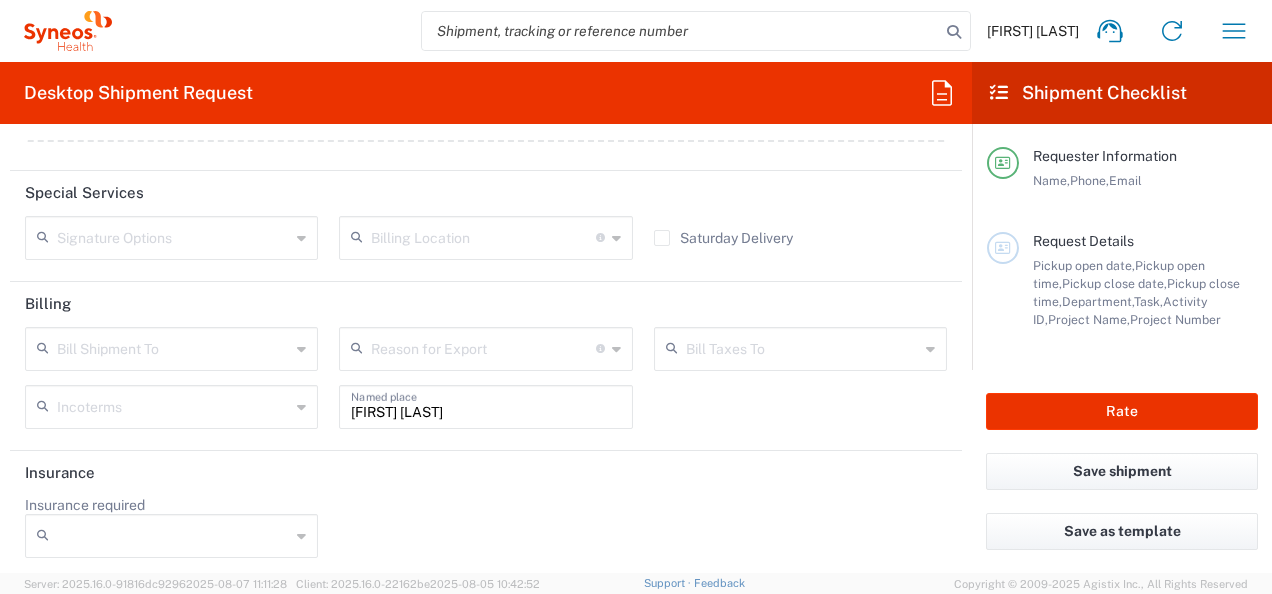 type on "+40[PHONE]" 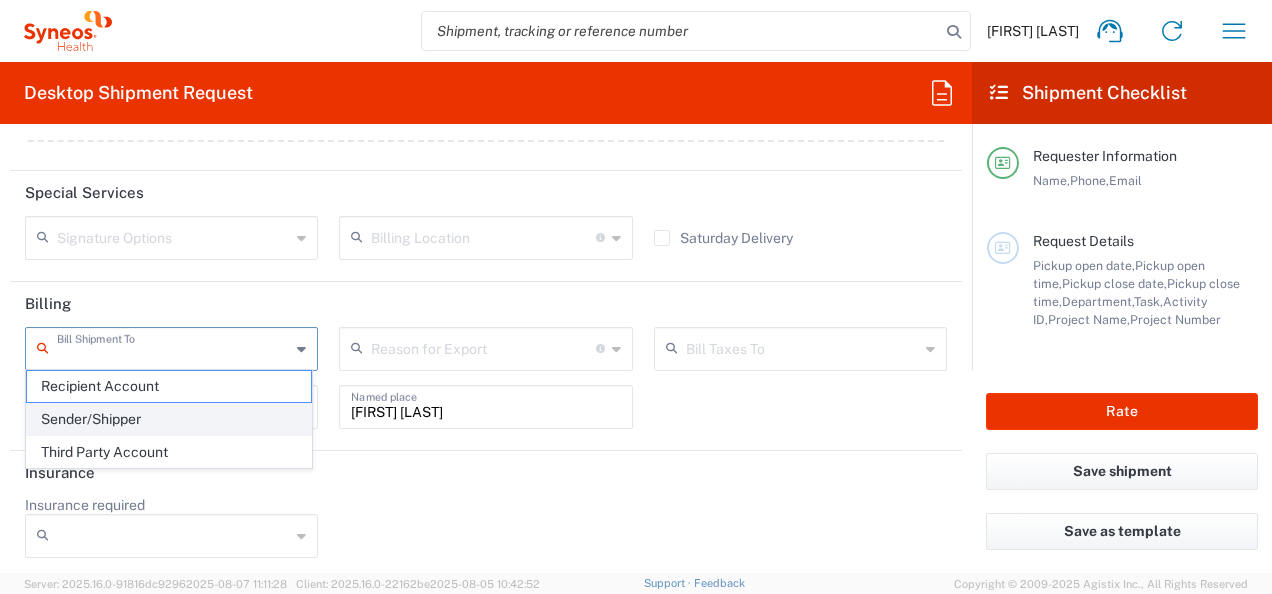 click on "Sender/Shipper" 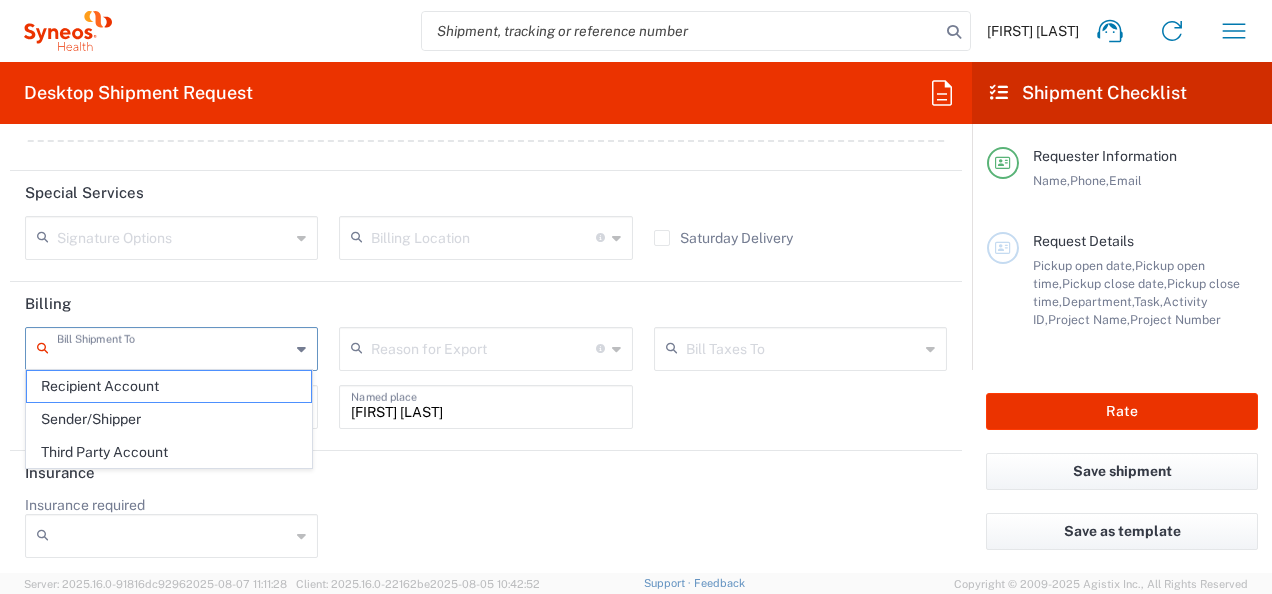 type on "Sender/Shipper" 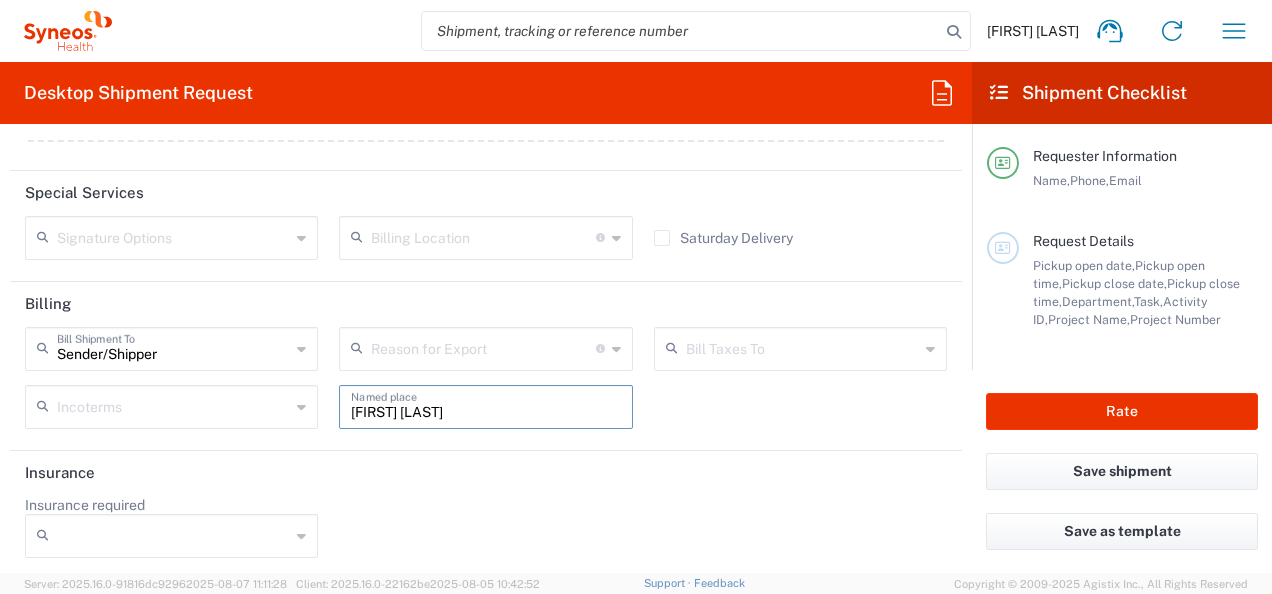 drag, startPoint x: 522, startPoint y: 412, endPoint x: 426, endPoint y: 404, distance: 96.332756 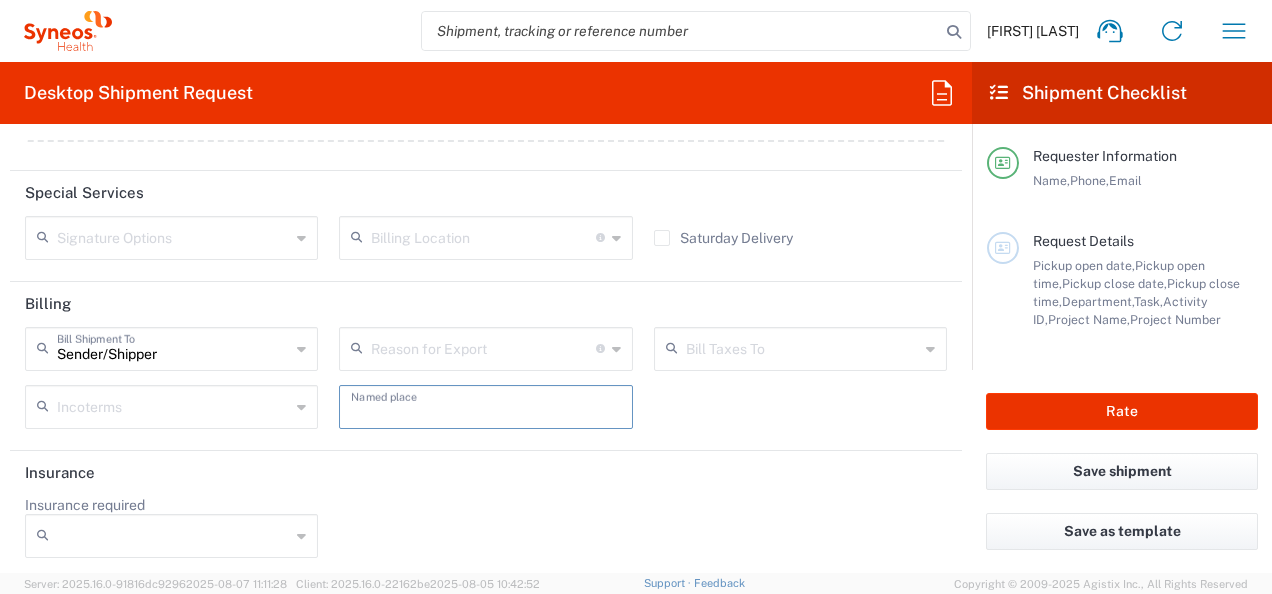 type 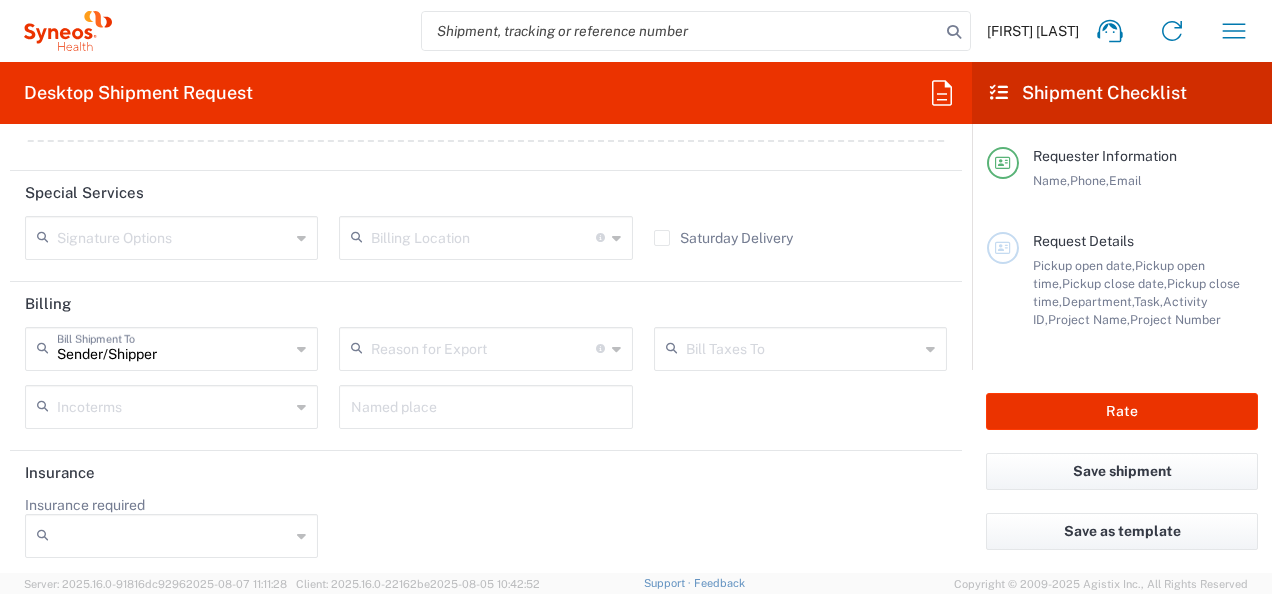 click on "Billing  Sender/Shipper  Bill Shipment To  Recipient Account Sender/Shipper Third Party Account  Reason for Export  Gift Not Sold Personal Effects Repair/Warranty Return Sold  Bill Taxes To  Recipient Account Sender/Shipper Third Party Account  Incoterms  Carriage Insurance Paid Carriage Paid To Cost and Freight Cost Insurance Freight Delivered at Place Delivered at Place Unloaded Delivered at Terminal Delivery Duty Paid Ex Works Free Along Ship Free Carrier Free On Board  Named place" 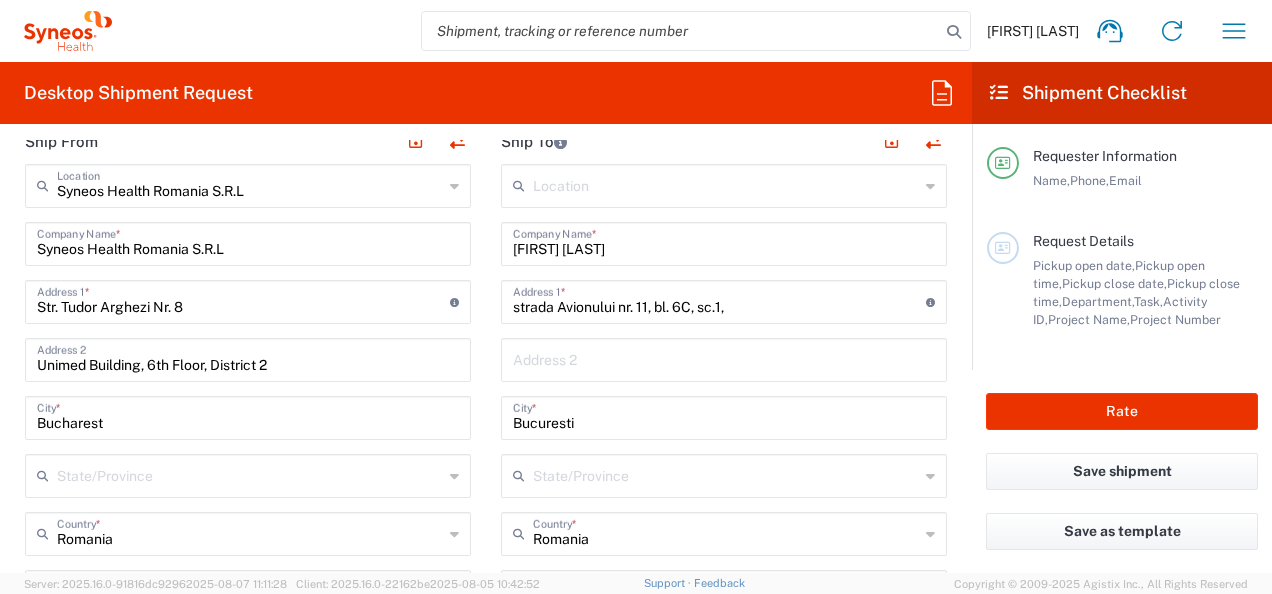 scroll, scrollTop: 762, scrollLeft: 0, axis: vertical 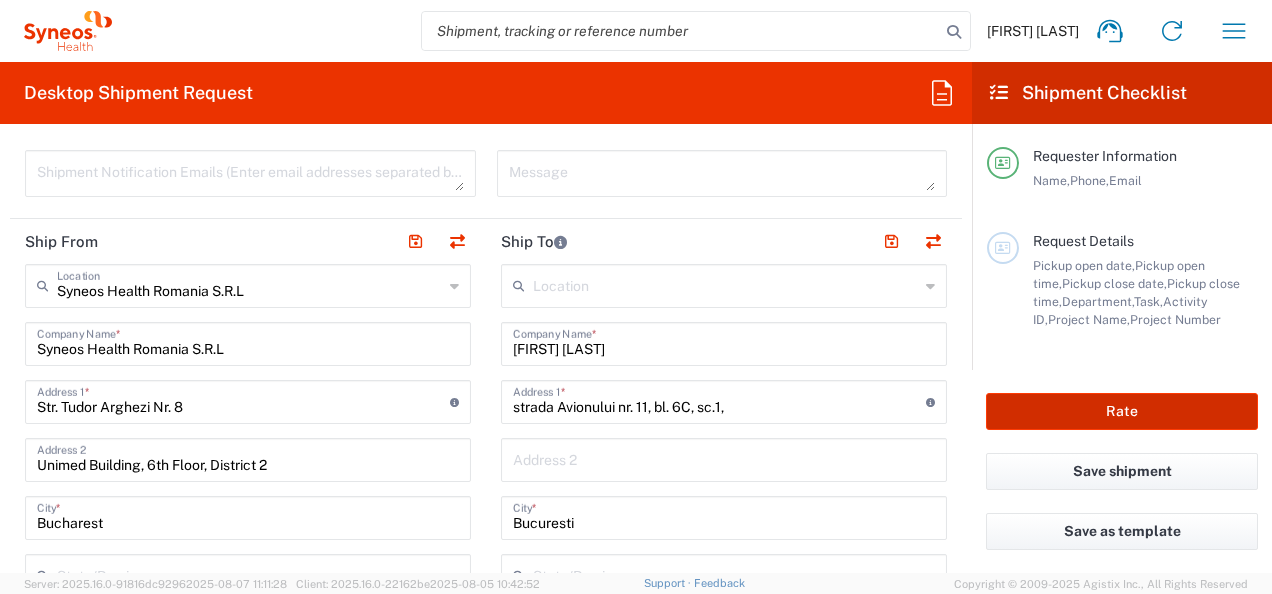 click on "Rate" 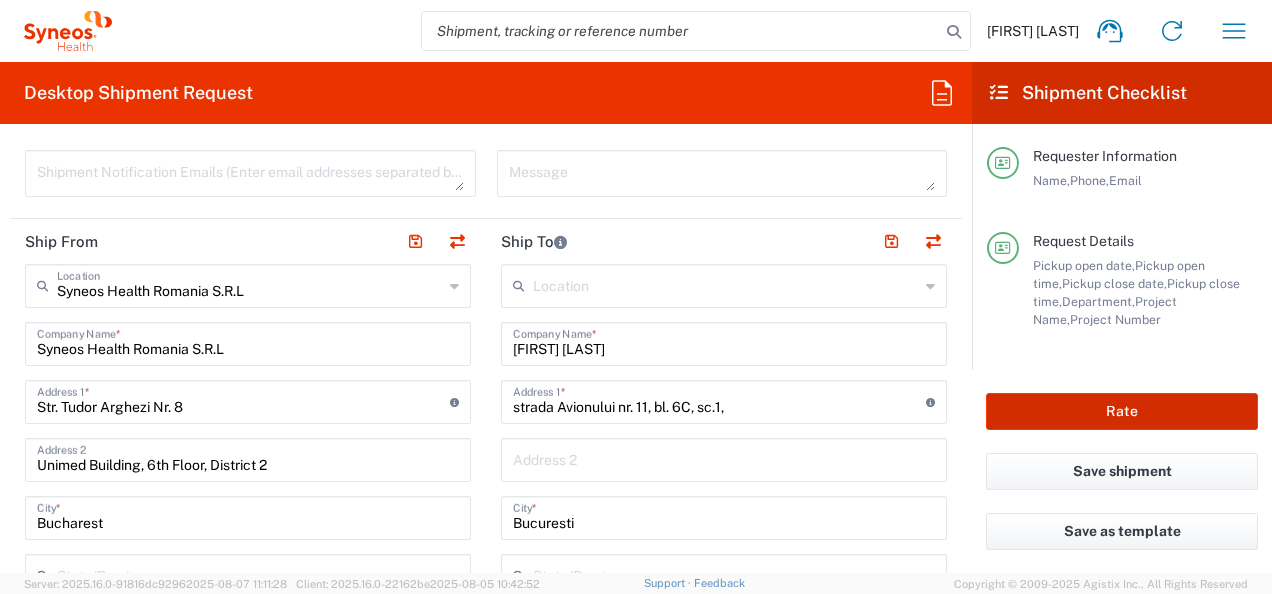 type on "8480 DEPARTMENTAL EXPENSE" 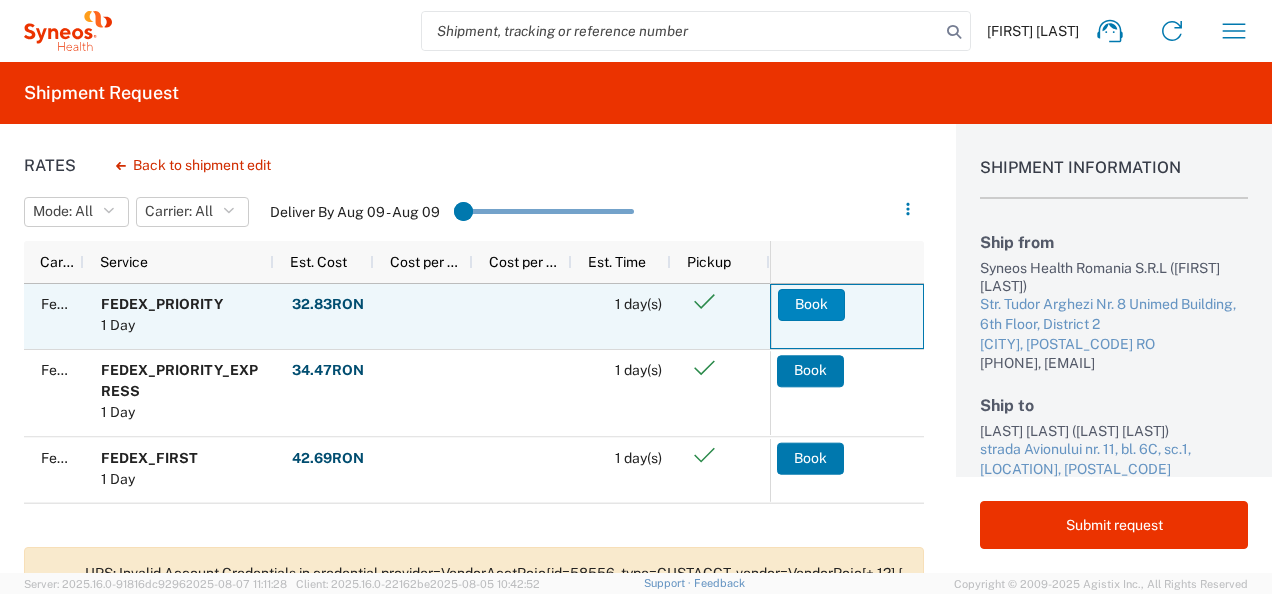click on "Book" 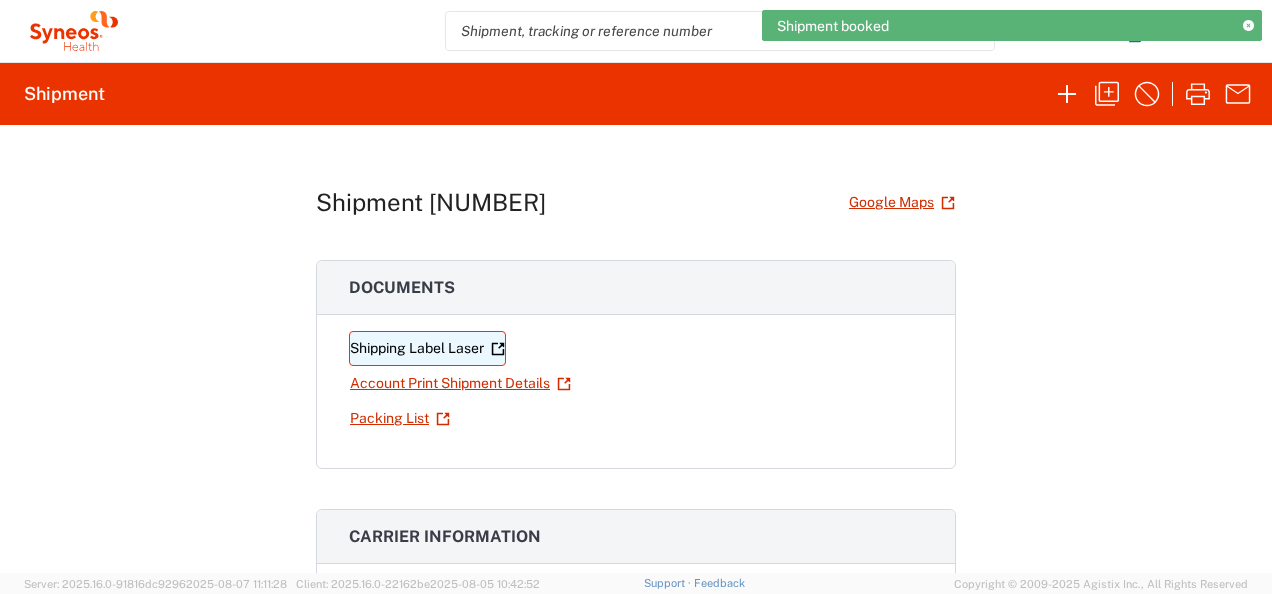 click 